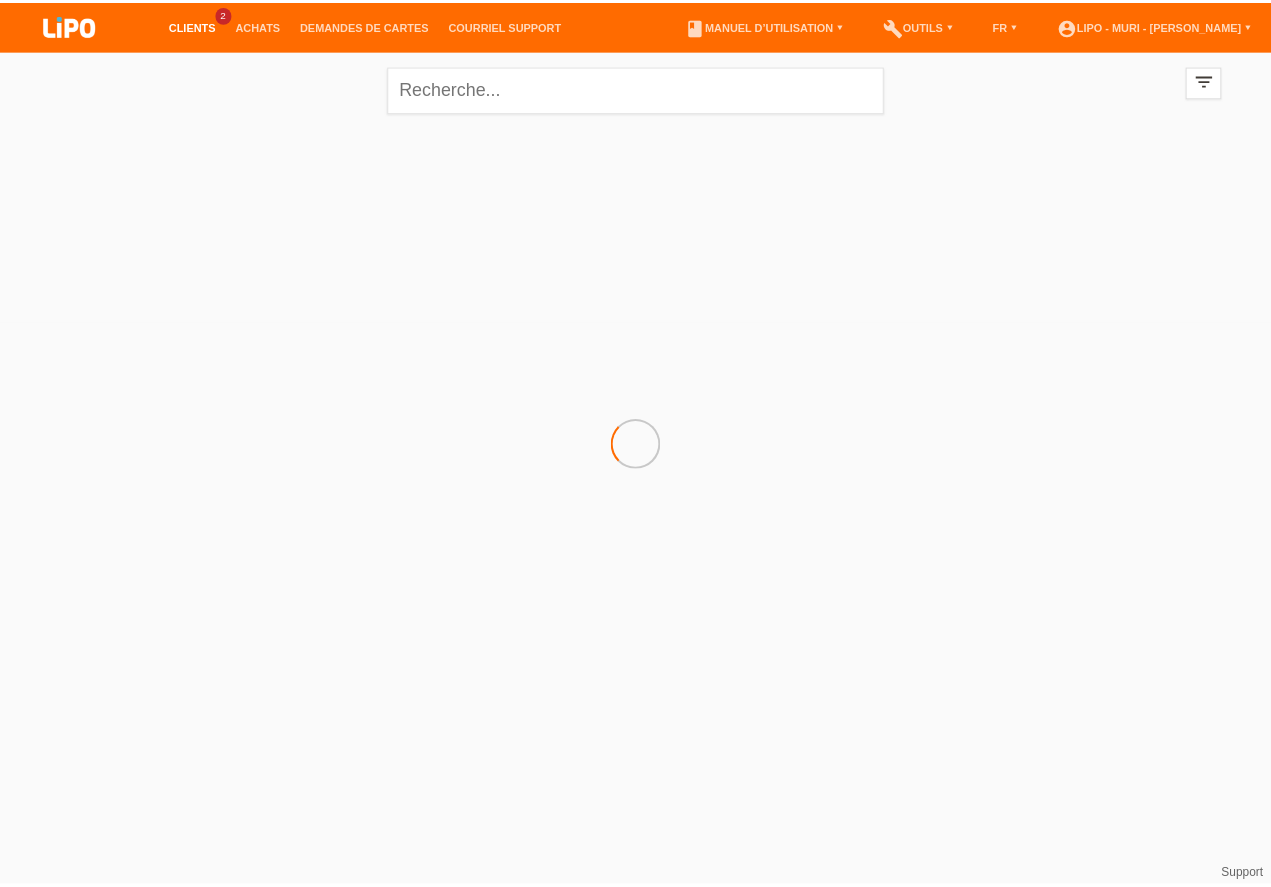 scroll, scrollTop: 0, scrollLeft: 0, axis: both 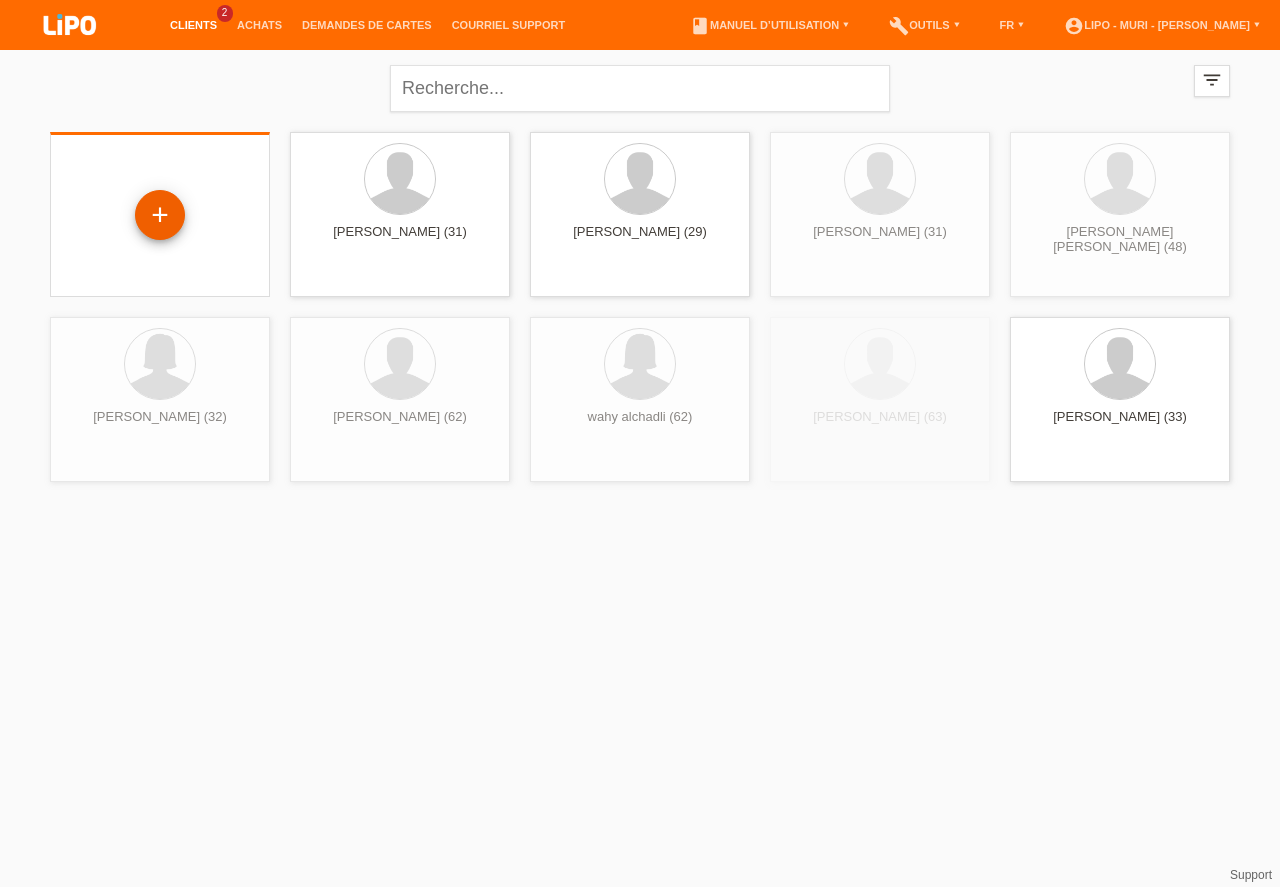 click on "+" at bounding box center (160, 215) 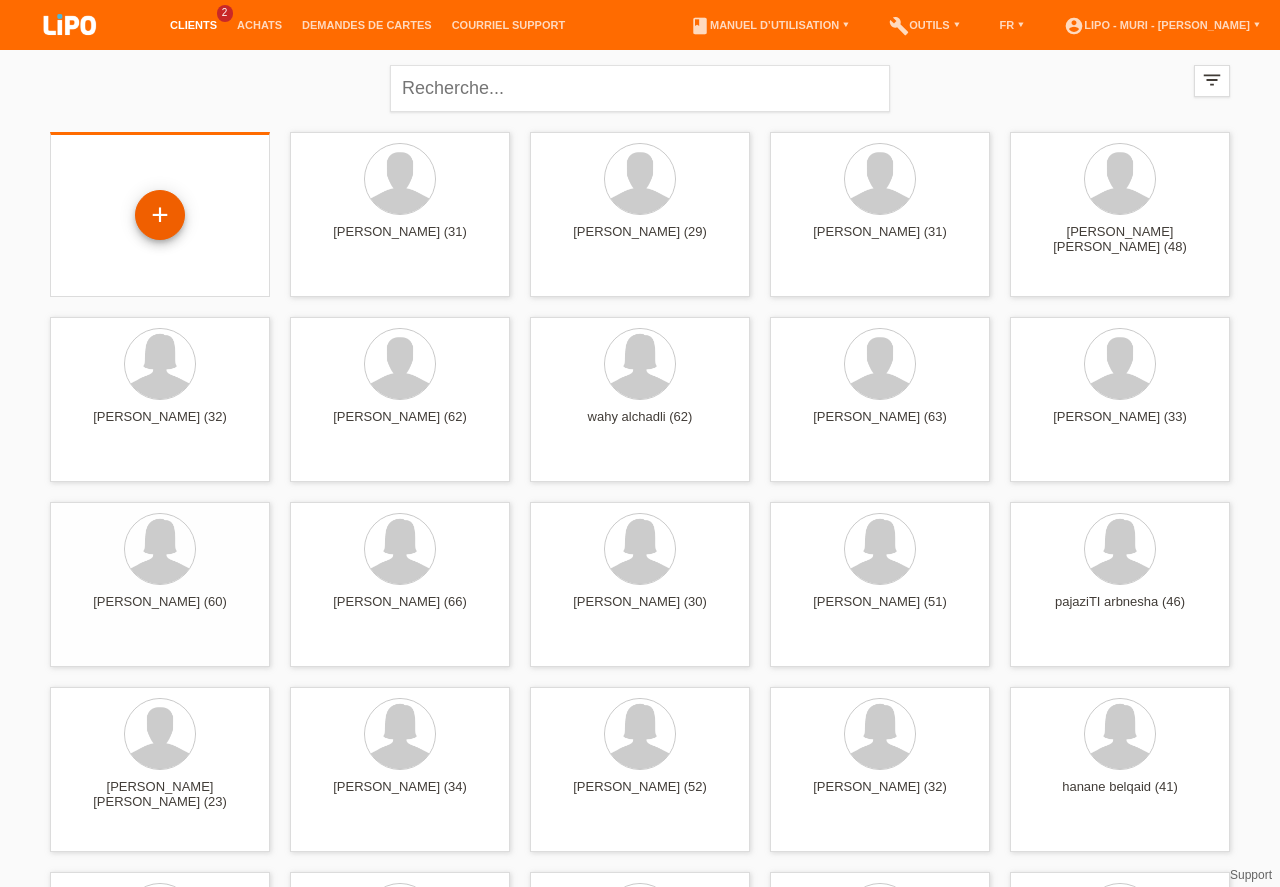 click on "+" at bounding box center [160, 215] 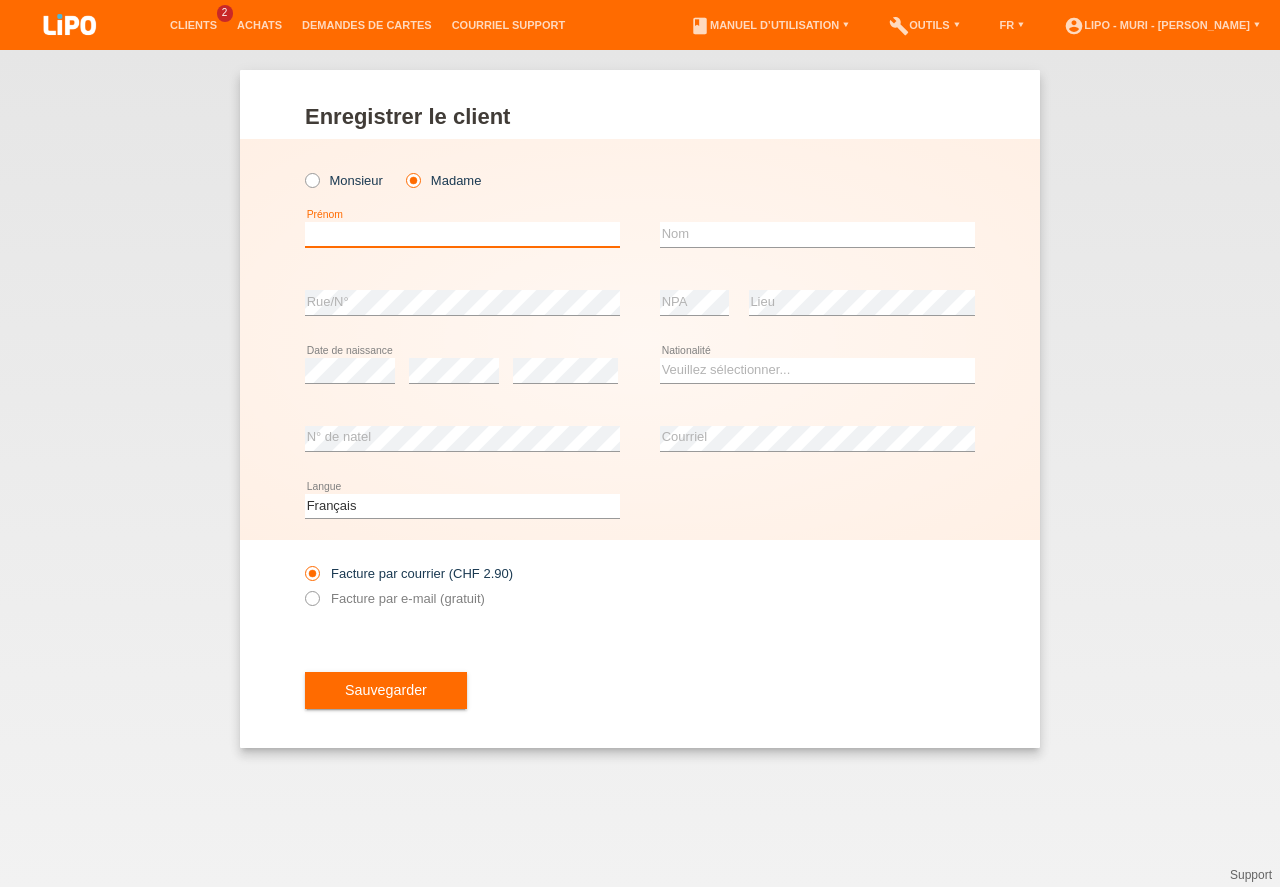 click at bounding box center (462, 234) 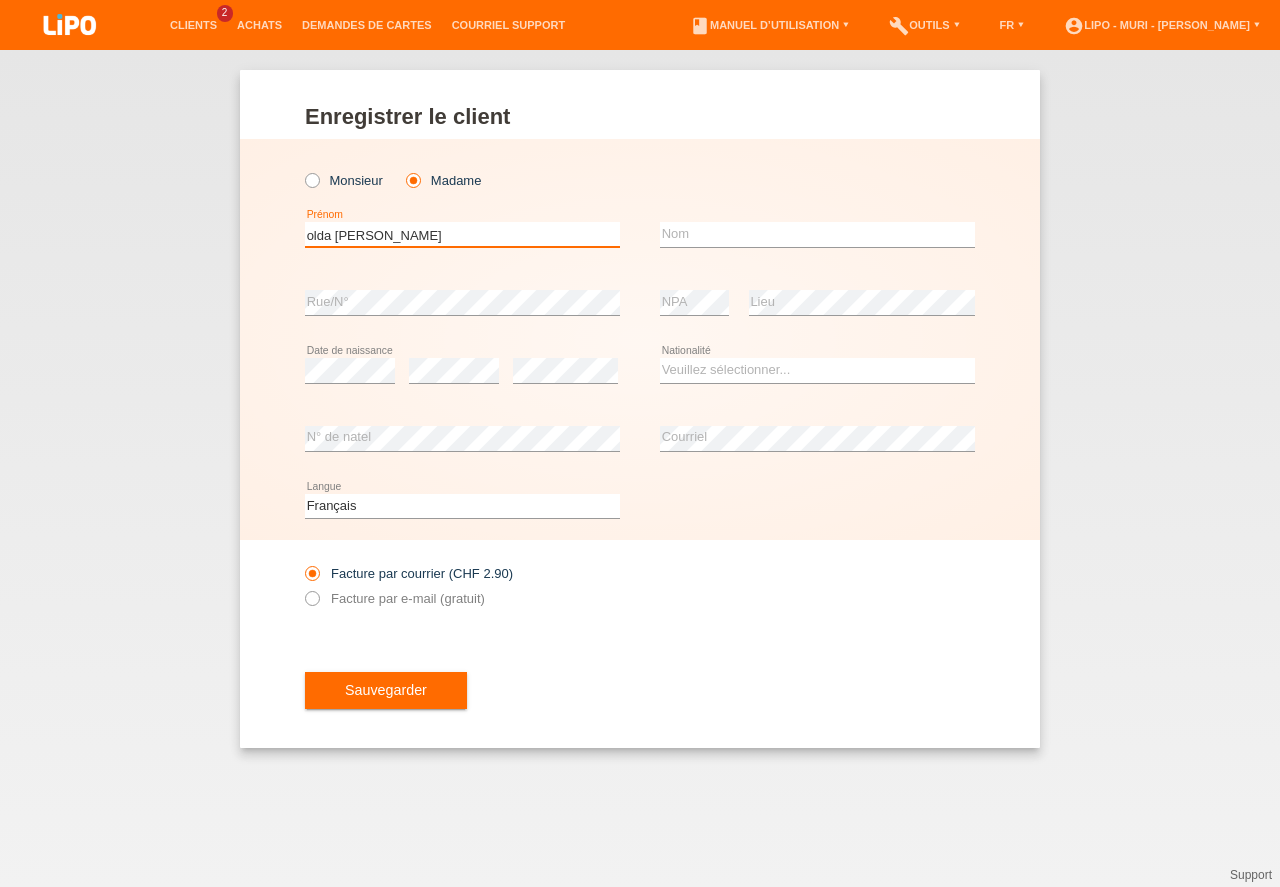 type on "olda [PERSON_NAME]" 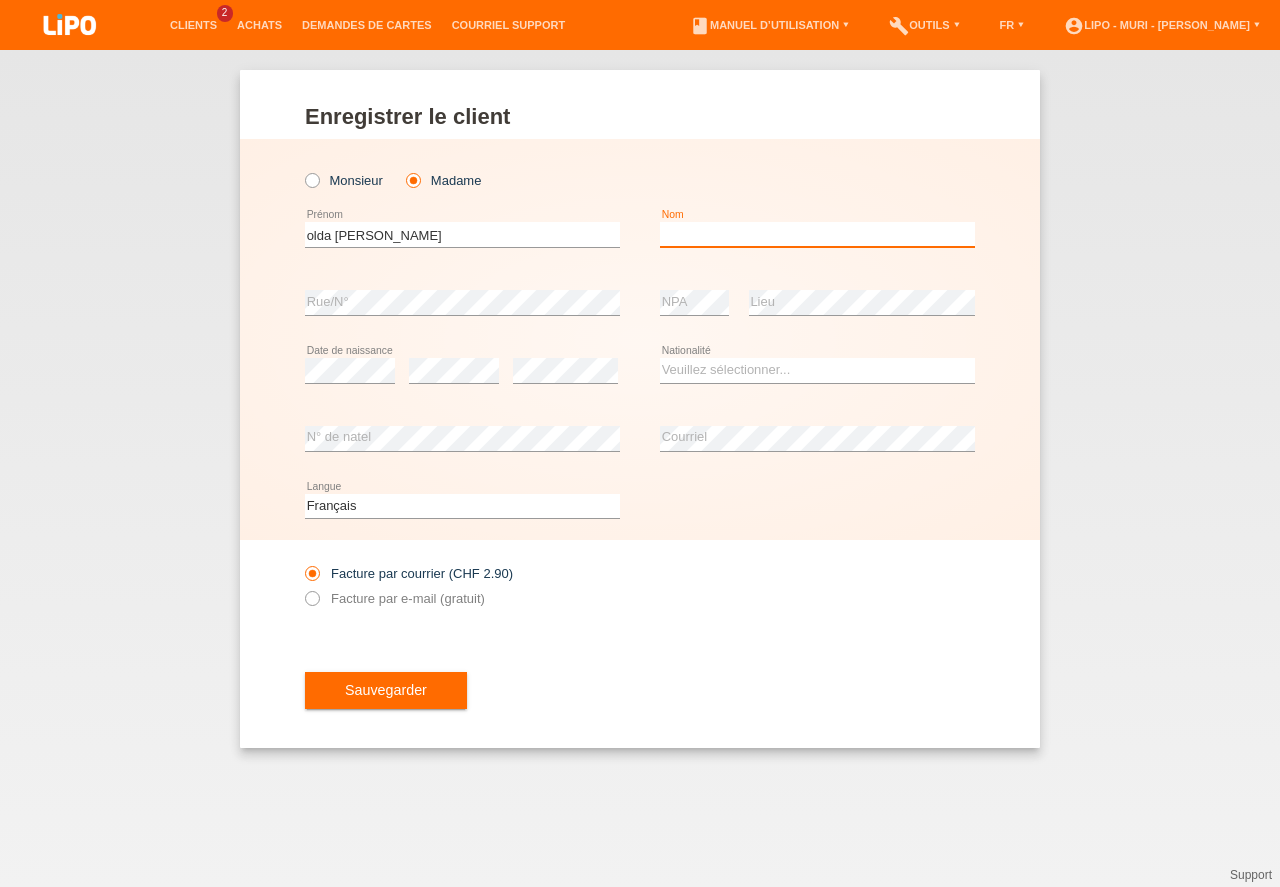 click at bounding box center (817, 234) 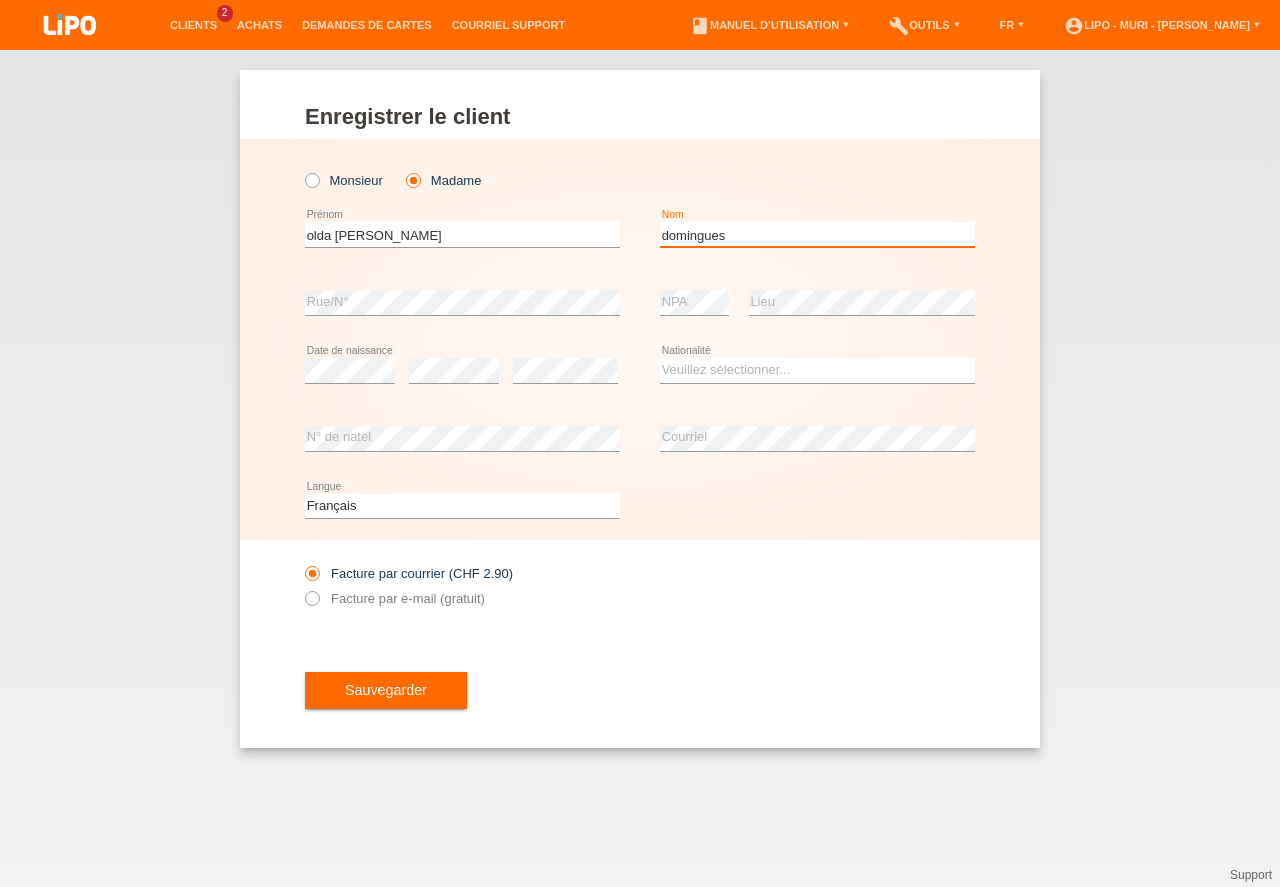 type on "domingues" 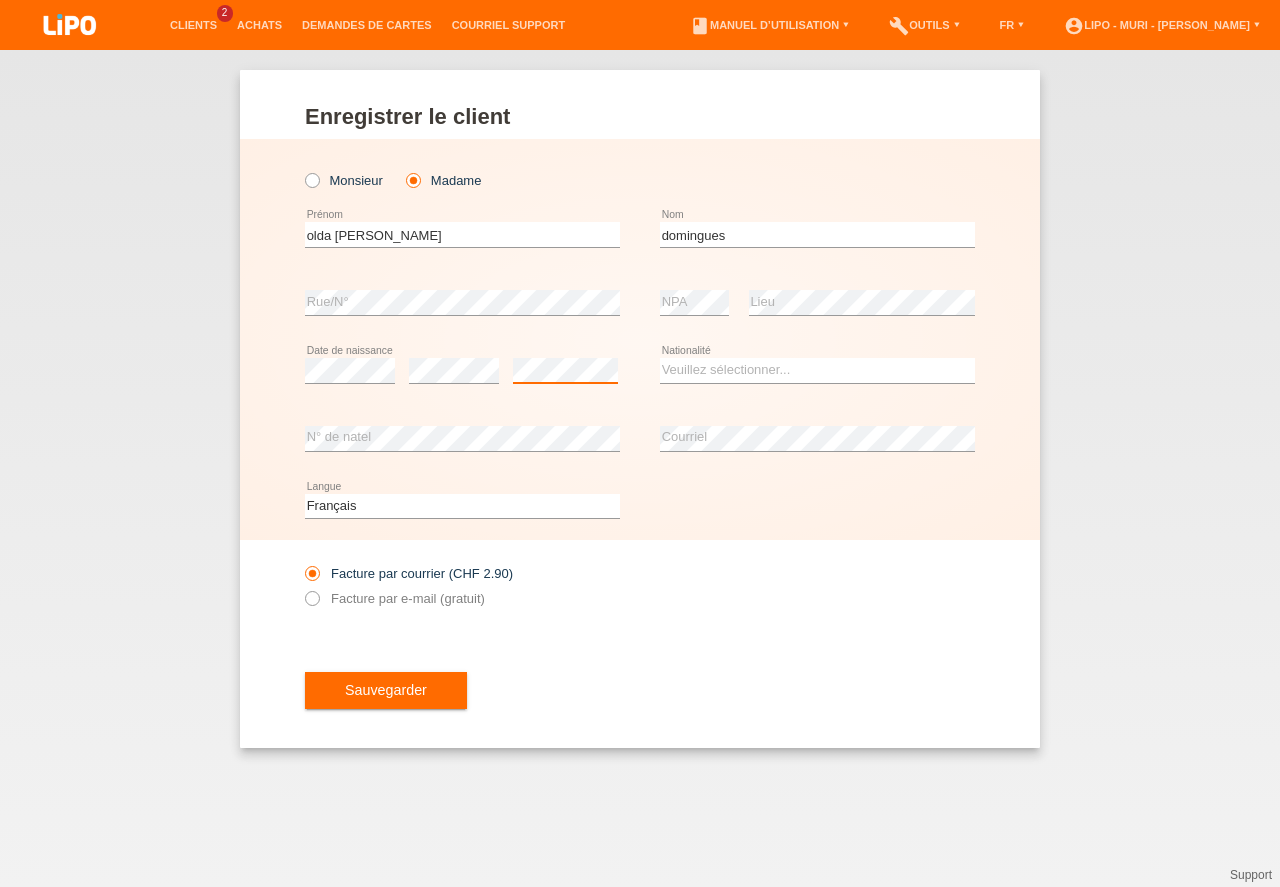 scroll, scrollTop: 0, scrollLeft: 0, axis: both 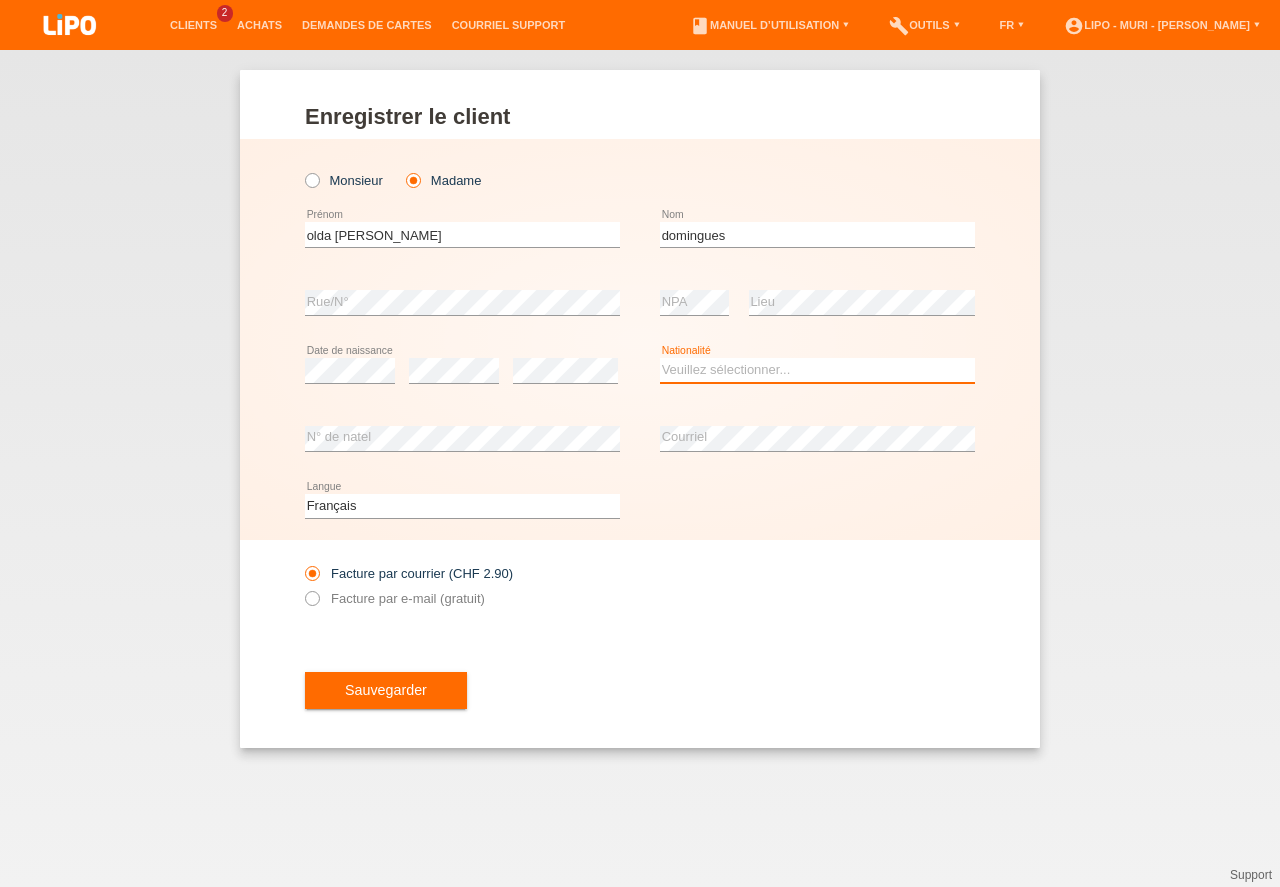 click on "Veuillez sélectionner...
Suisse
Allemagne
Autriche
Liechtenstein
------------
Afghanistan
Afrique du Sud
Åland
Albanie
Algérie Allemagne Andorre Angola Anguilla Antarctique Antigua-et-Barbuda Argentine" at bounding box center [817, 370] 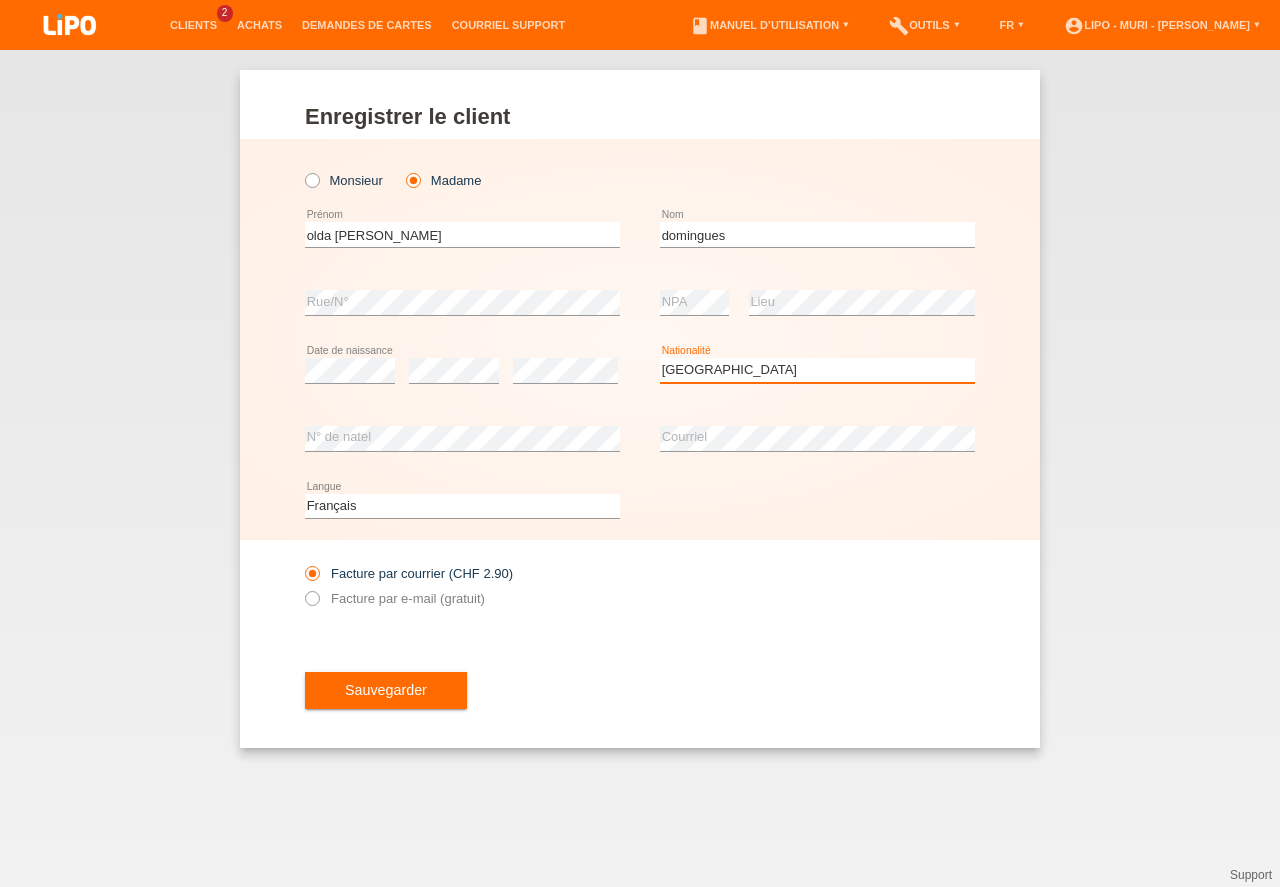 click on "[GEOGRAPHIC_DATA]" at bounding box center (0, 0) 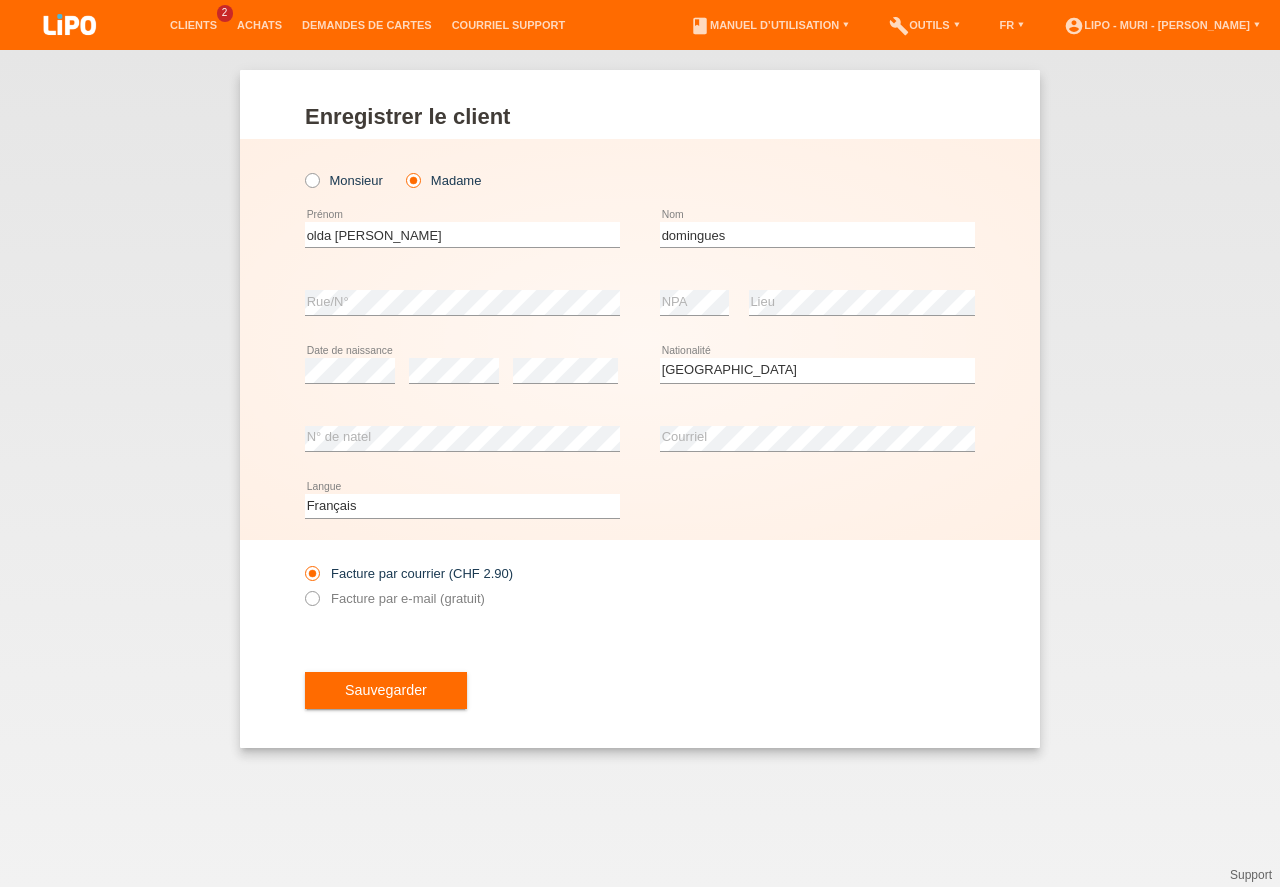 click on "Sauvegarder" at bounding box center [386, 691] 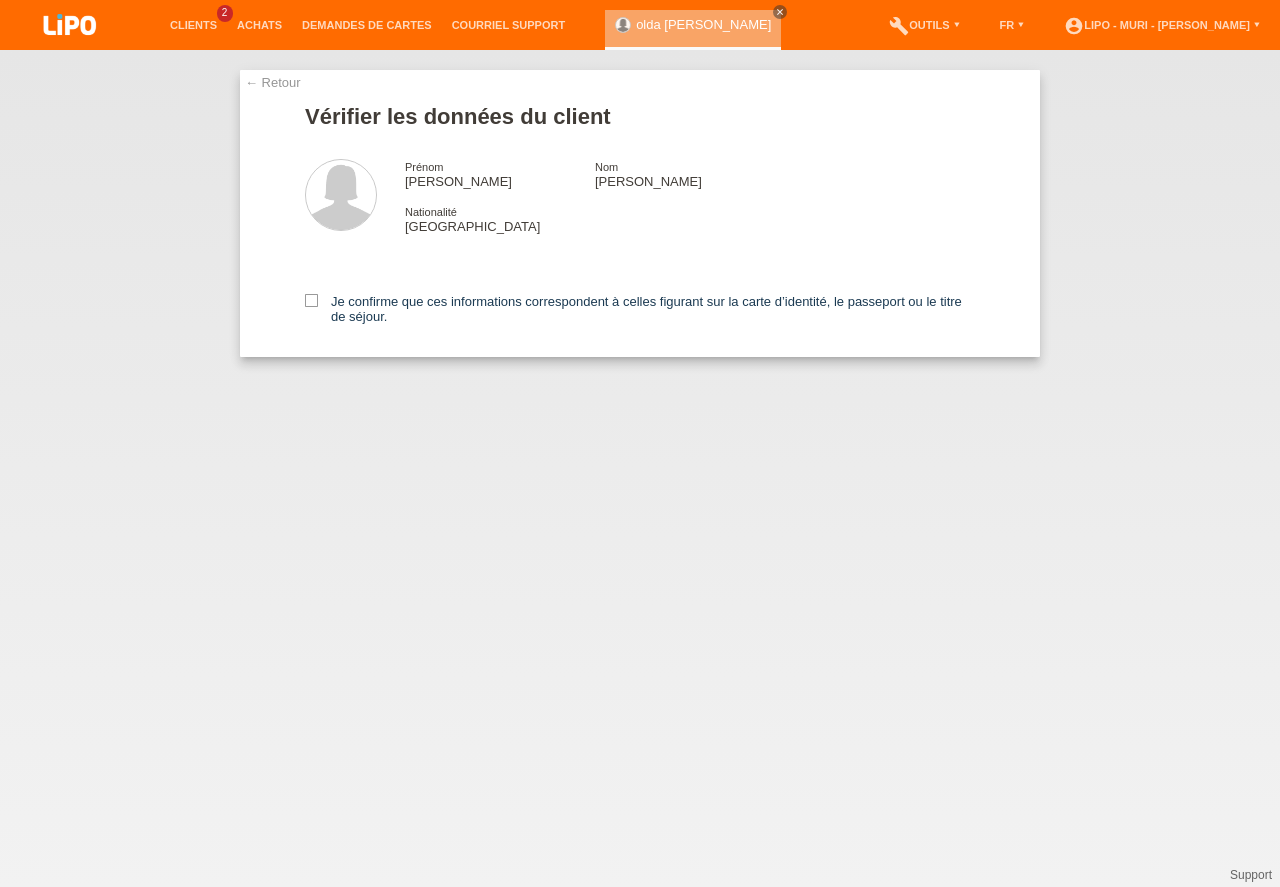 scroll, scrollTop: 0, scrollLeft: 0, axis: both 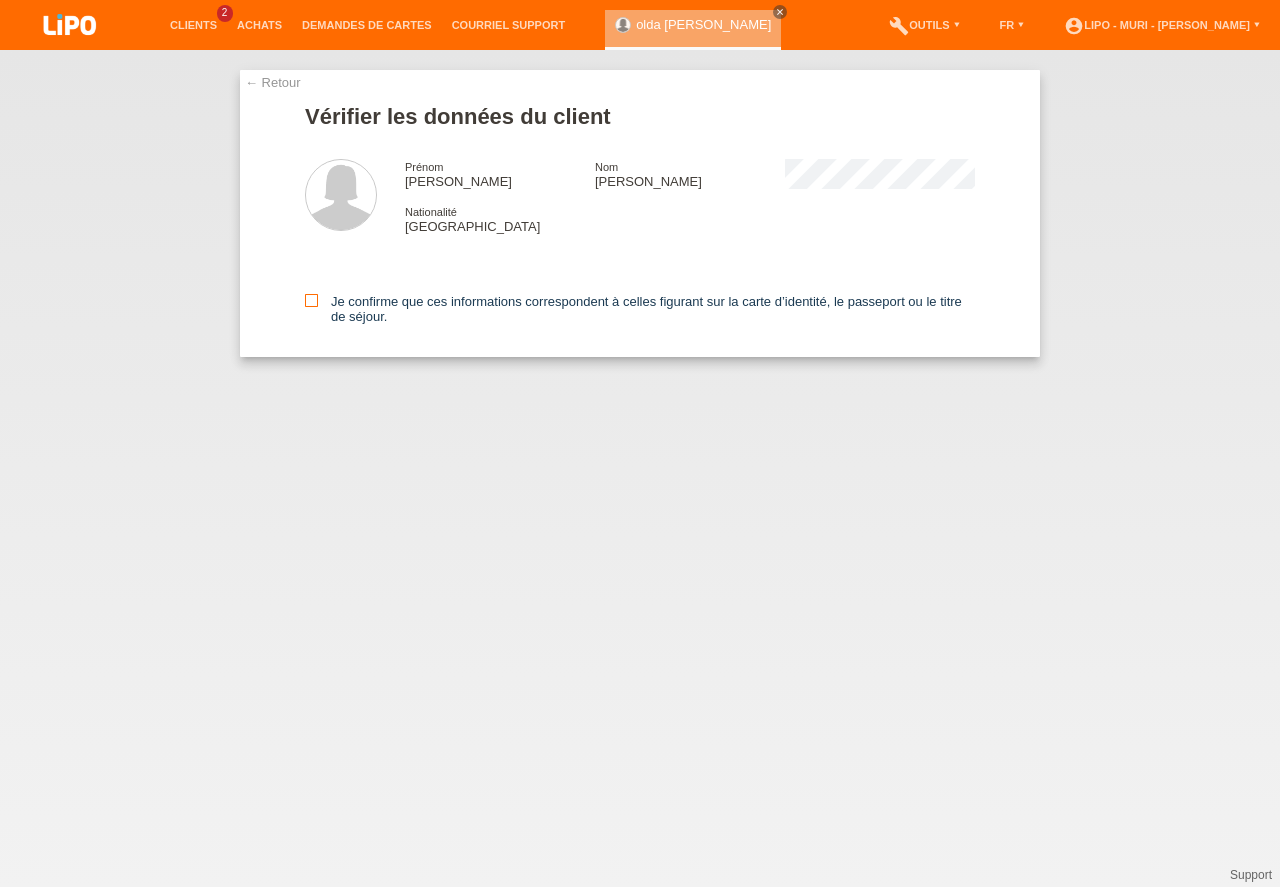 click at bounding box center (311, 300) 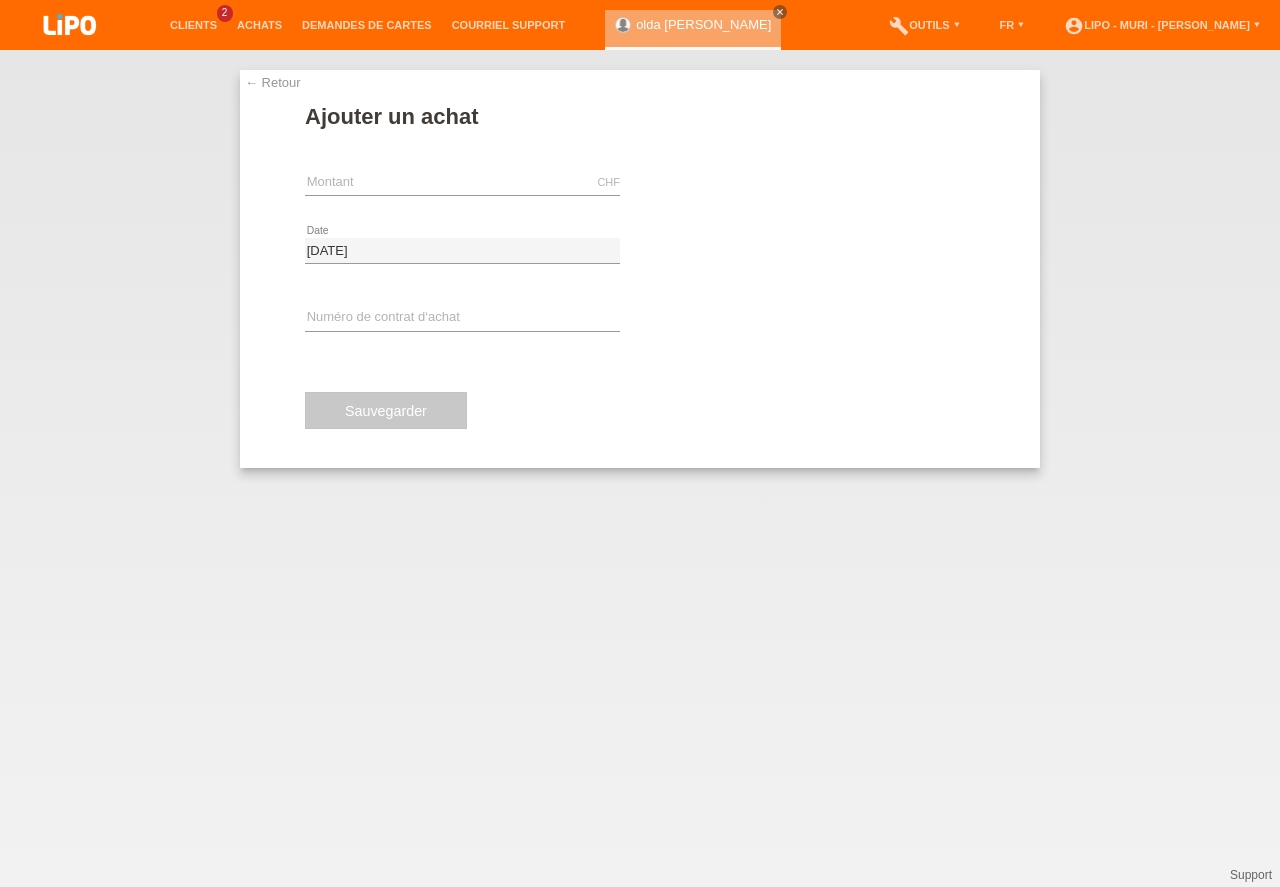 scroll, scrollTop: 0, scrollLeft: 0, axis: both 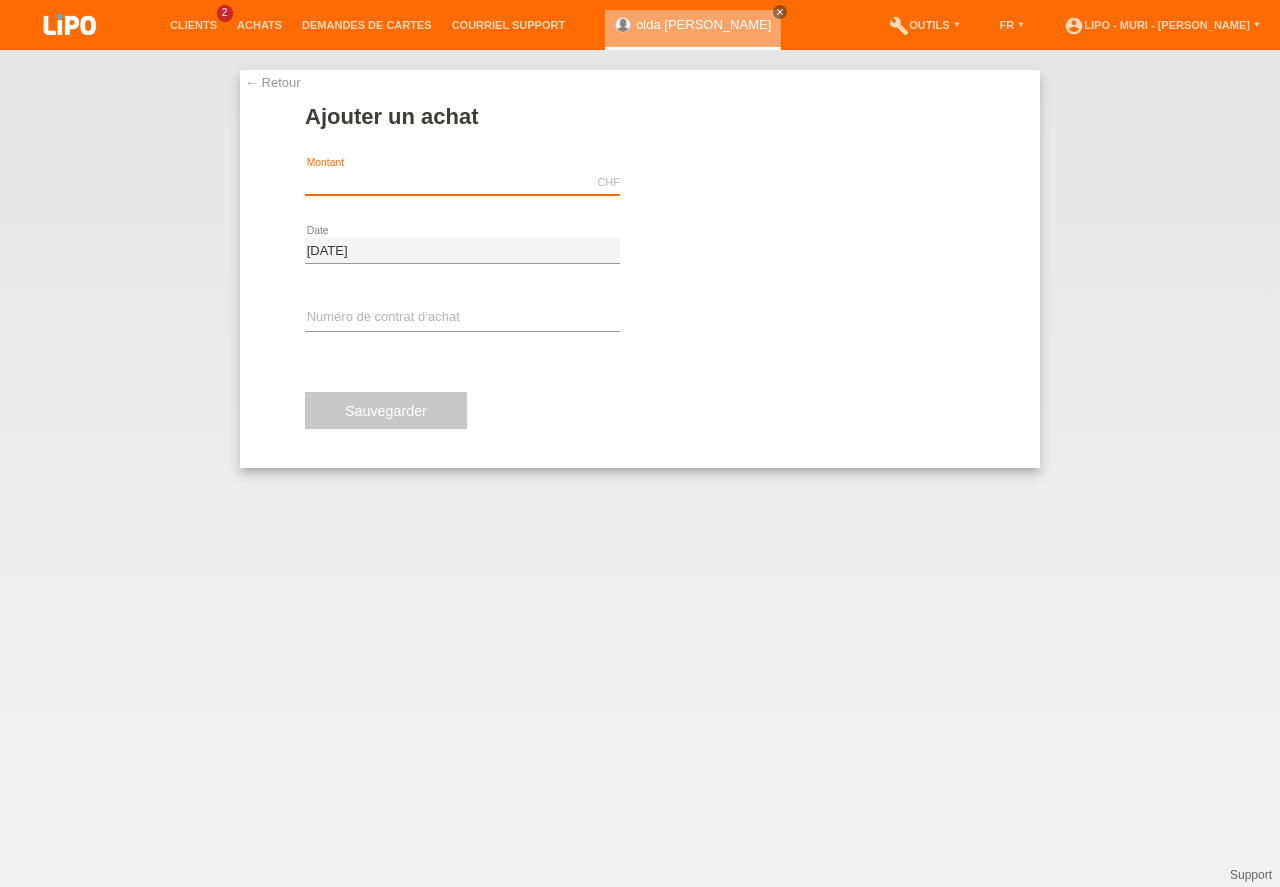 click at bounding box center [462, 182] 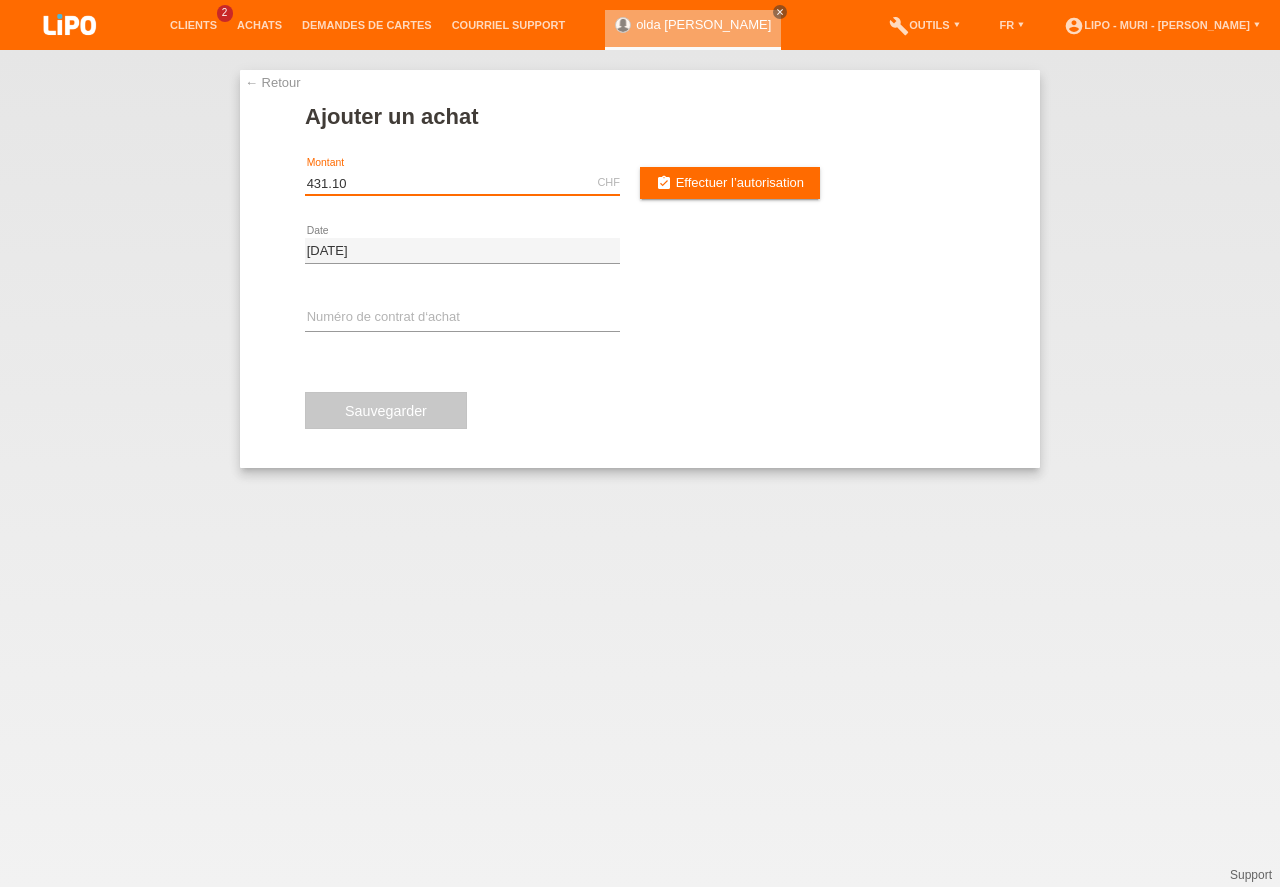 type on "431.10" 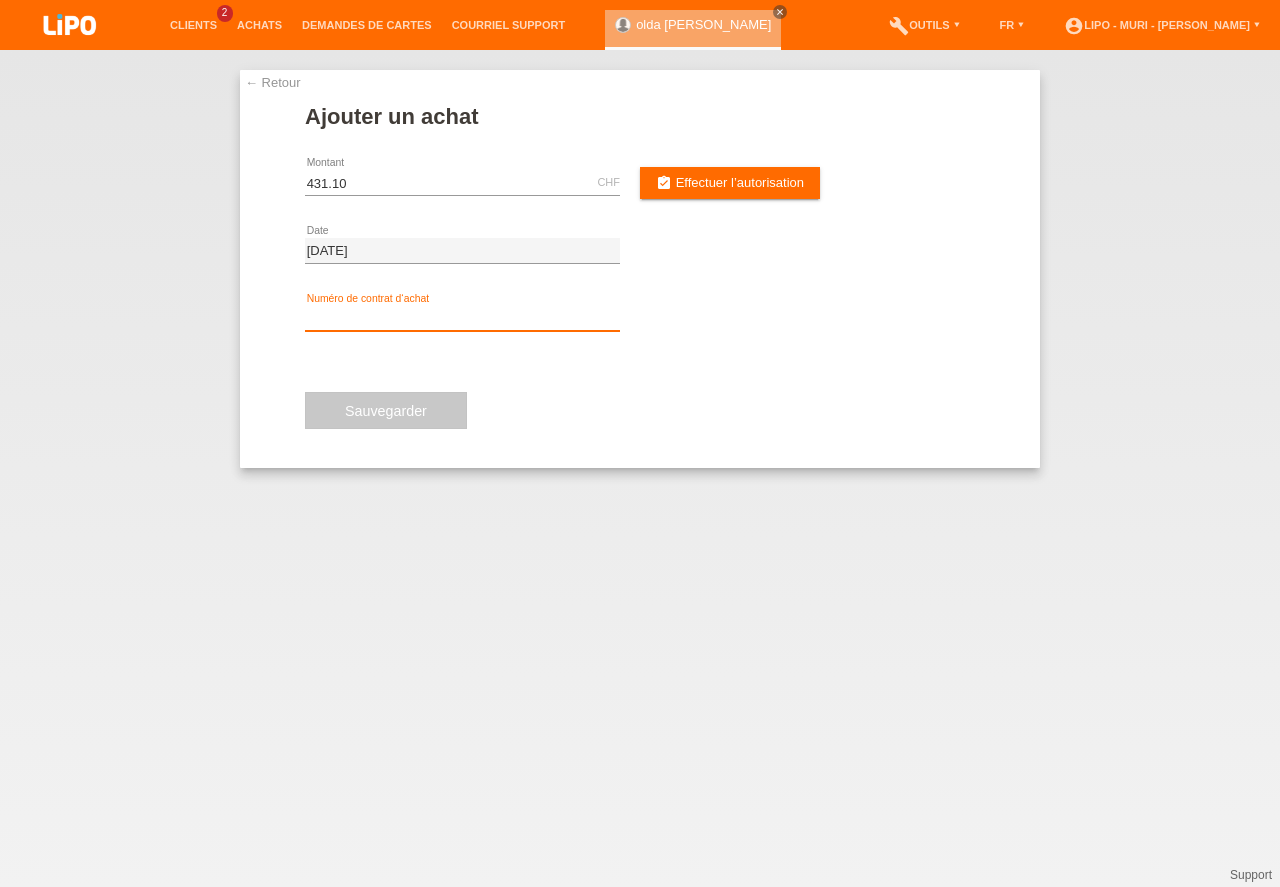 click at bounding box center [462, 318] 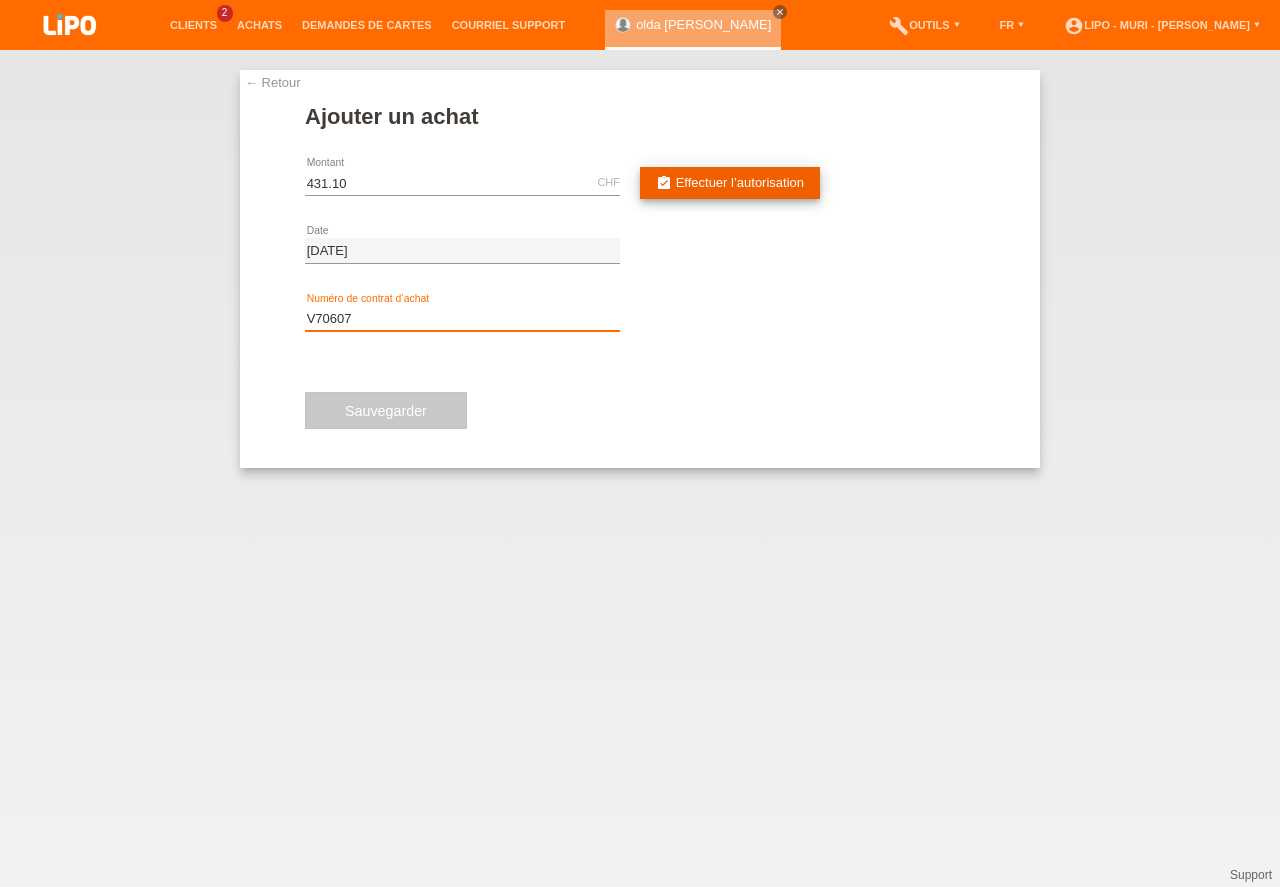 type on "V70607" 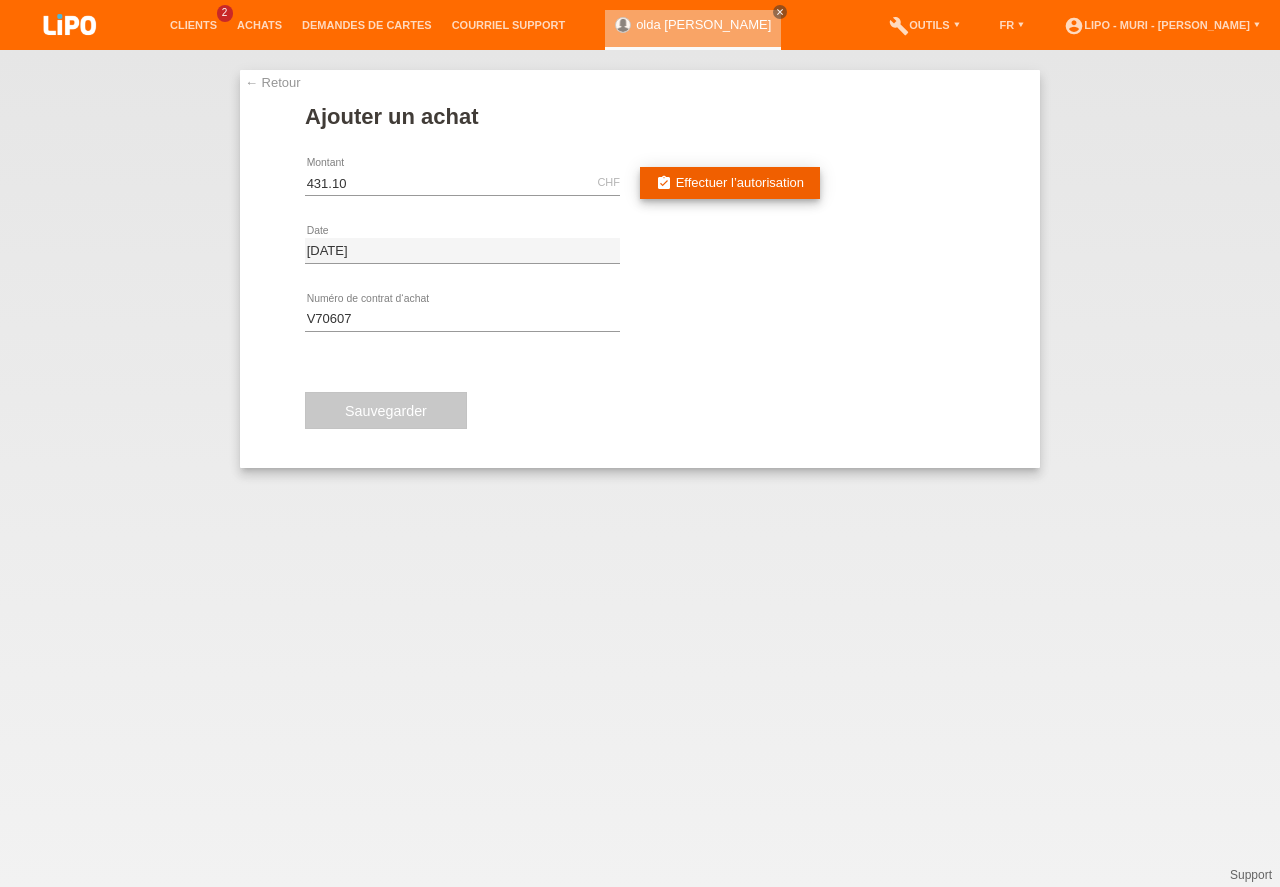 click on "Effectuer l’autorisation" at bounding box center [740, 182] 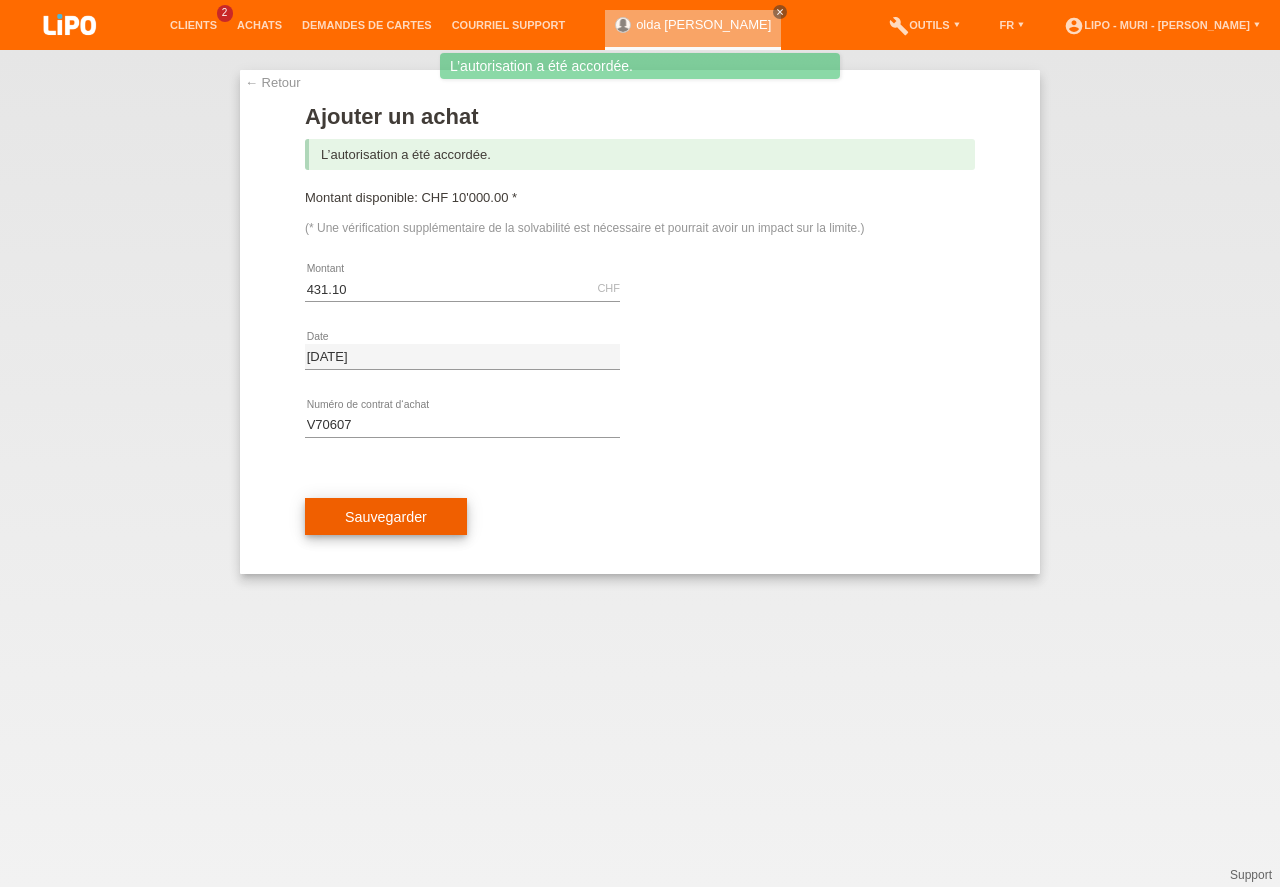 click on "Sauvegarder" at bounding box center [386, 517] 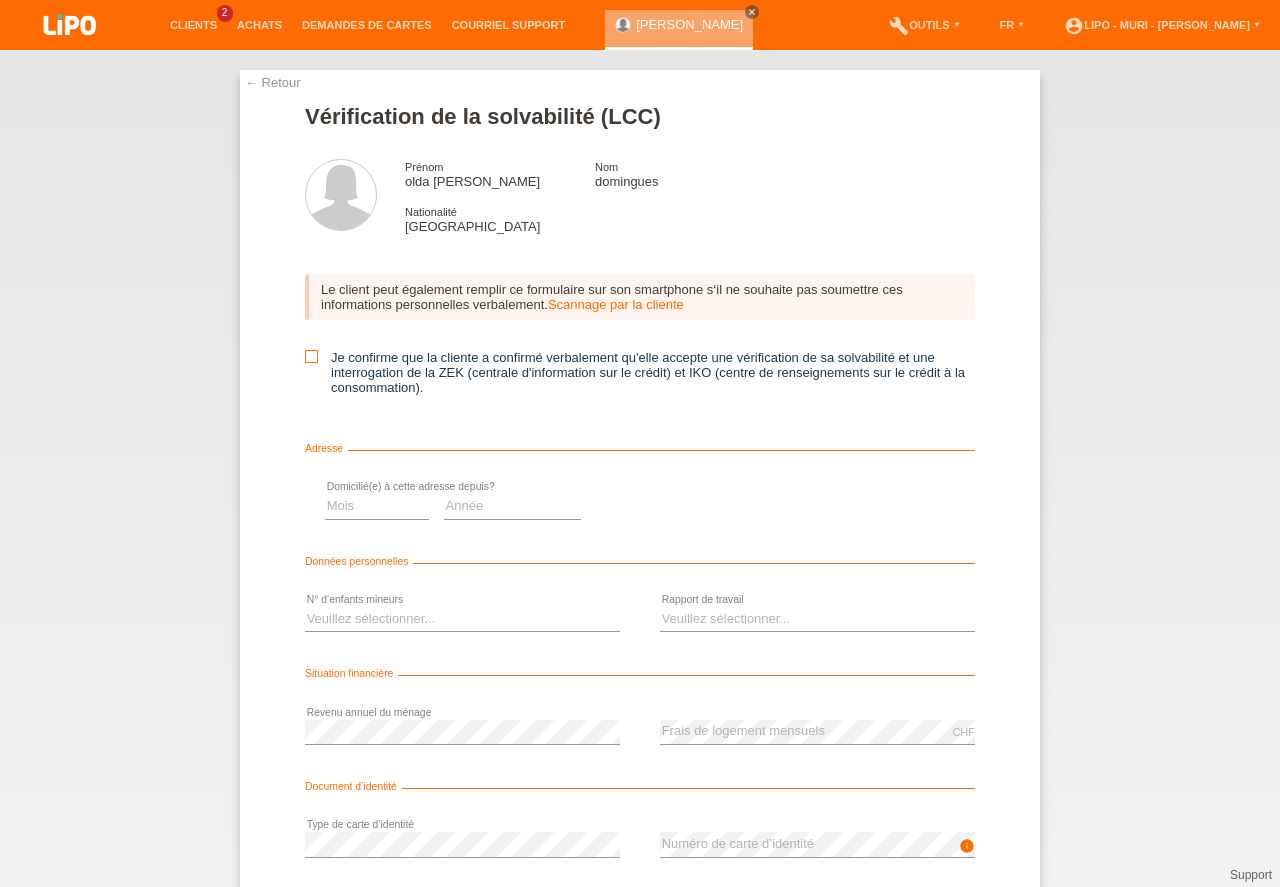 scroll, scrollTop: 0, scrollLeft: 0, axis: both 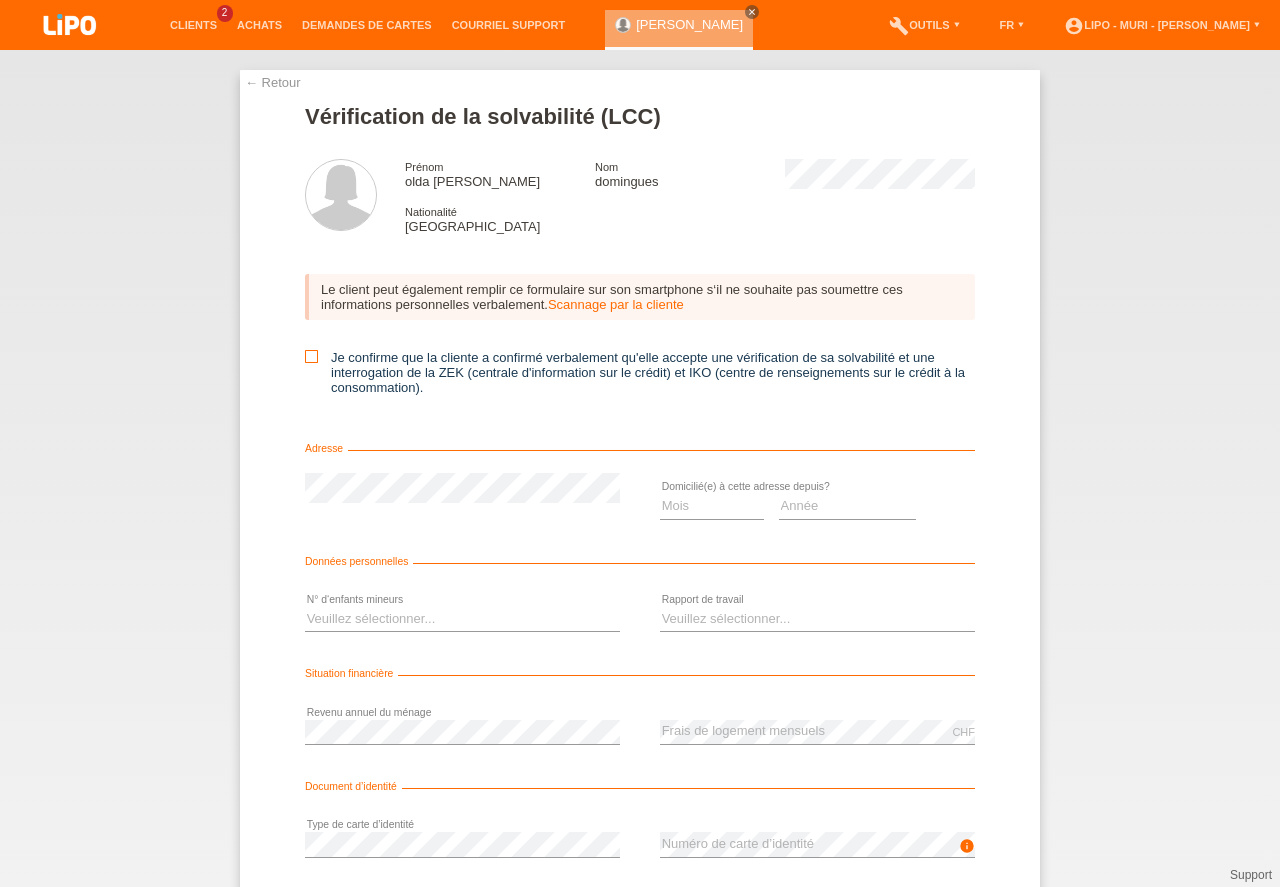 click at bounding box center (311, 356) 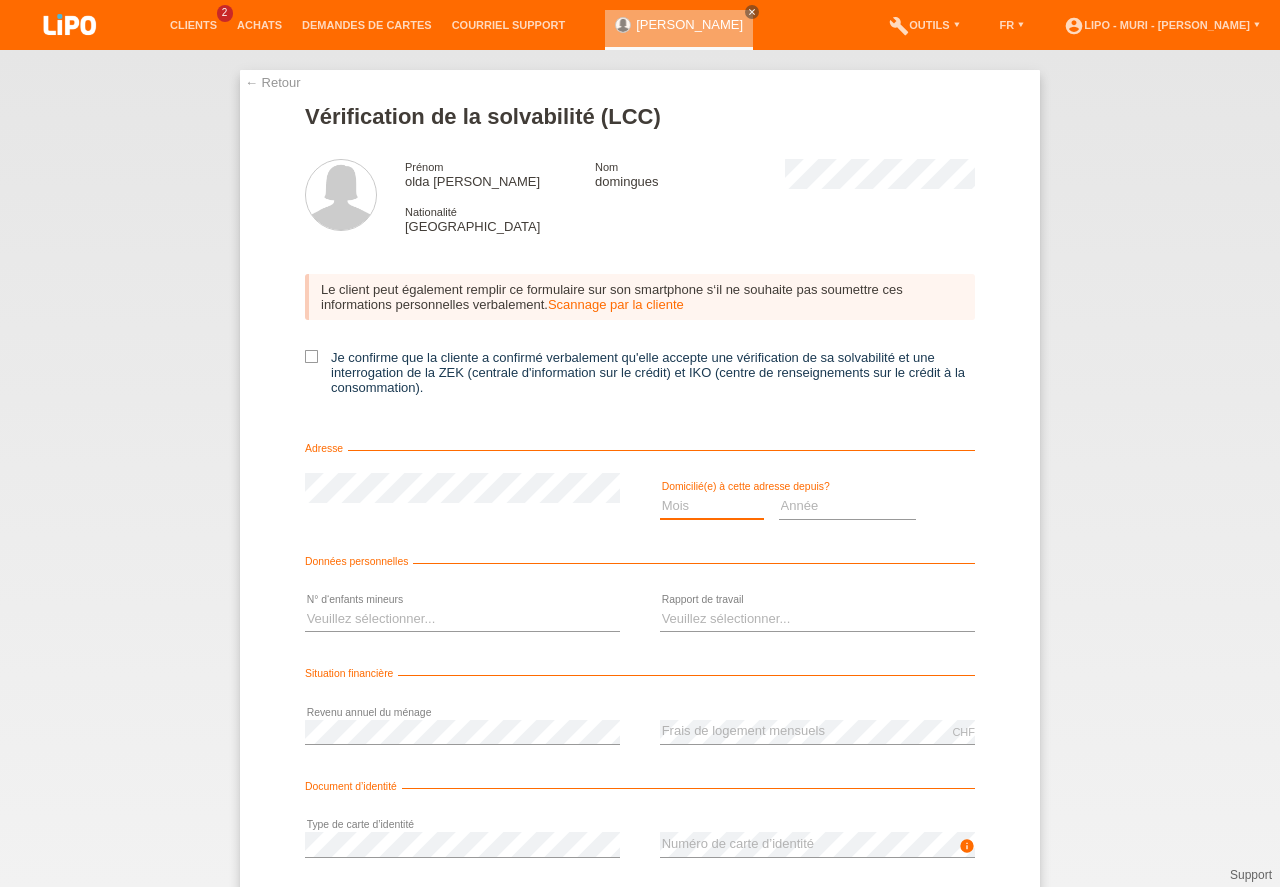 click on "Mois
01
02
03
04
05
06
07
08
09
10" at bounding box center (712, 506) 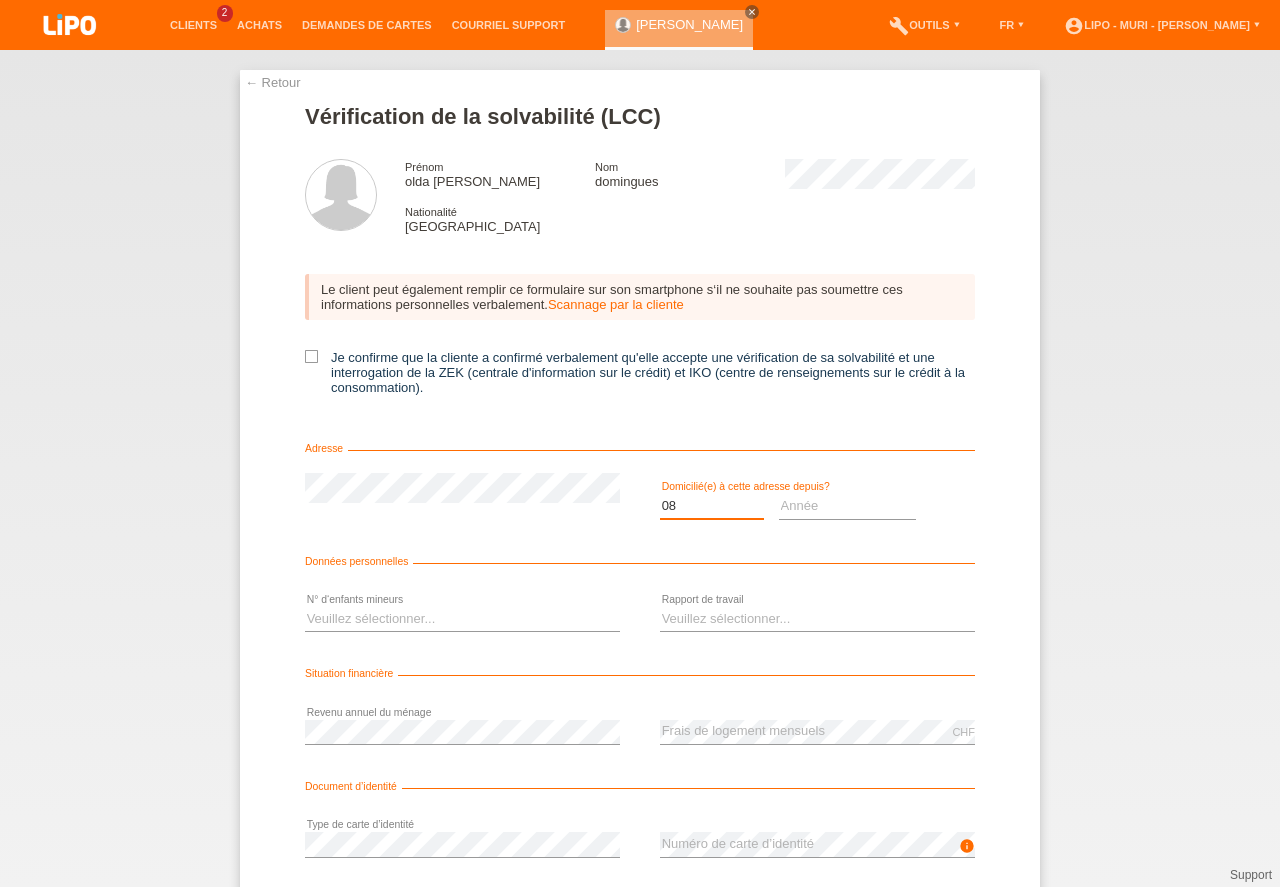 click on "08" at bounding box center [0, 0] 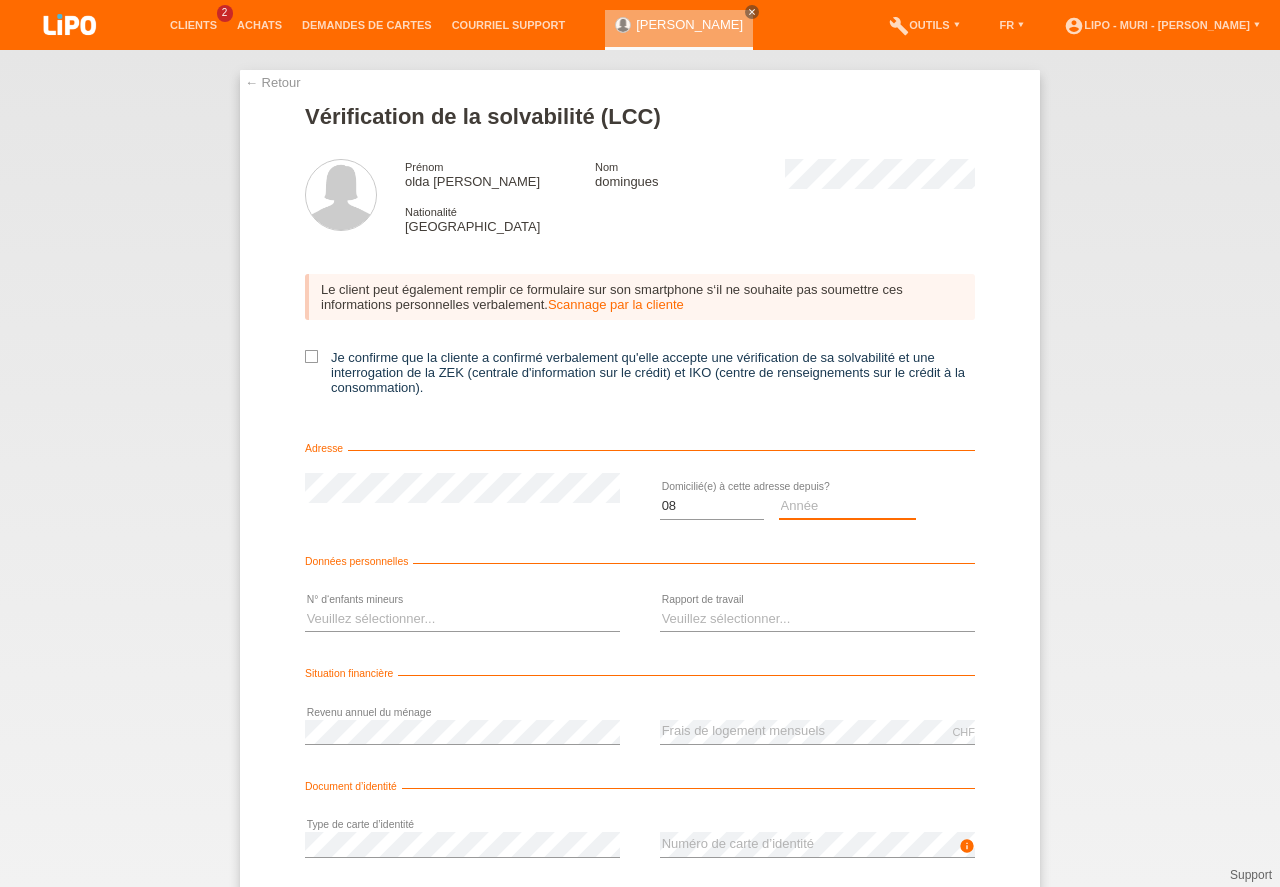 click on "Année
2025
2024
2023
2022
2021
2020
2019
2018
2017
2016 2015 2014 2013 2012 2011 2010 2009 2008 2007 2006 2005 2004 2003" at bounding box center (848, 506) 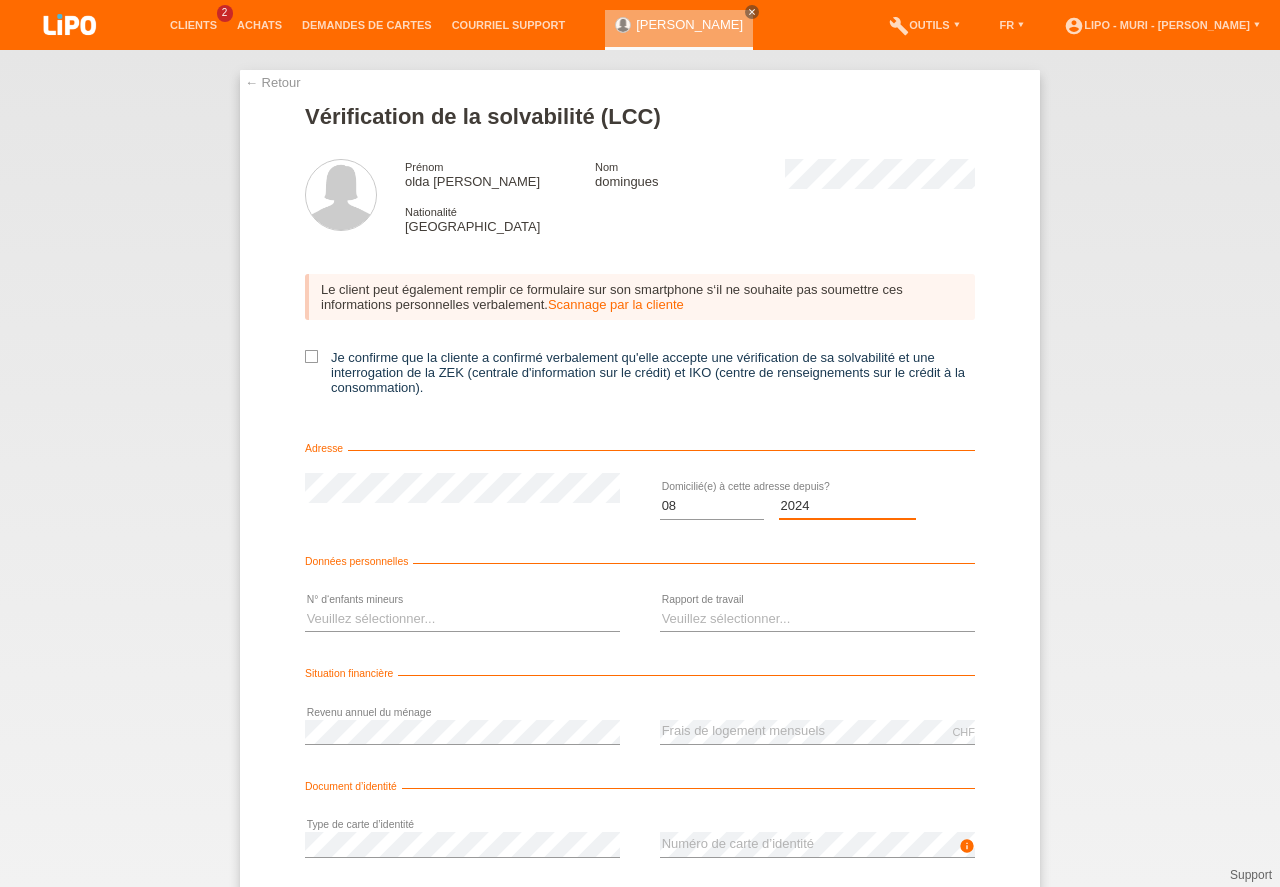click on "2024" at bounding box center [0, 0] 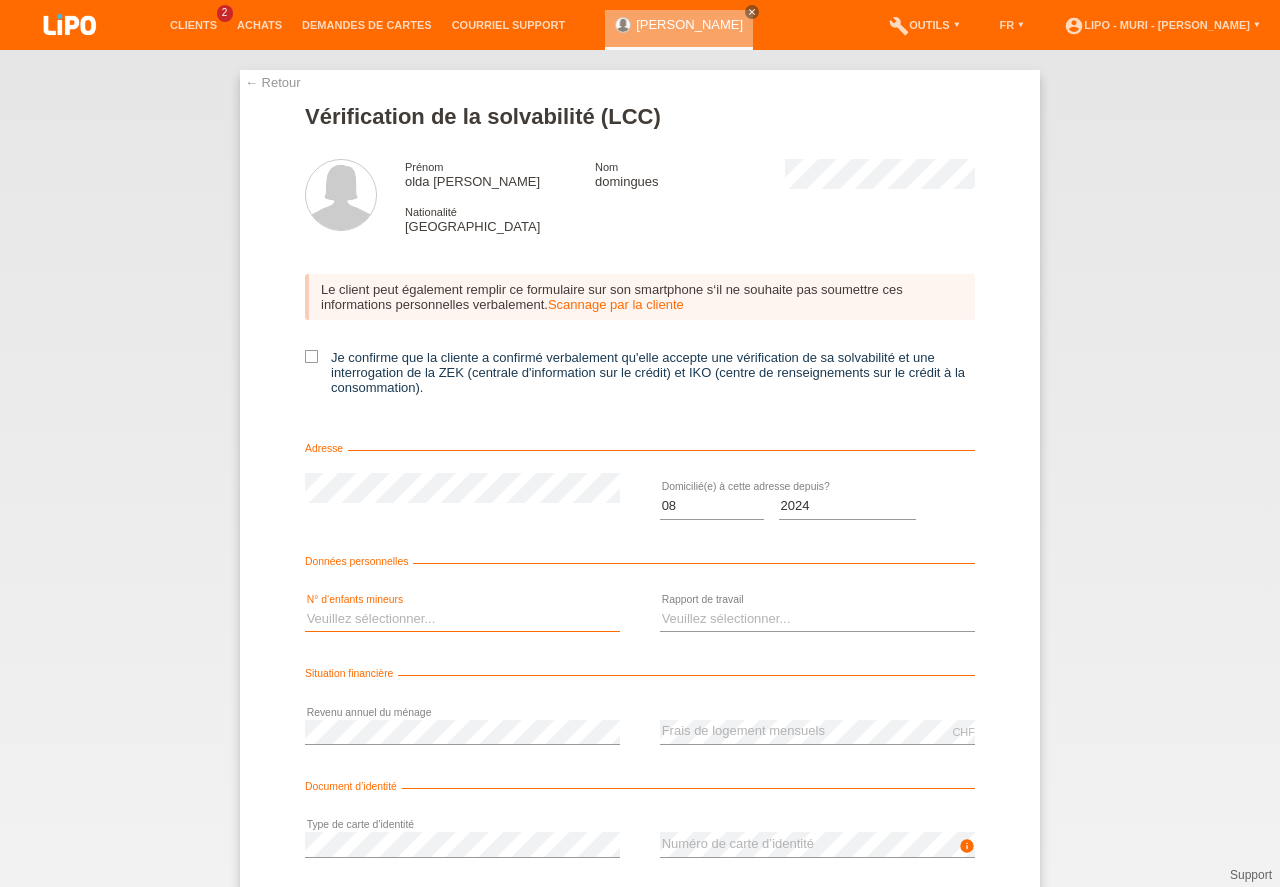 click on "Veuillez sélectionner...
0
1
2
3
4
5
6
7
8
9" at bounding box center [462, 619] 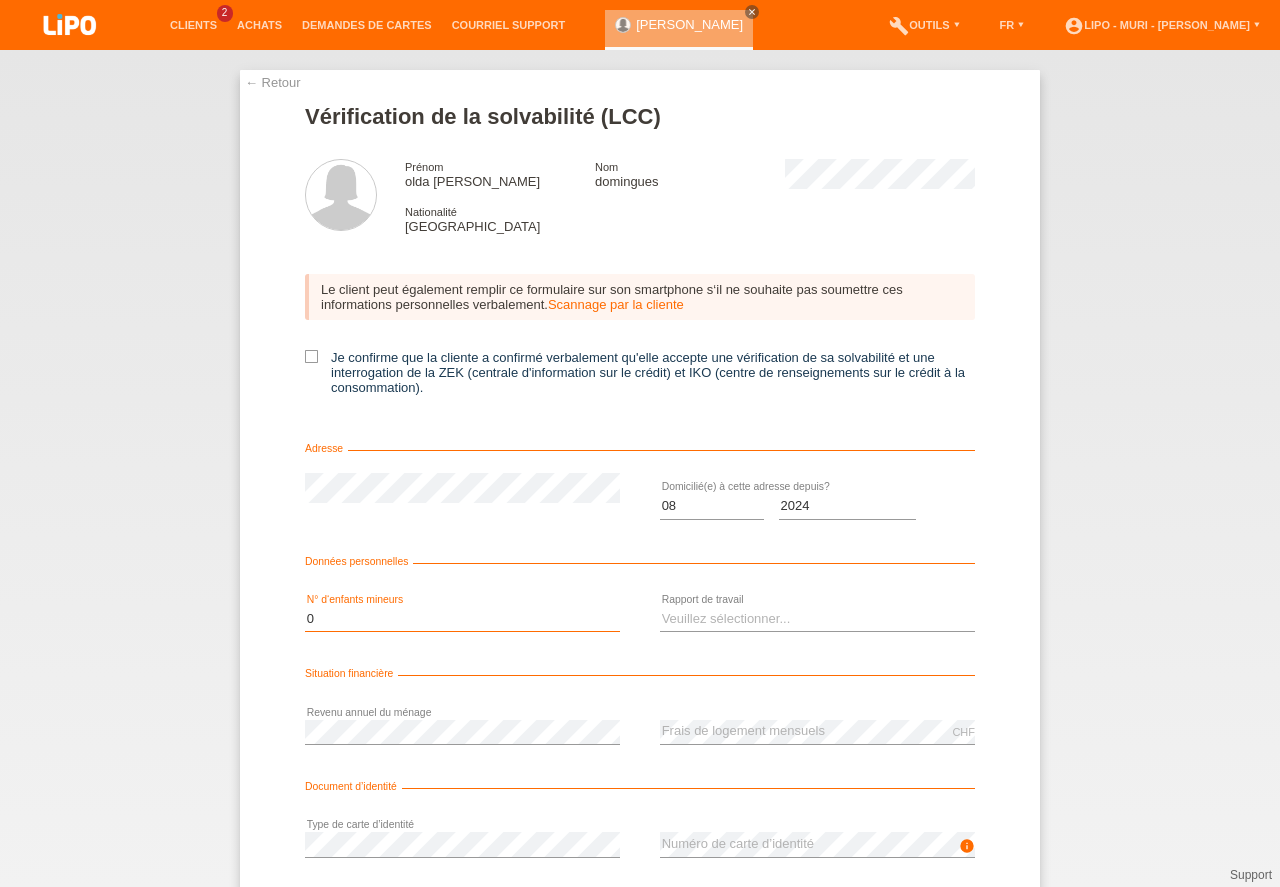 click on "0" at bounding box center (0, 0) 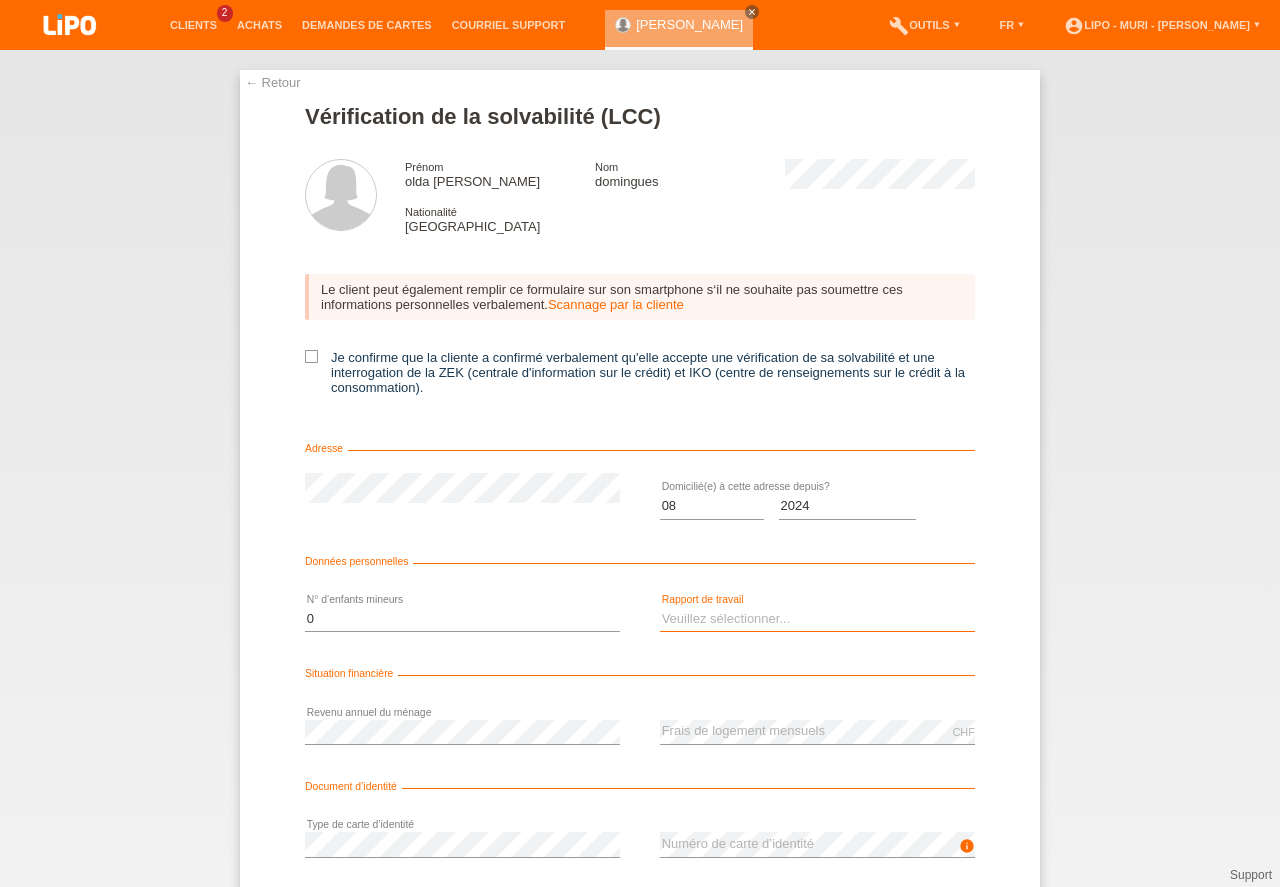 click on "Veuillez sélectionner...
A durée indéterminée
A durée déterminée
Apprenti/étudiant
Retraité(e)
Sans activité lucrative
Femme/homme au foyer
Indépendant(e)" at bounding box center [817, 619] 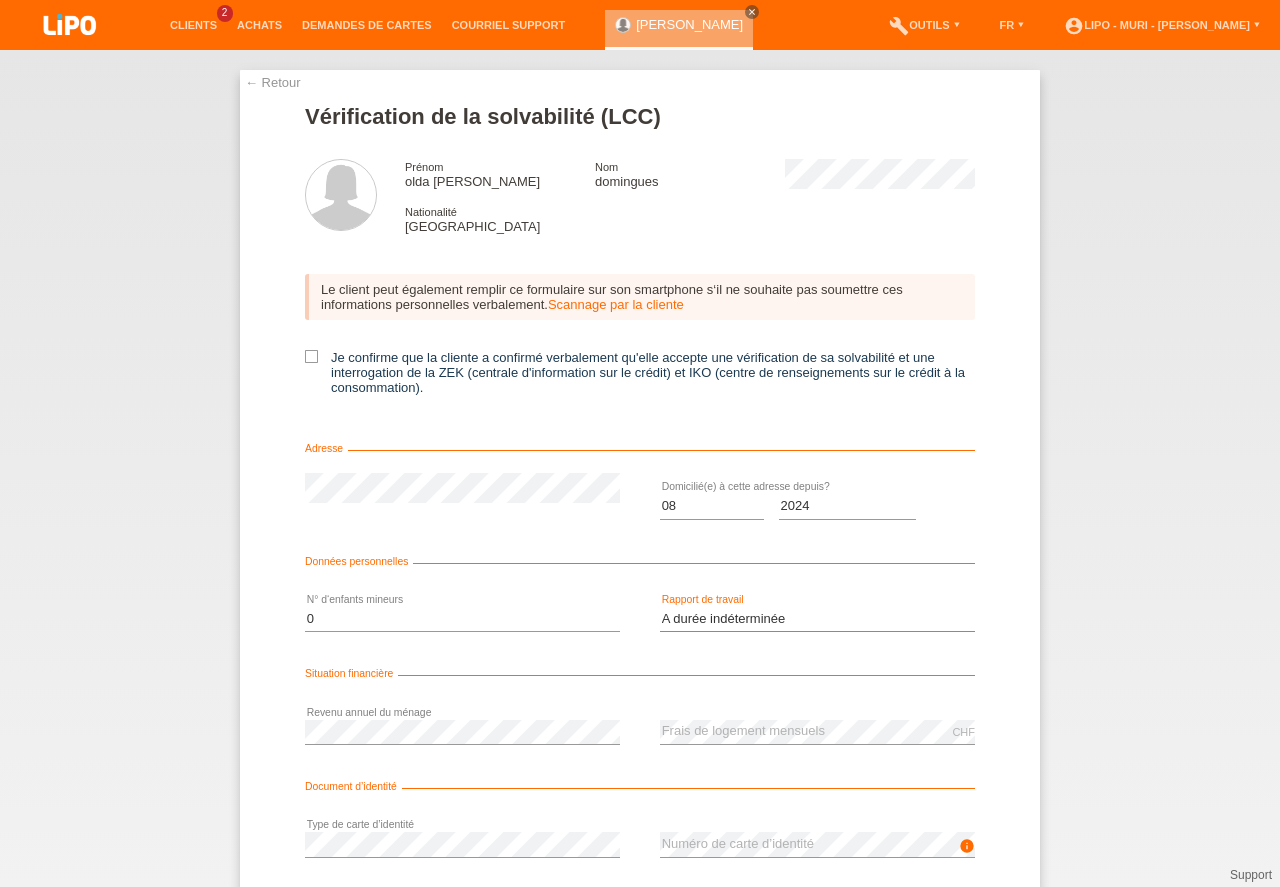 click on "A durée indéterminée" at bounding box center (0, 0) 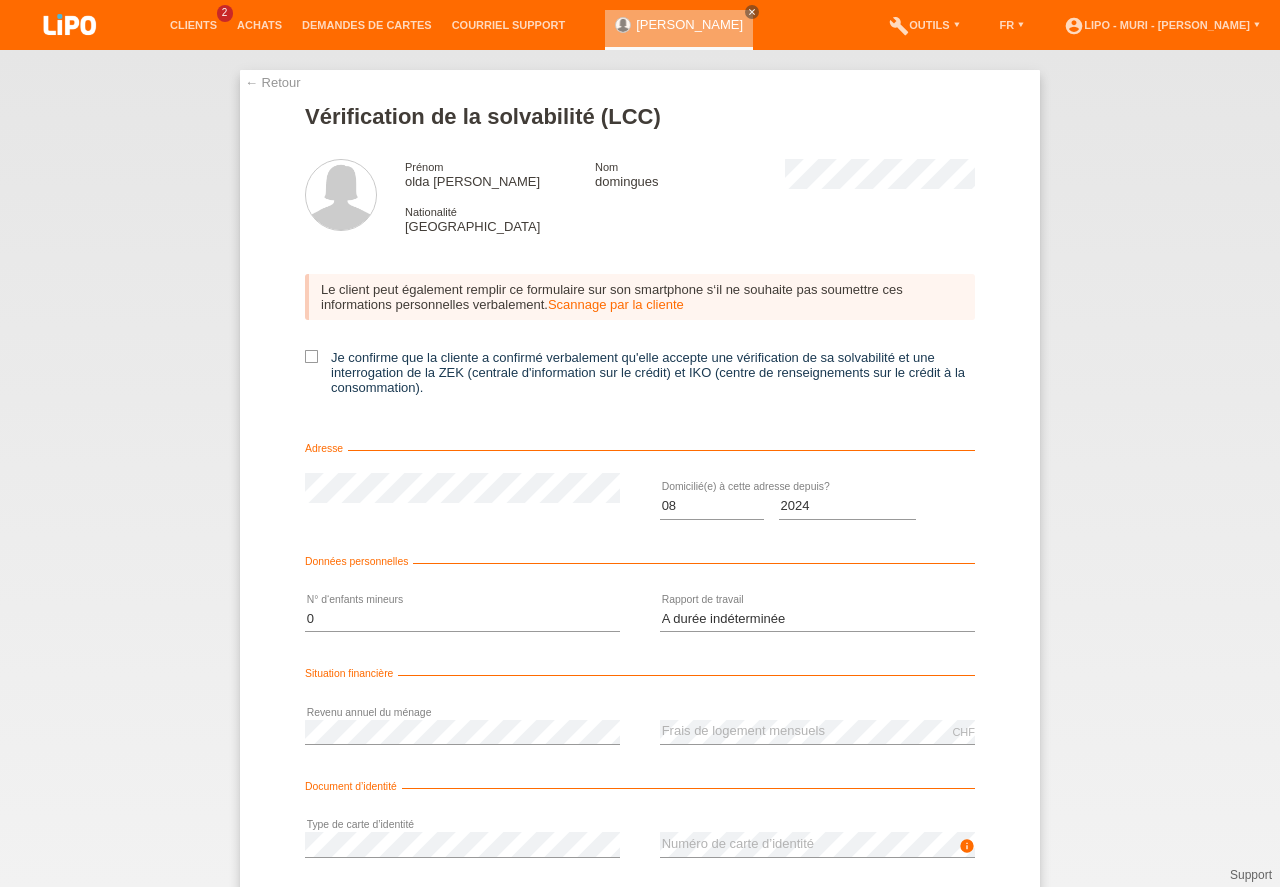 click on "← Retour
Vérification de la solvabilité (LCC)
Prénom
olda maria
Nom
domingues
Nationalité
Suisse
01" at bounding box center [640, 468] 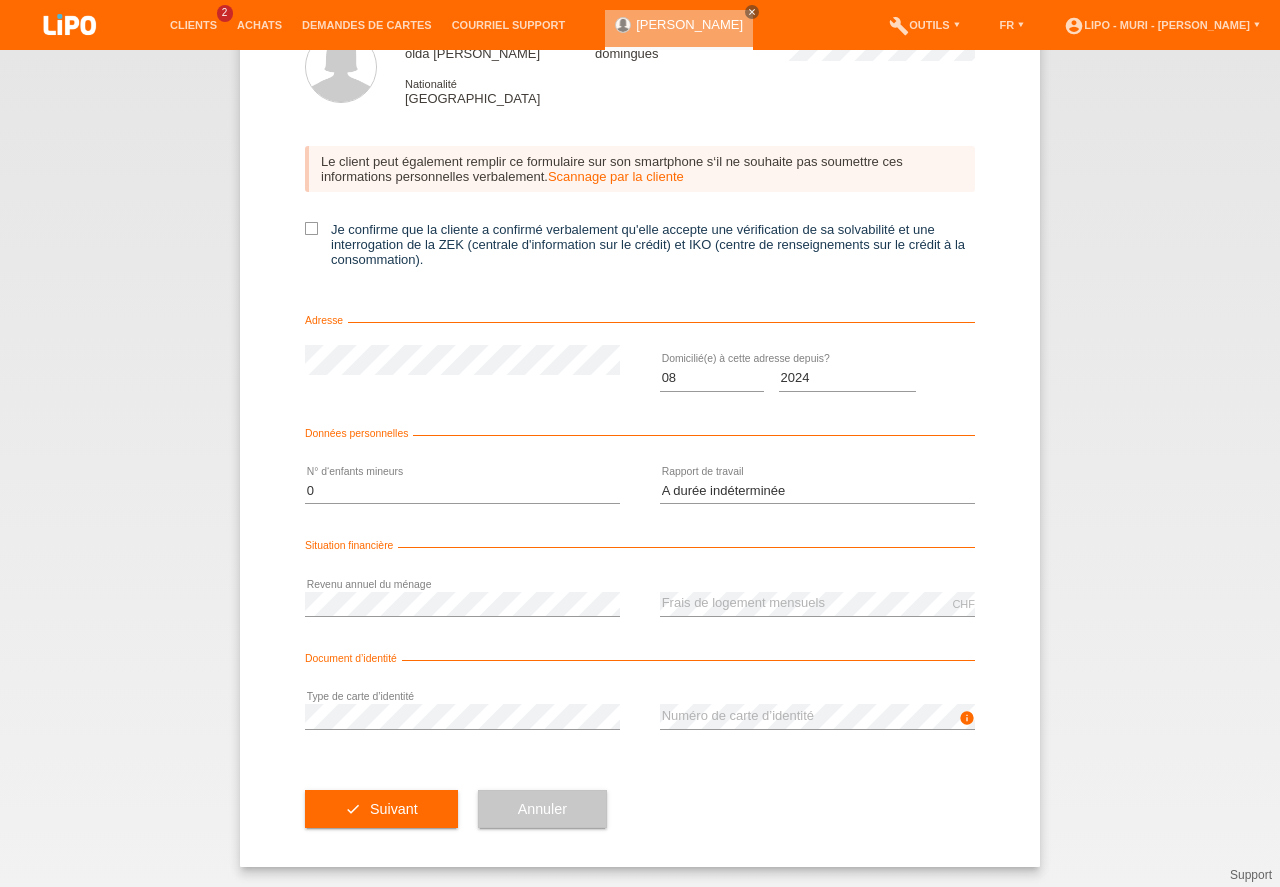drag, startPoint x: 1279, startPoint y: 832, endPoint x: 1275, endPoint y: 926, distance: 94.08507 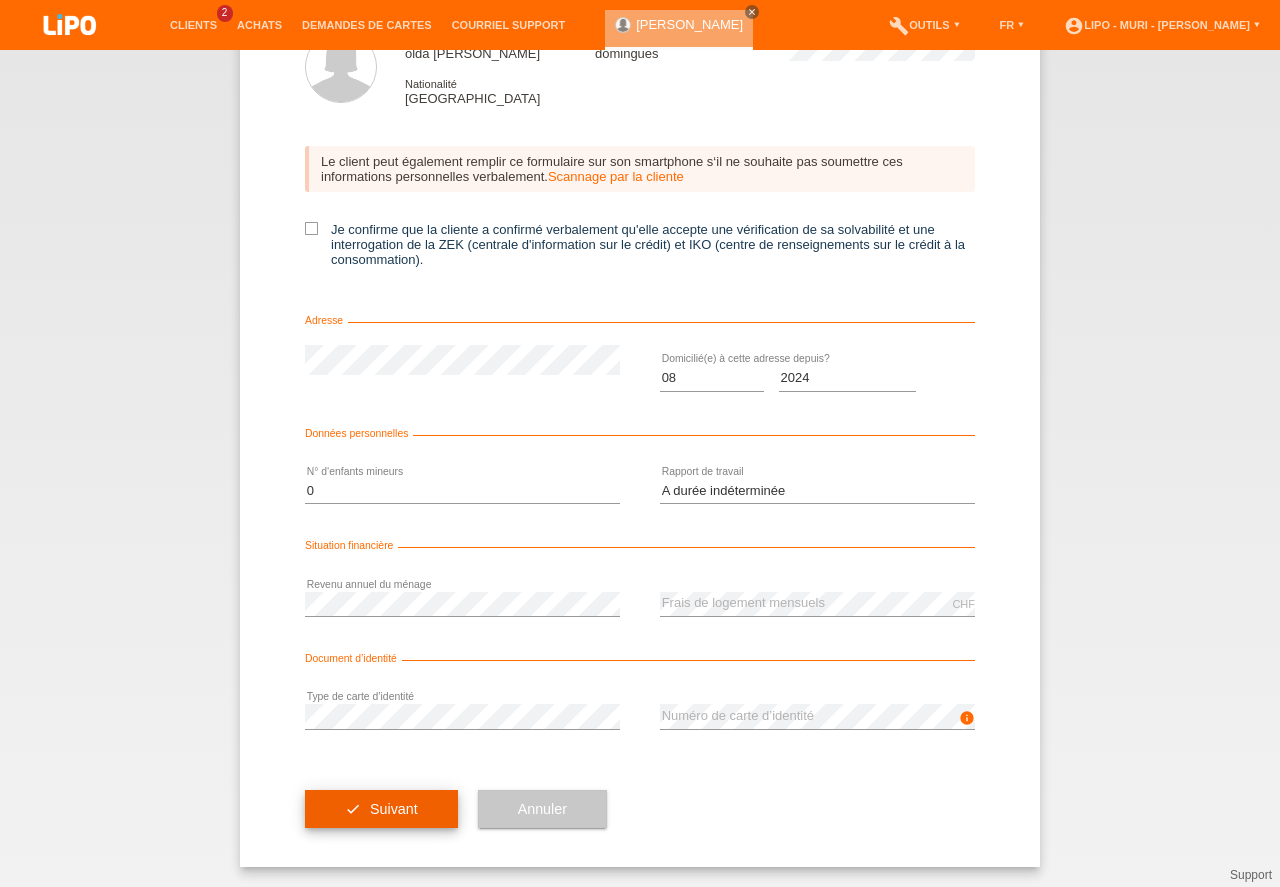 click on "check   Suivant" at bounding box center (381, 809) 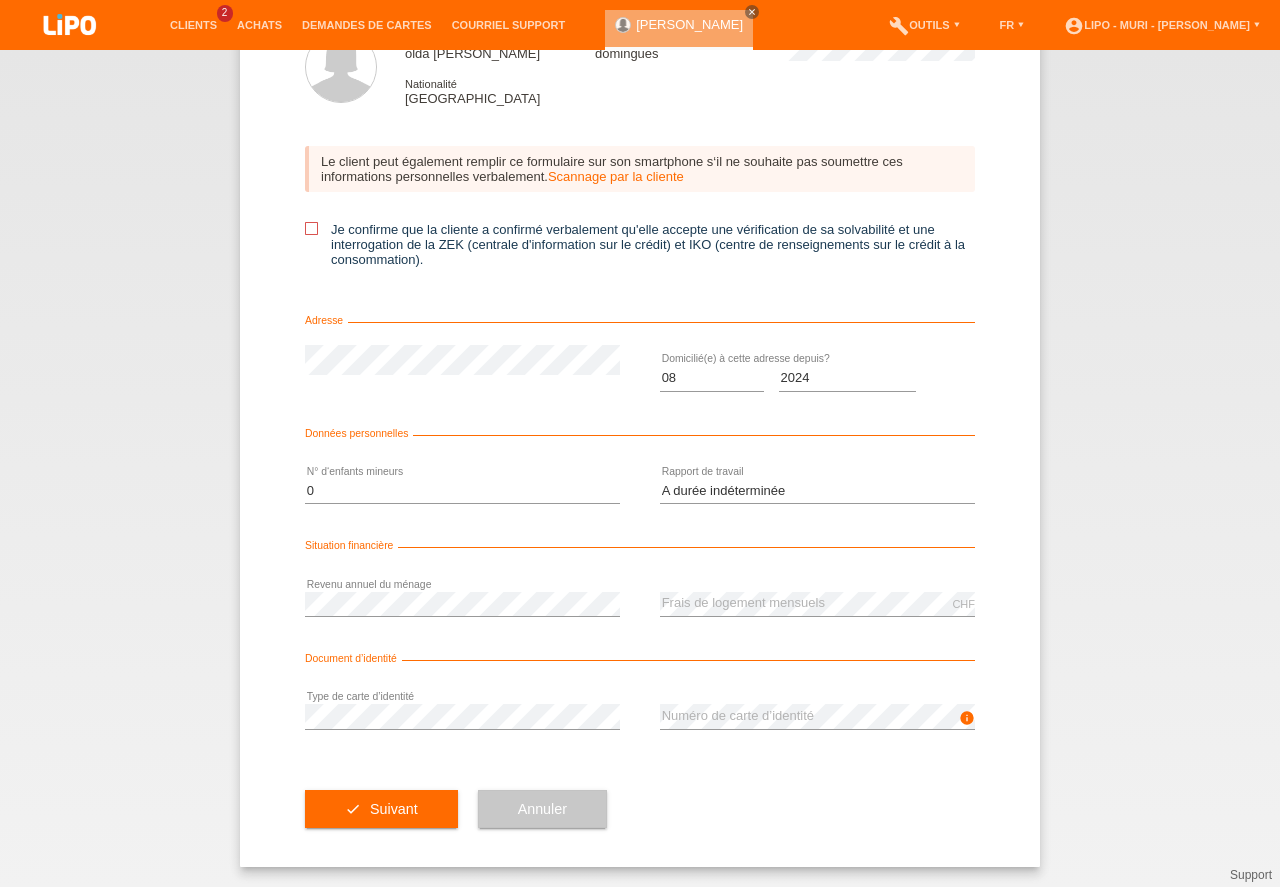 drag, startPoint x: 309, startPoint y: 222, endPoint x: 352, endPoint y: 518, distance: 299.107 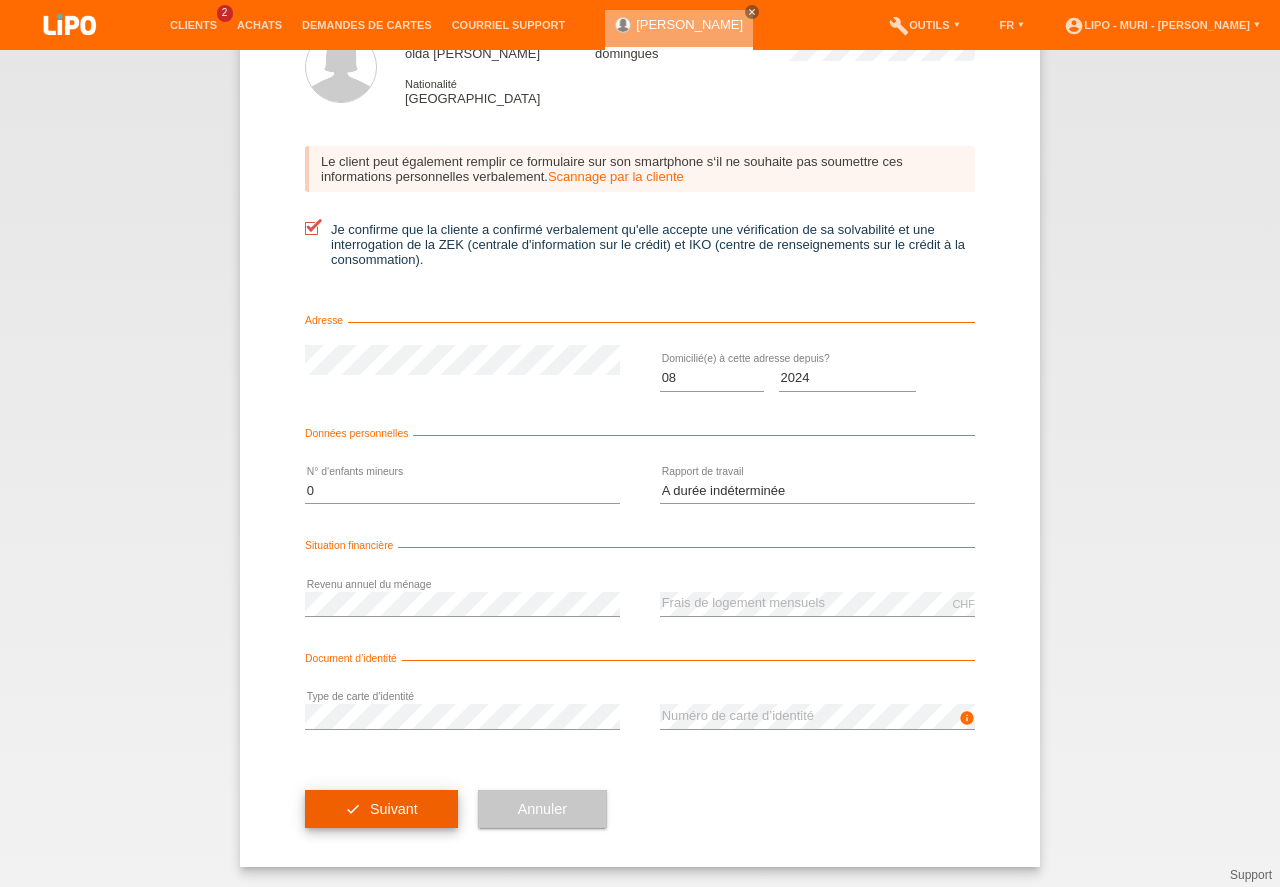 click on "check   Suivant" at bounding box center [381, 809] 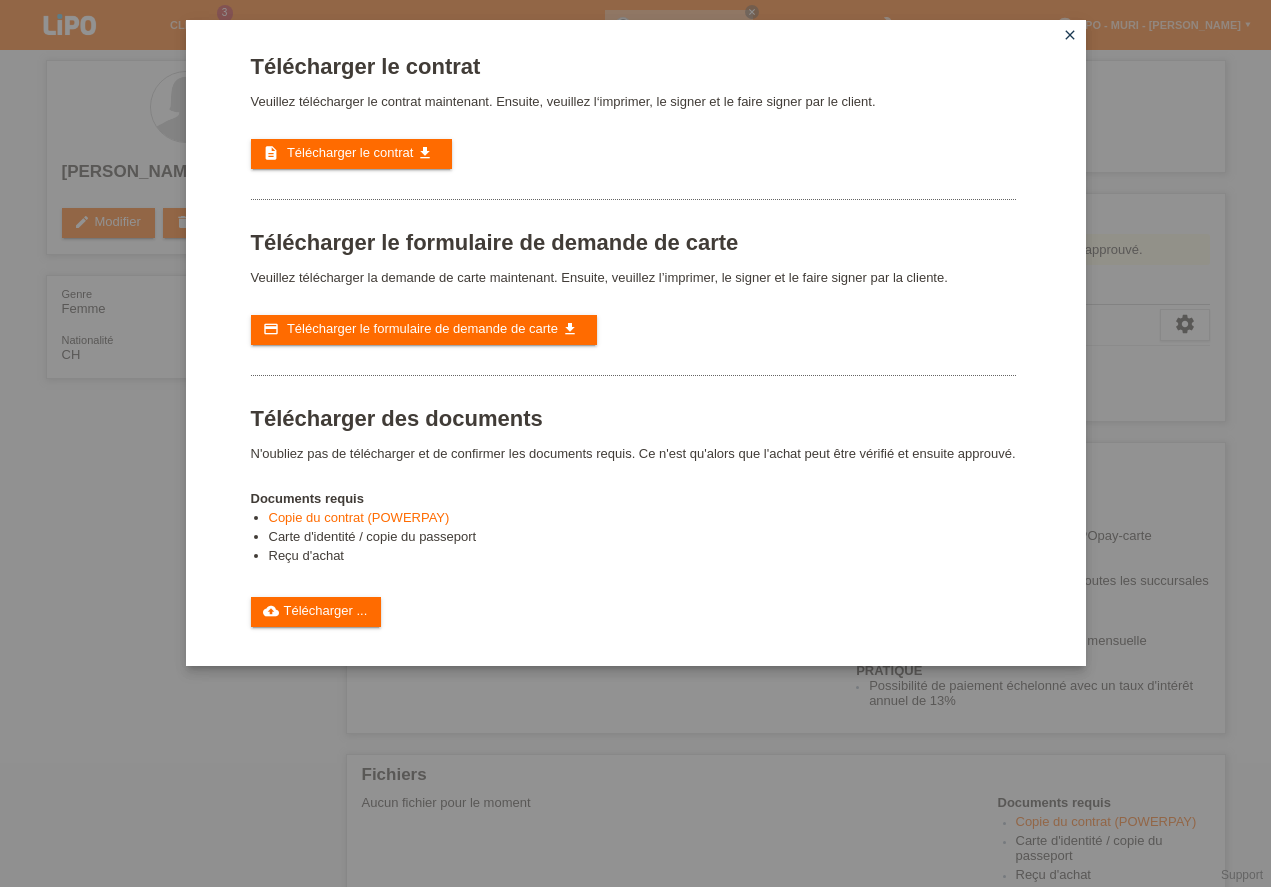 scroll, scrollTop: 0, scrollLeft: 0, axis: both 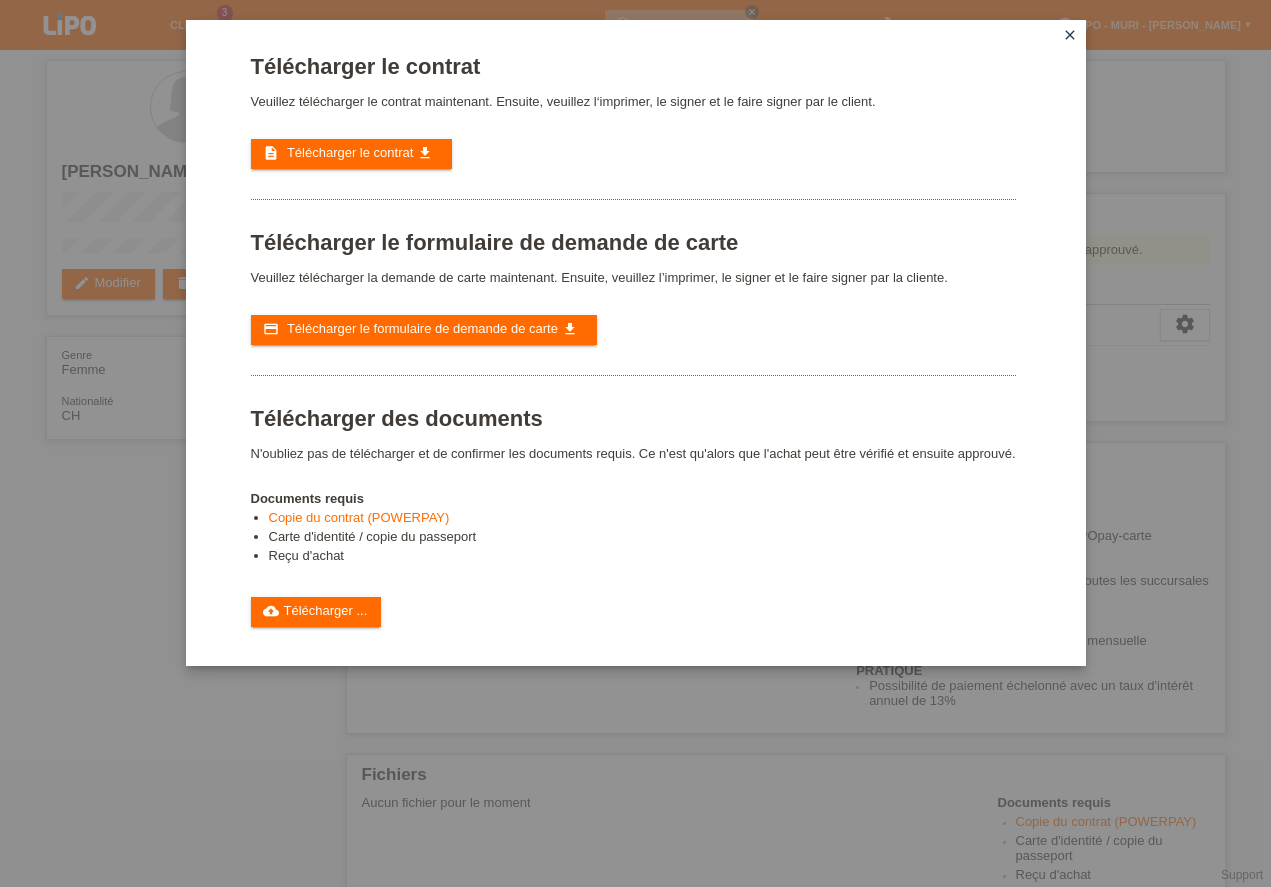 click on "Télécharger le contrat" at bounding box center [350, 152] 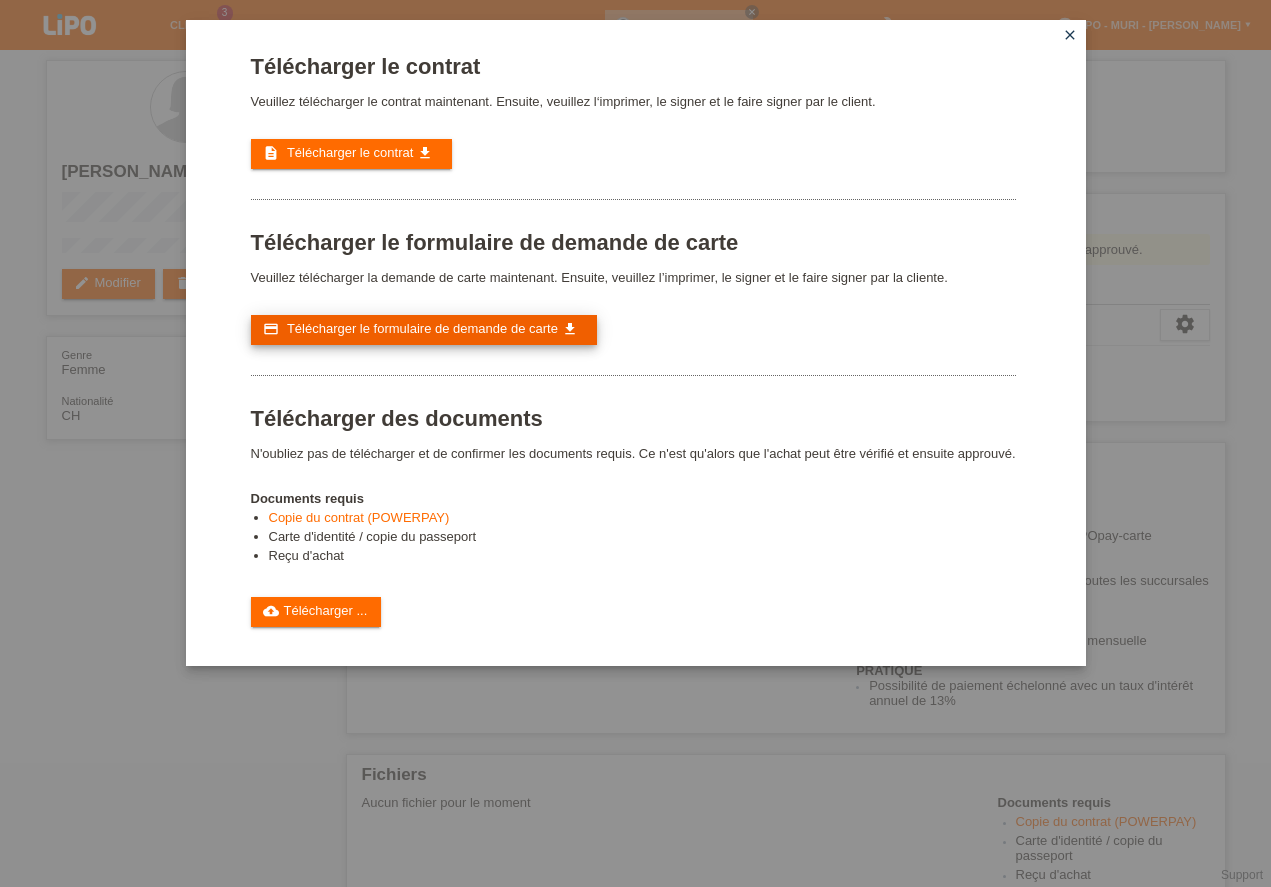 click on "Télécharger le formulaire de demande de carte" at bounding box center (422, 328) 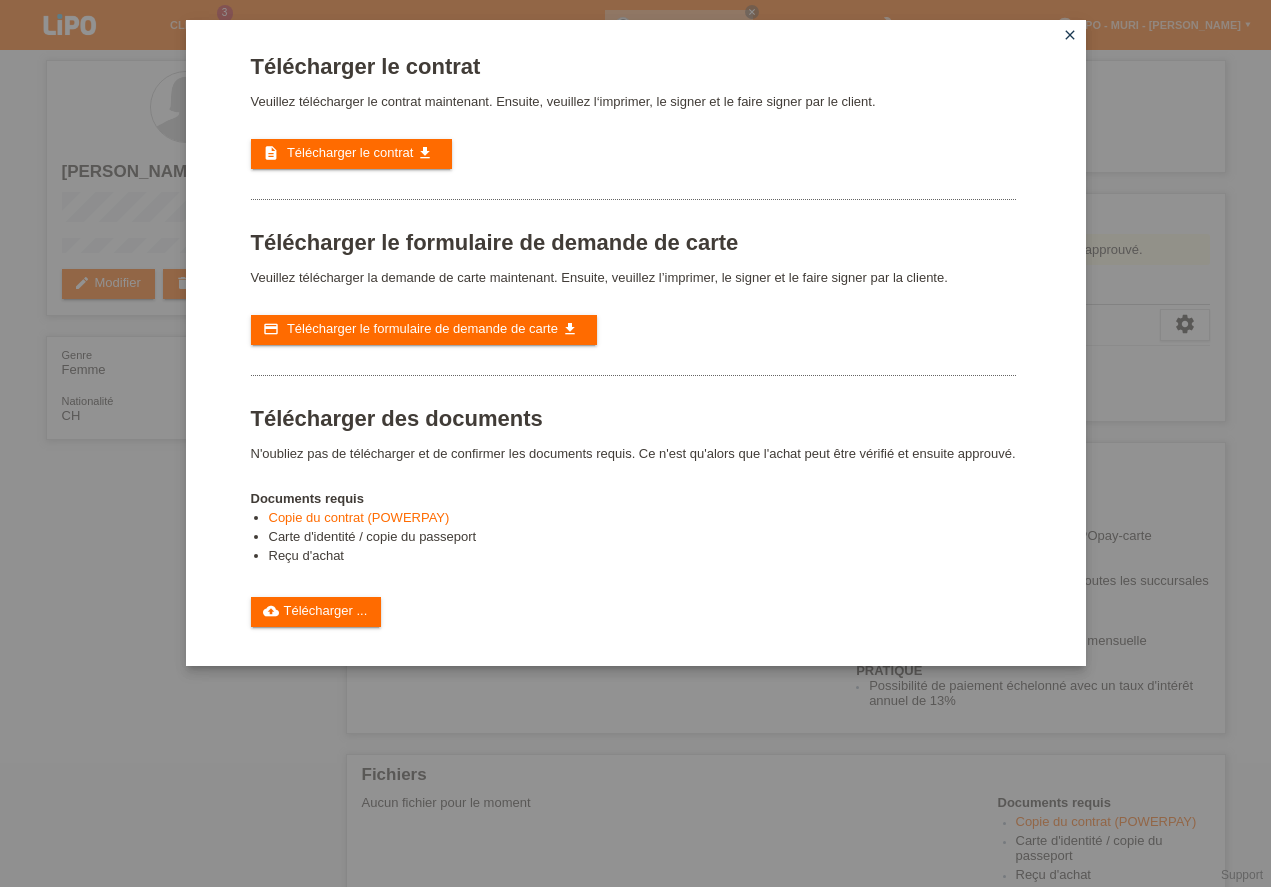 drag, startPoint x: 627, startPoint y: 788, endPoint x: 552, endPoint y: 743, distance: 87.46428 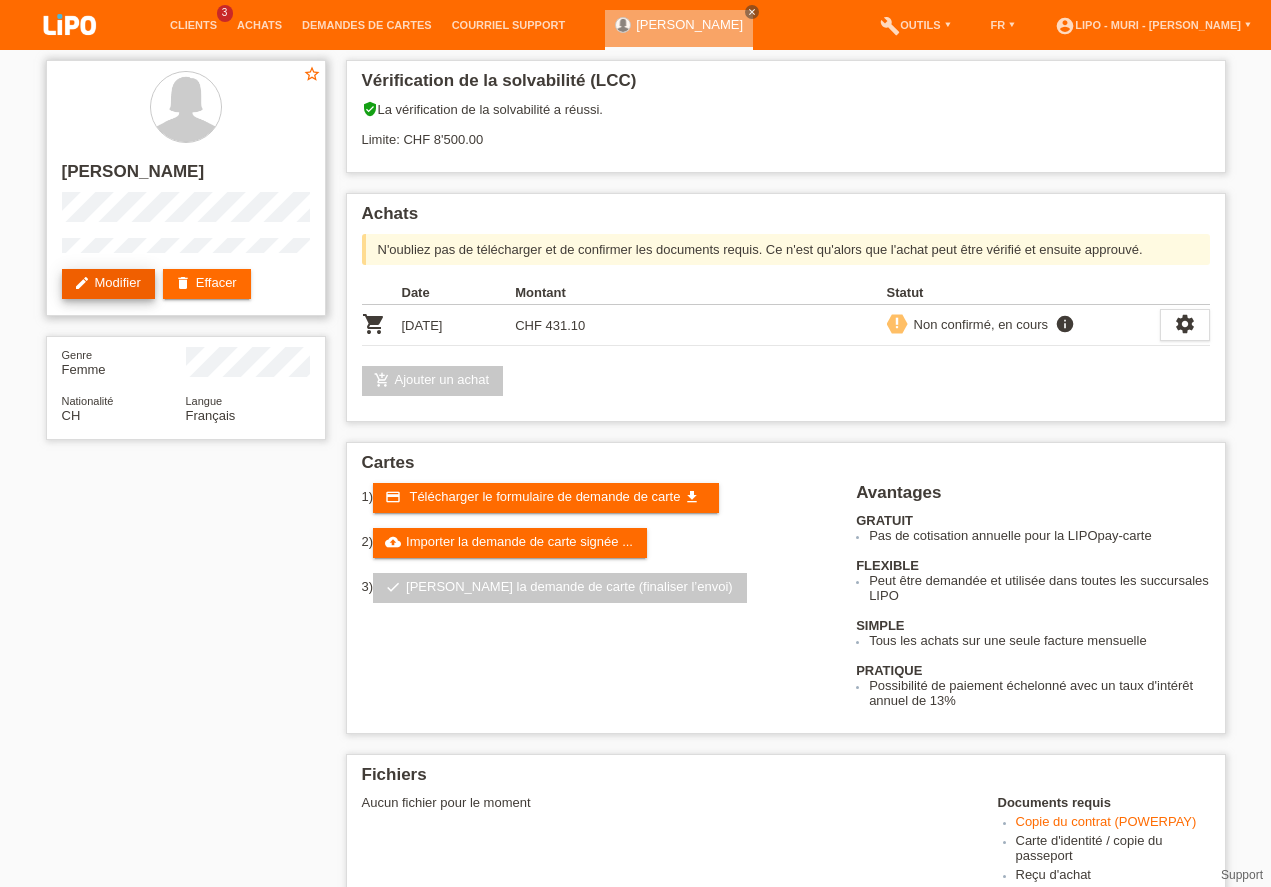 click on "edit  Modifier" at bounding box center [108, 284] 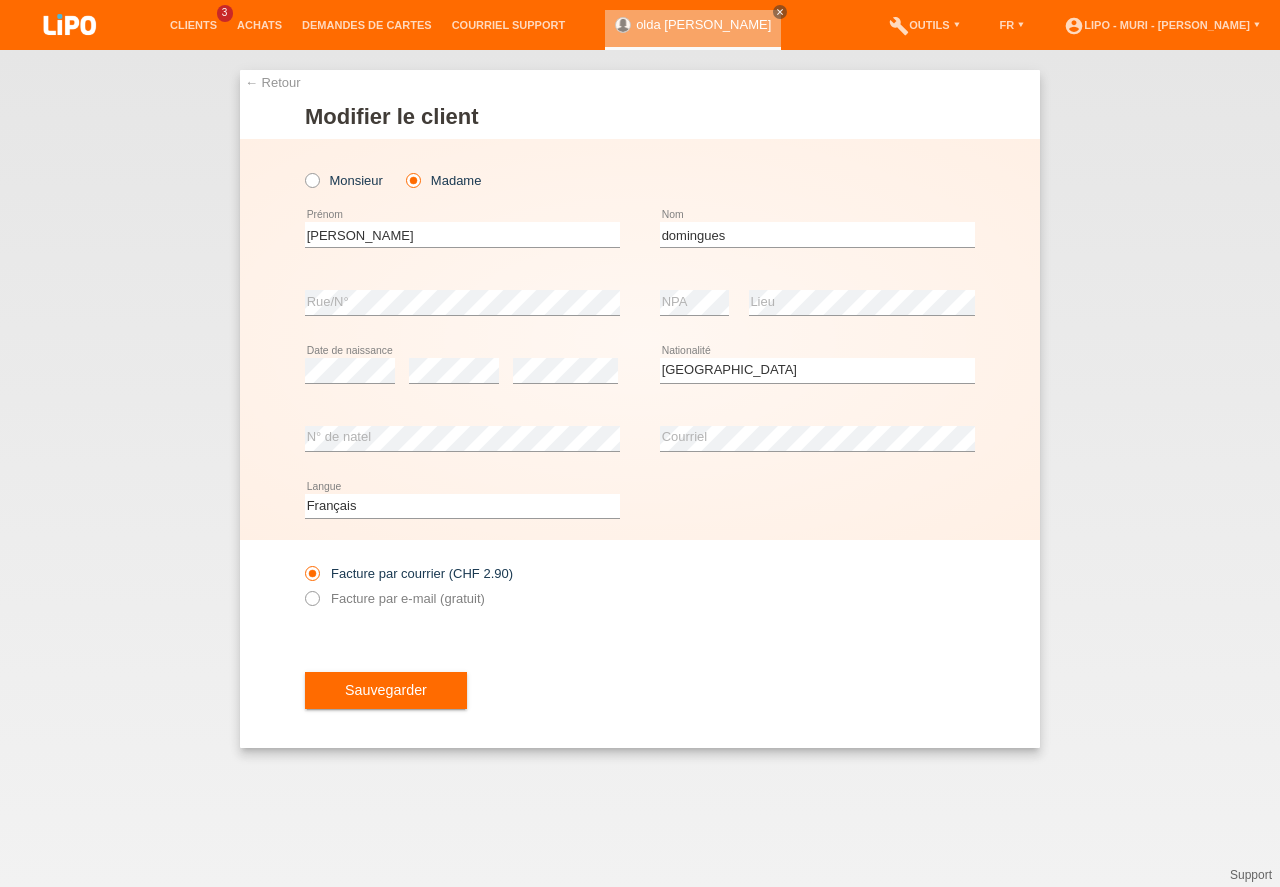 select on "CH" 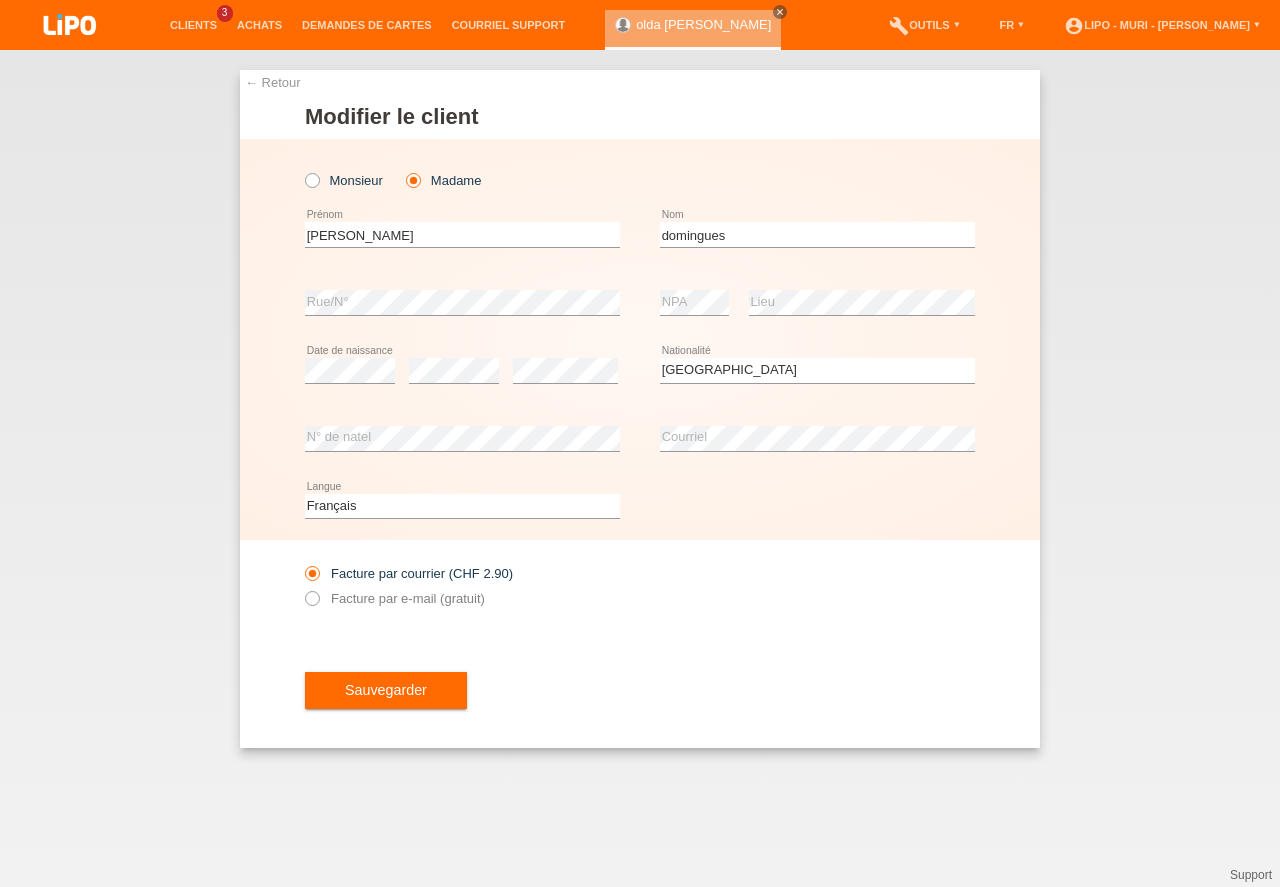 scroll, scrollTop: 0, scrollLeft: 0, axis: both 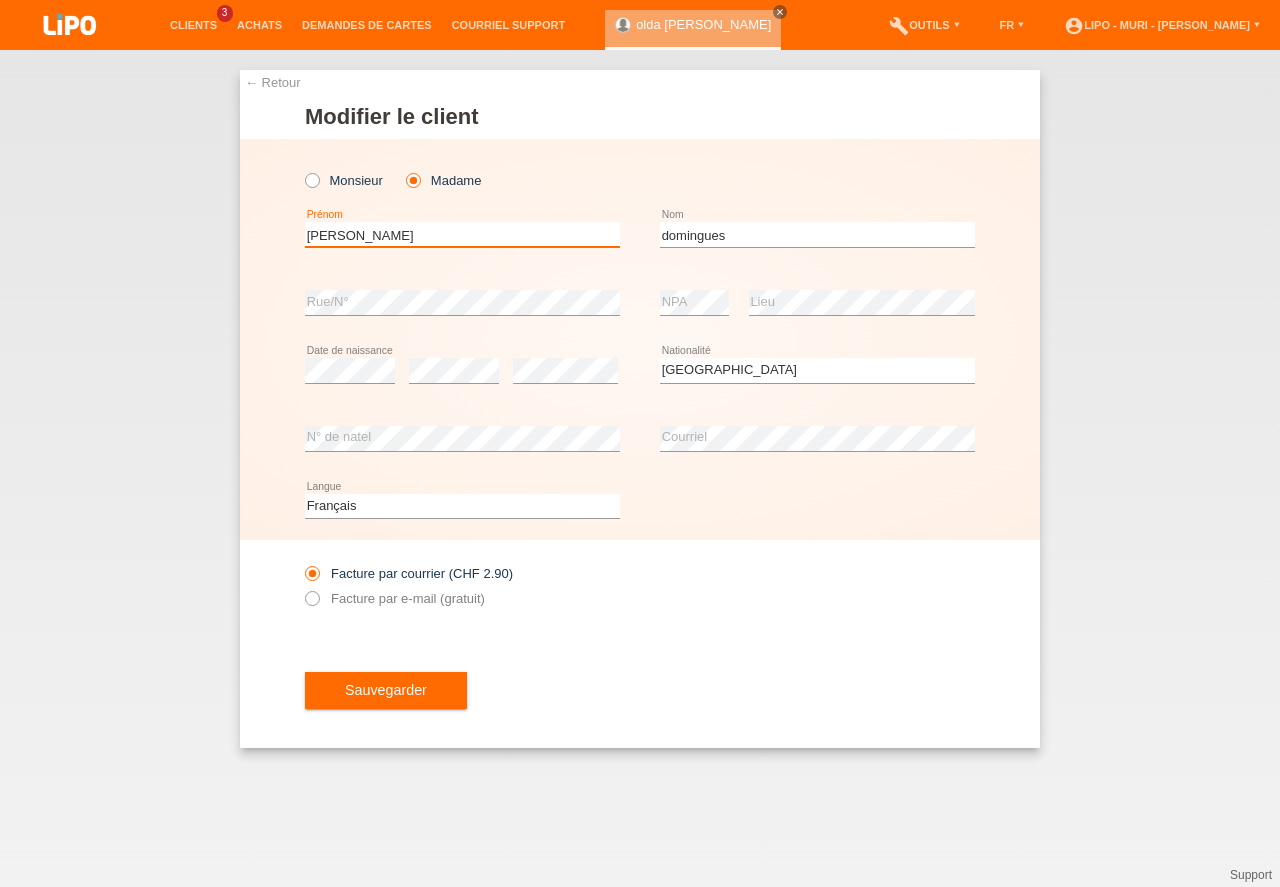 click on "olda maria" at bounding box center [462, 234] 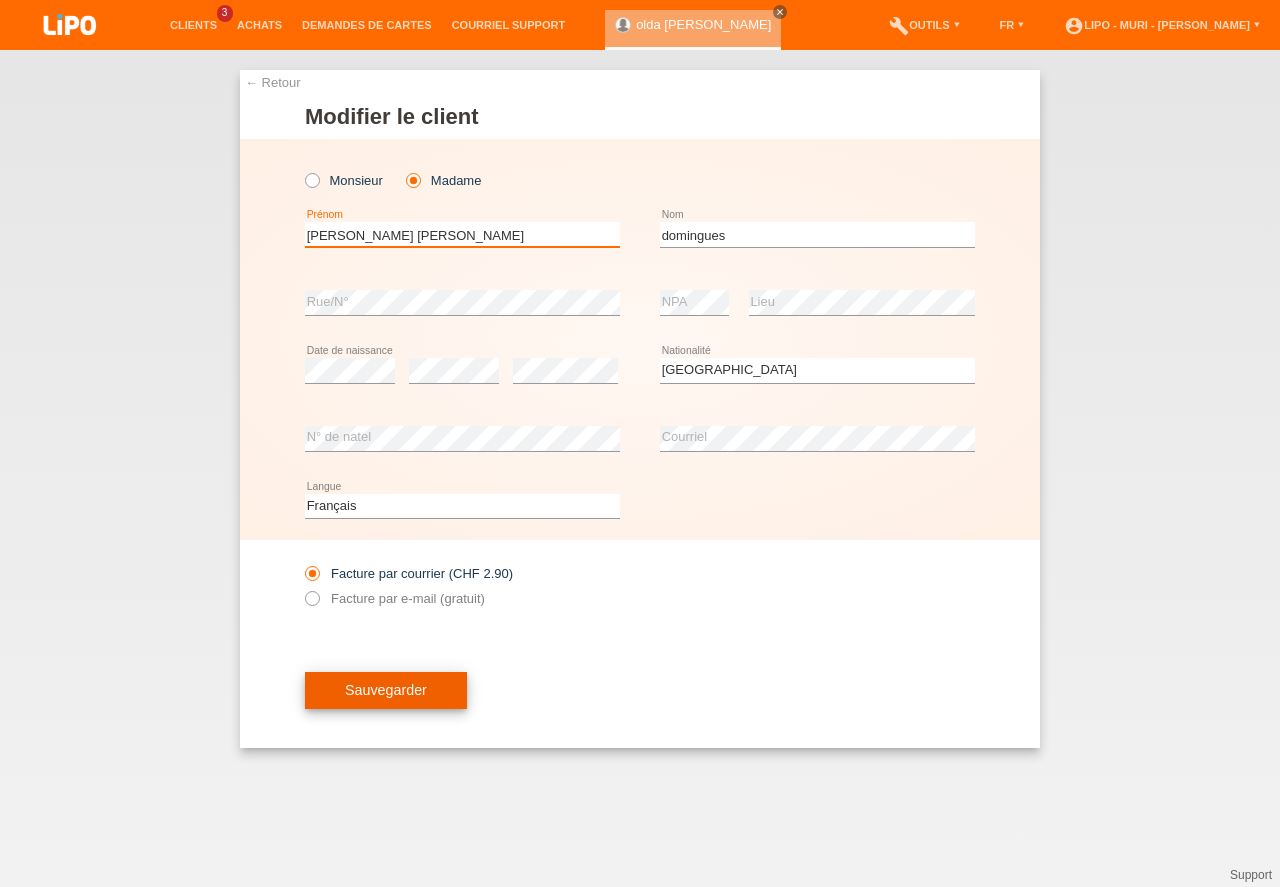 type on "[PERSON_NAME]" 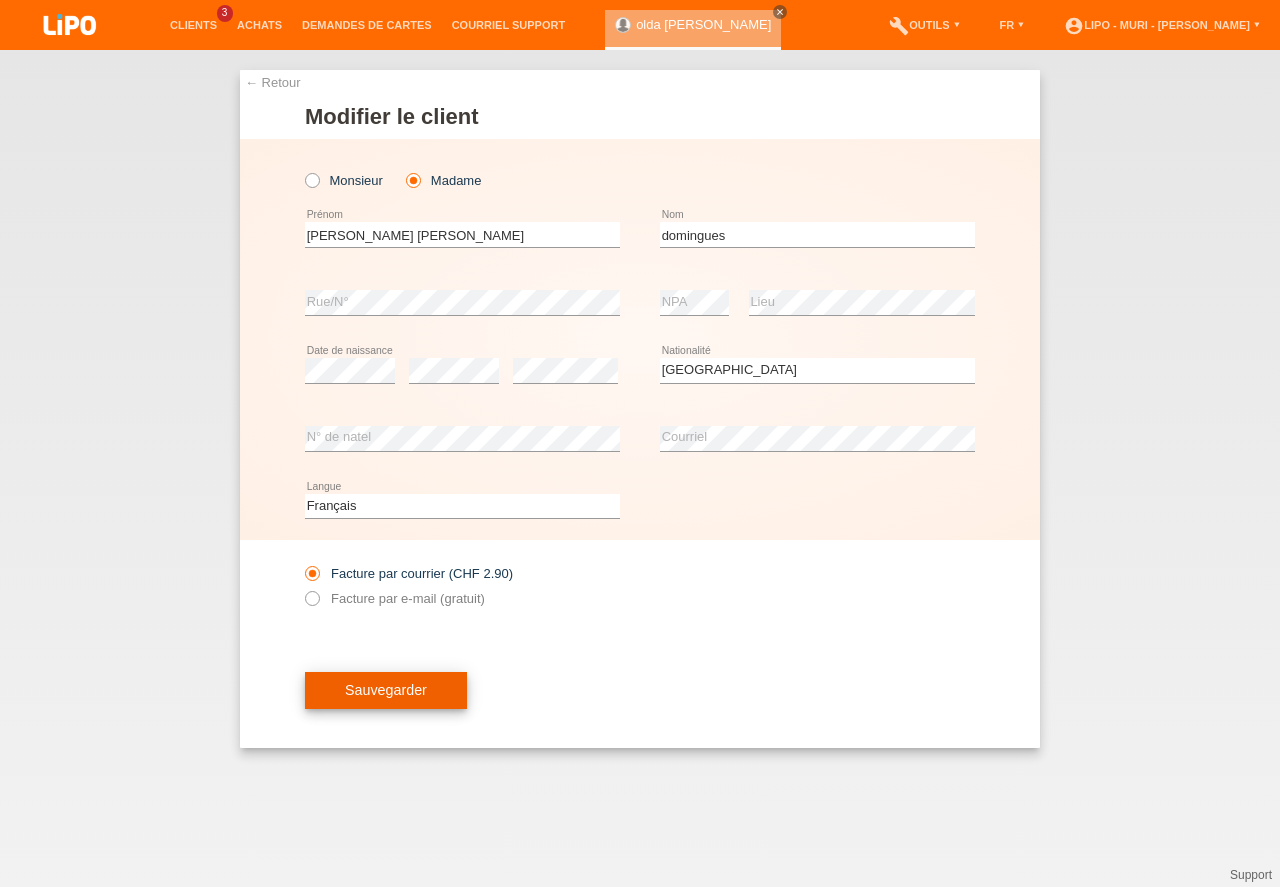 click on "Sauvegarder" at bounding box center (386, 691) 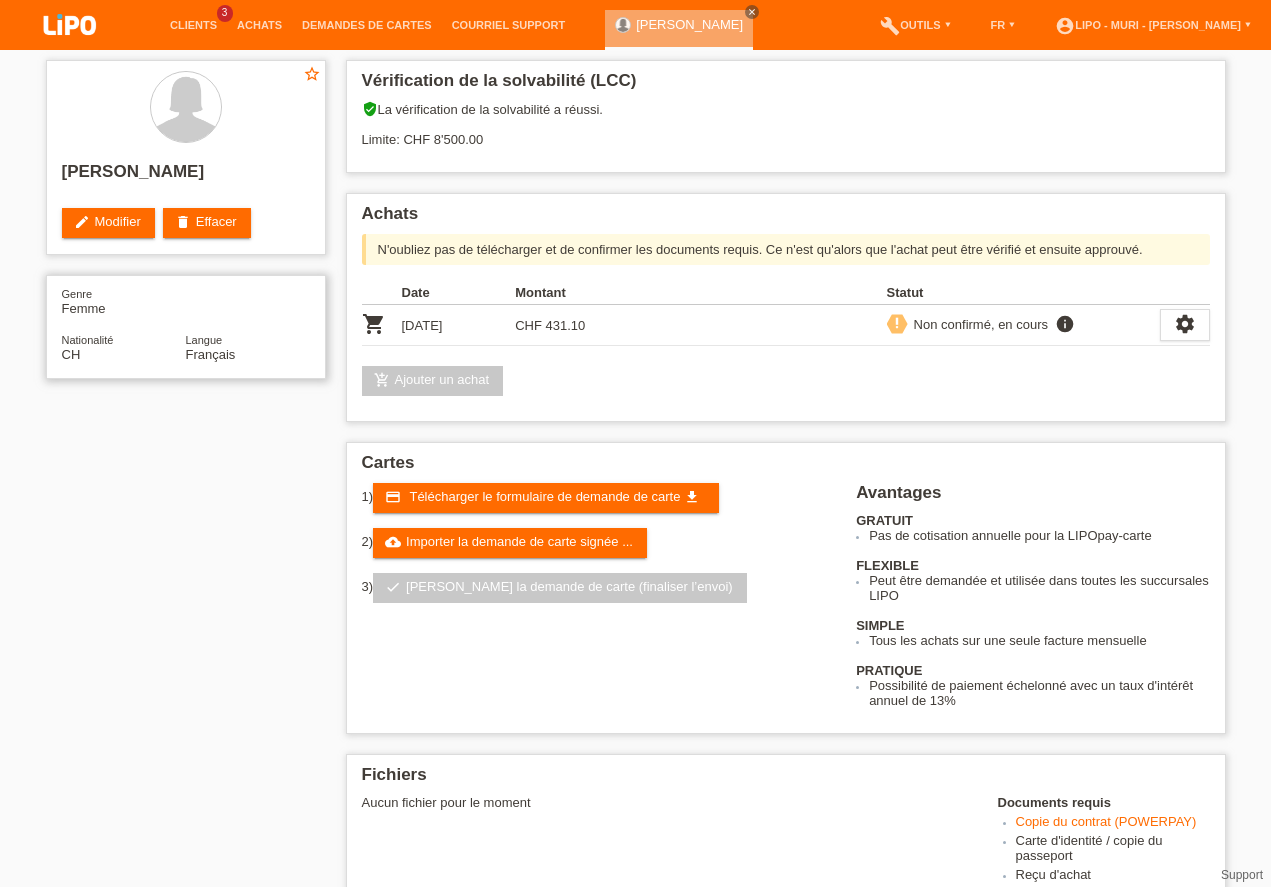 scroll, scrollTop: 0, scrollLeft: 0, axis: both 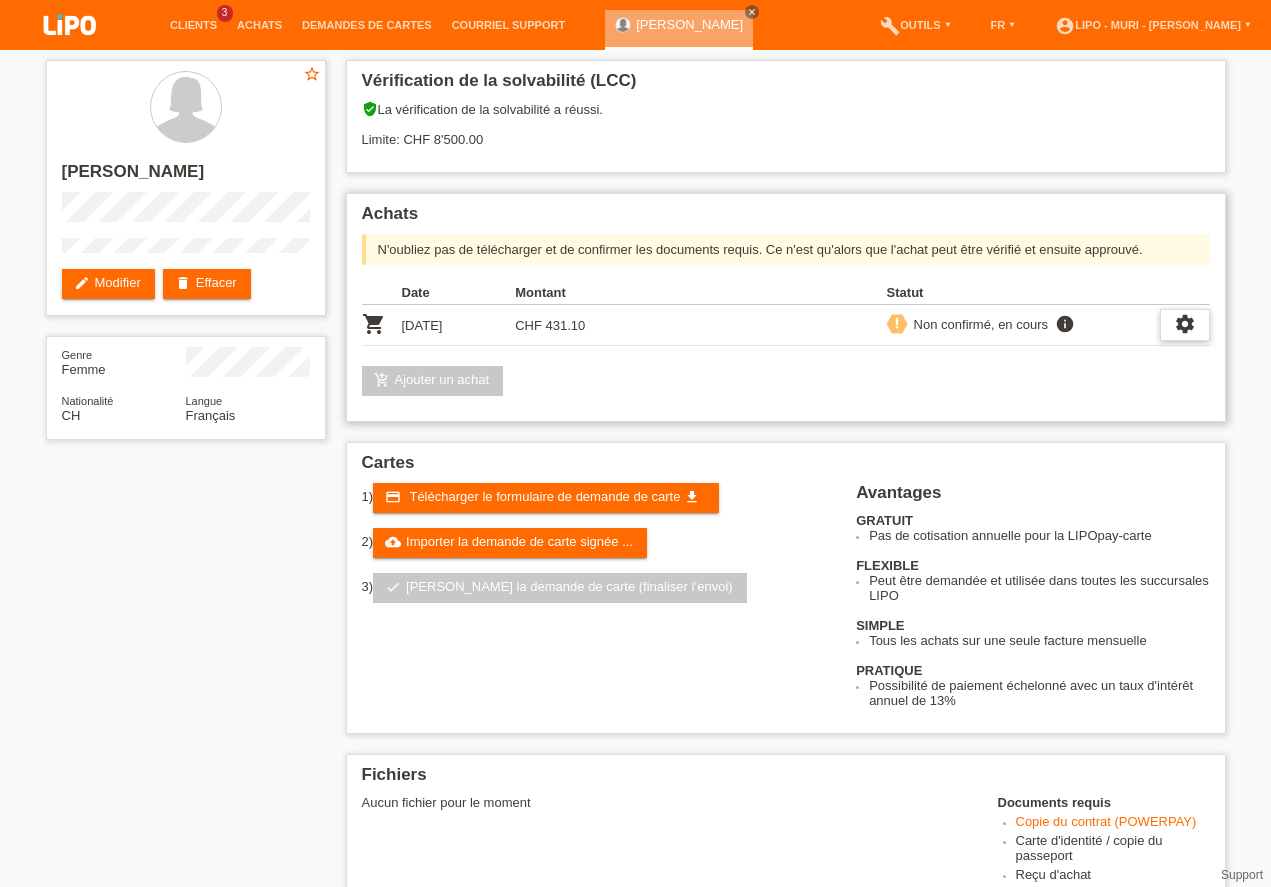 click on "settings" at bounding box center [1185, 324] 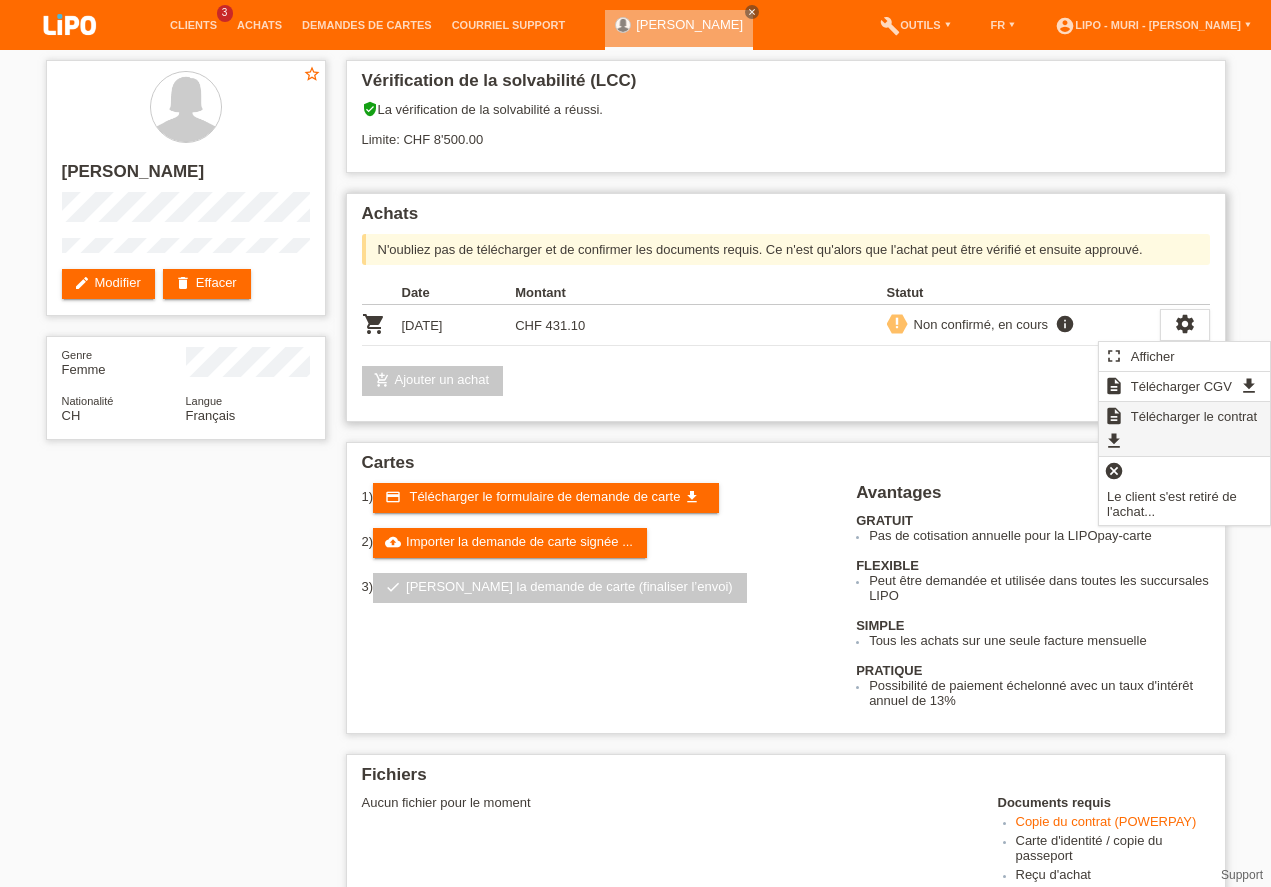 click on "Télécharger le contrat" at bounding box center (1194, 416) 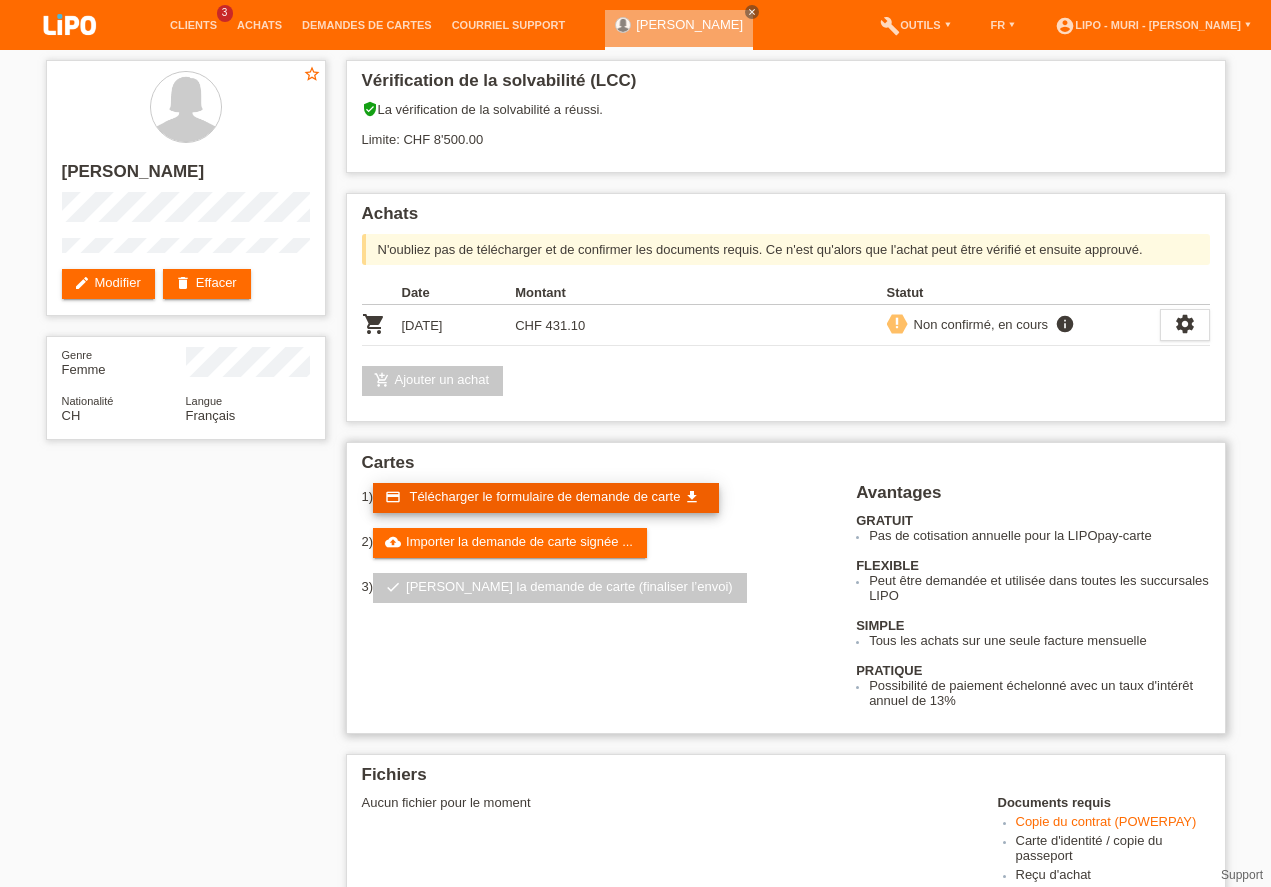 click on "credit_card
Télécharger le formulaire de demande de carte
get_app" at bounding box center [546, 498] 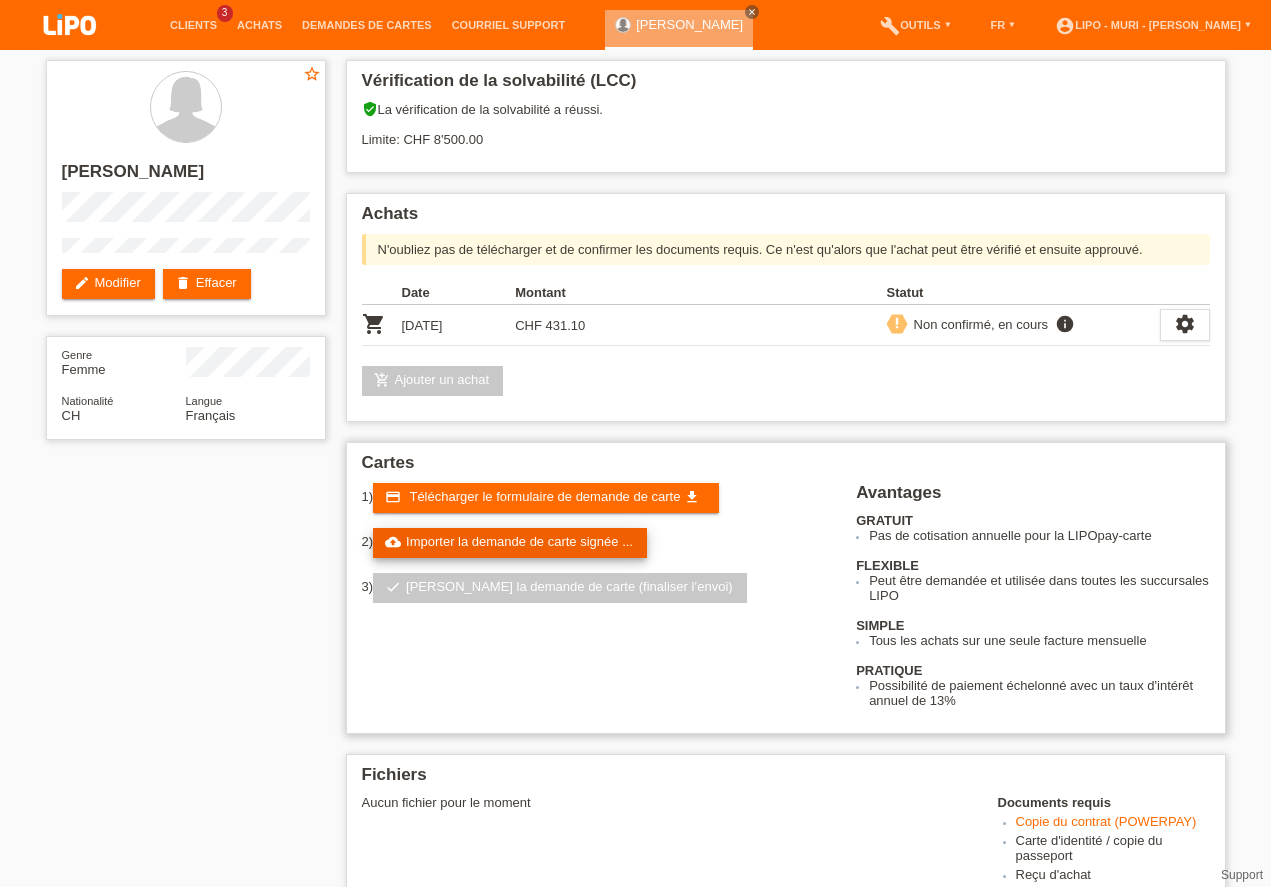 click on "cloud_upload  Importer la demande de carte signée ..." at bounding box center [510, 543] 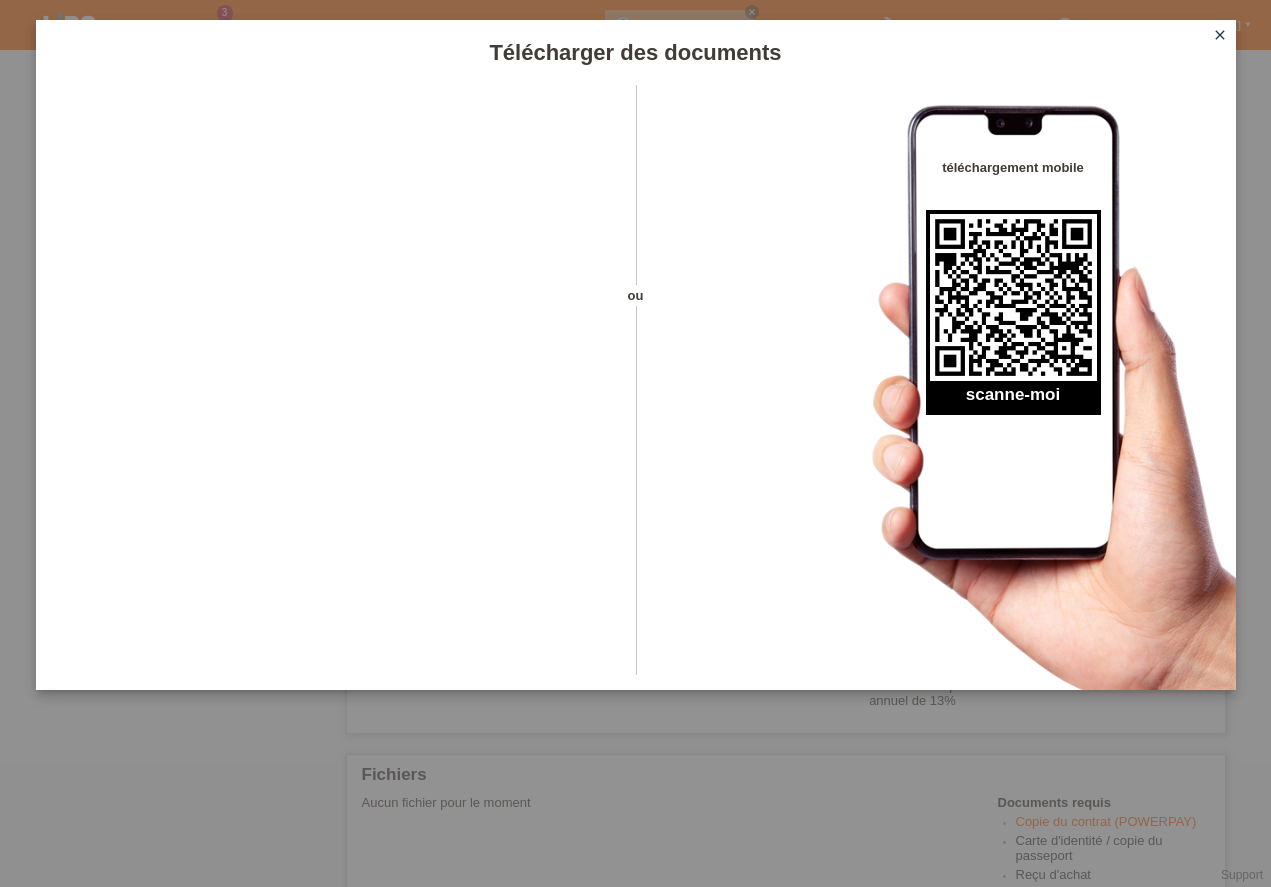click on "close" at bounding box center (1220, 35) 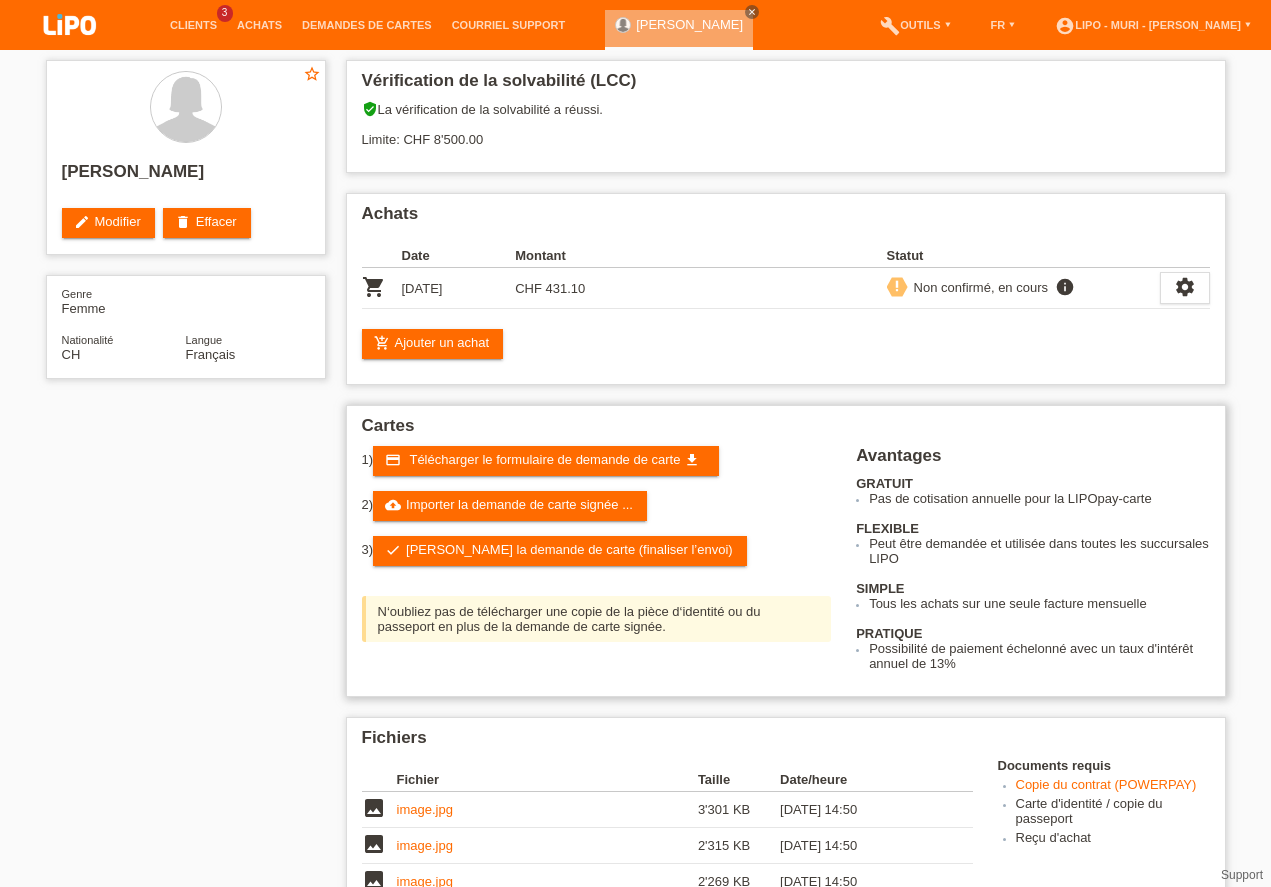 scroll, scrollTop: 228, scrollLeft: 0, axis: vertical 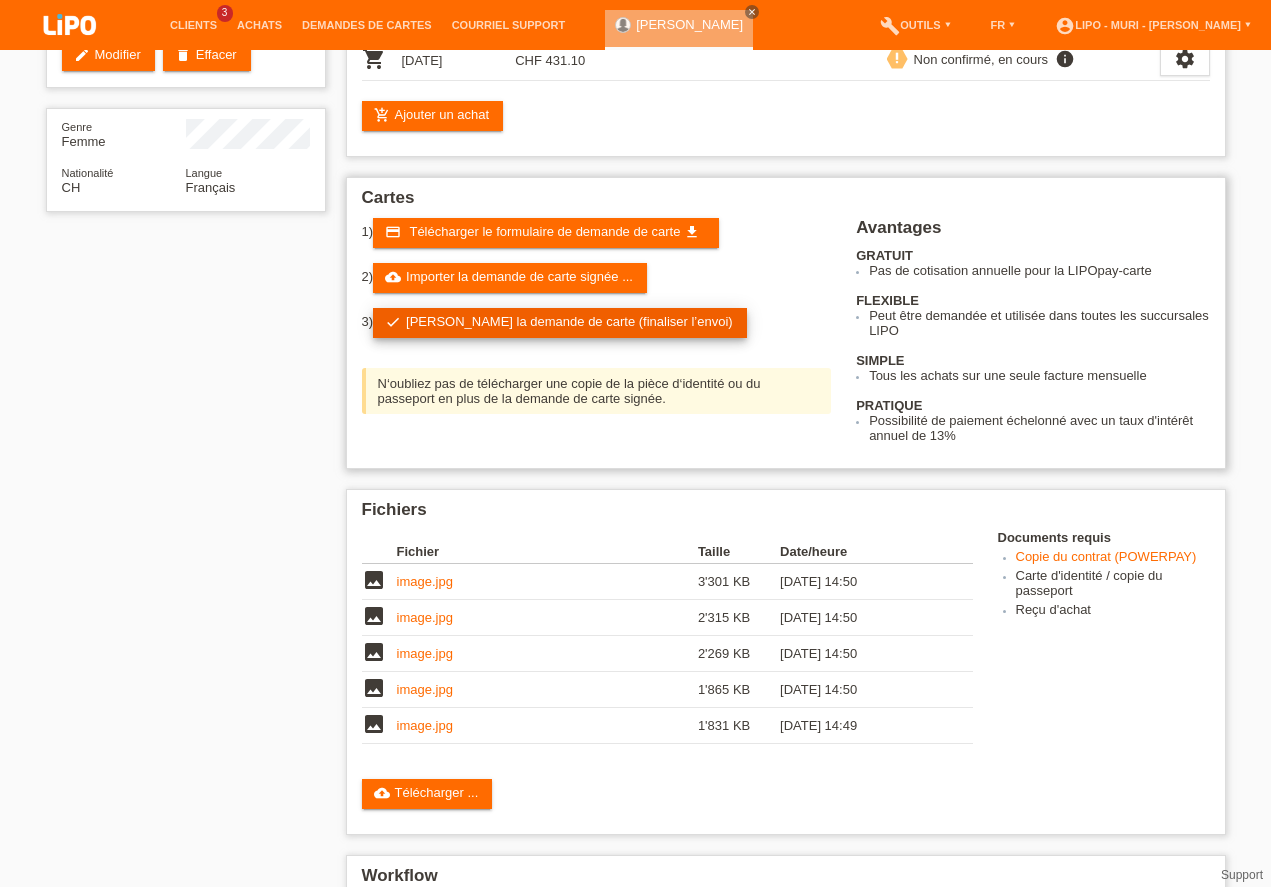 click on "check  Soumettre la demande de carte (finaliser l’envoi)" at bounding box center (560, 323) 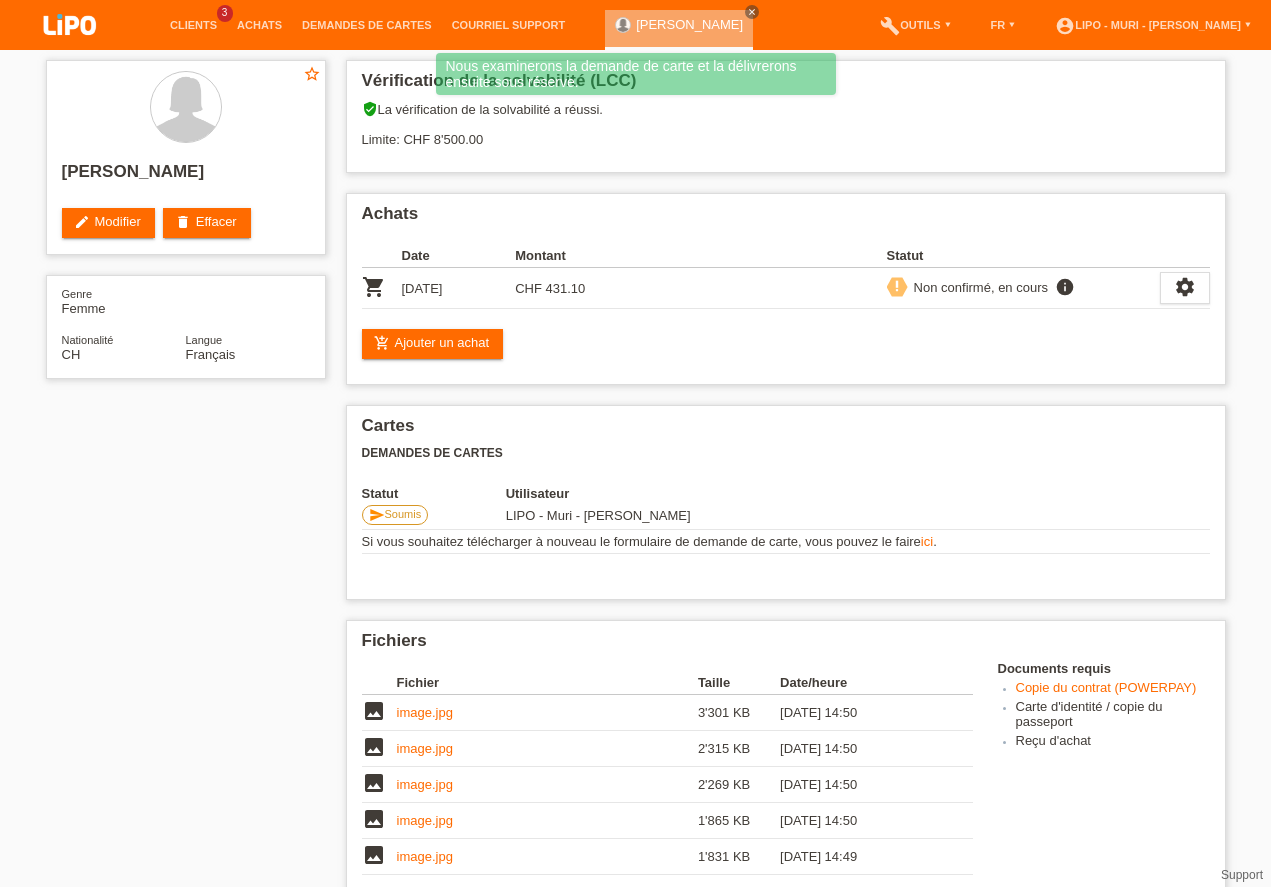 scroll, scrollTop: 416, scrollLeft: 0, axis: vertical 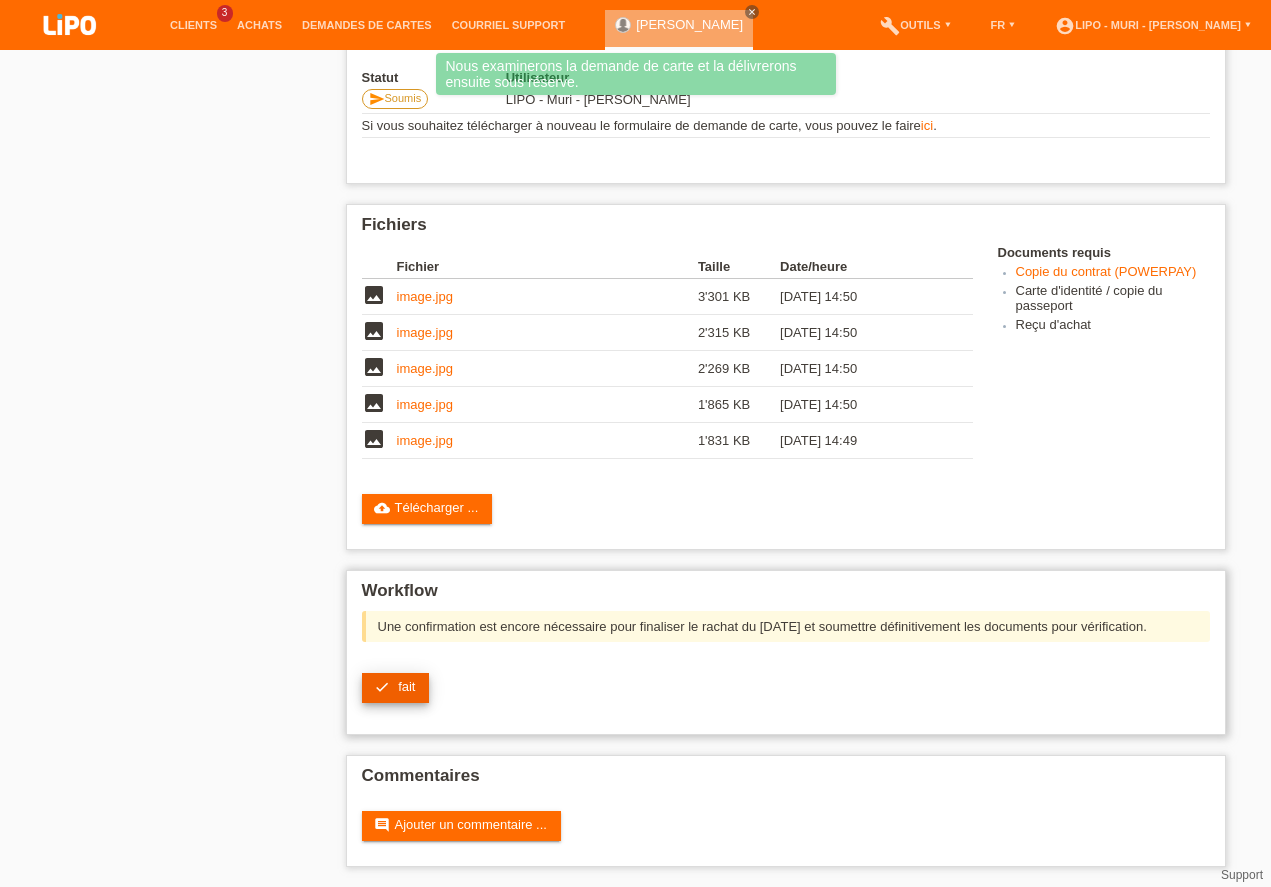 click on "fait" at bounding box center (406, 686) 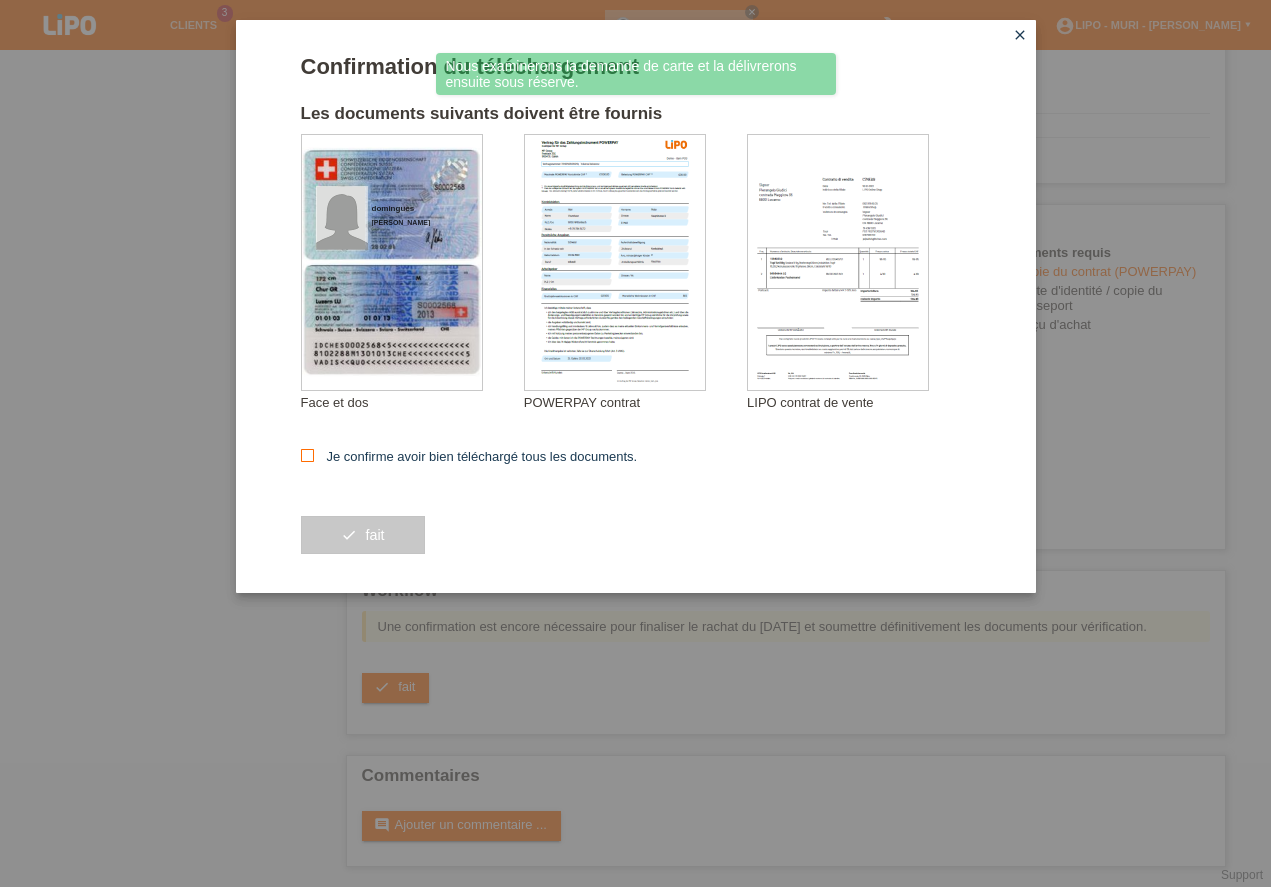 click at bounding box center [307, 455] 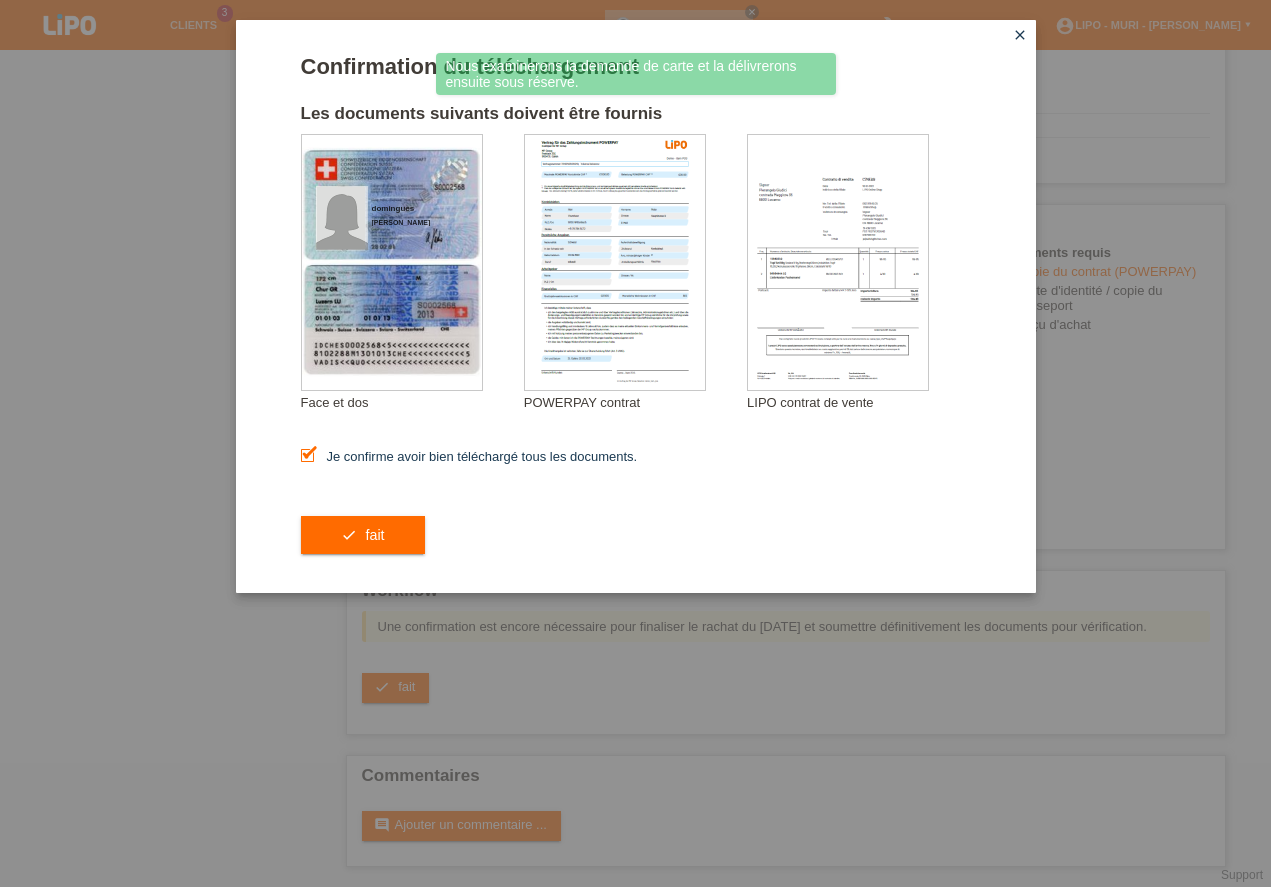 click on "check   fait" at bounding box center (363, 535) 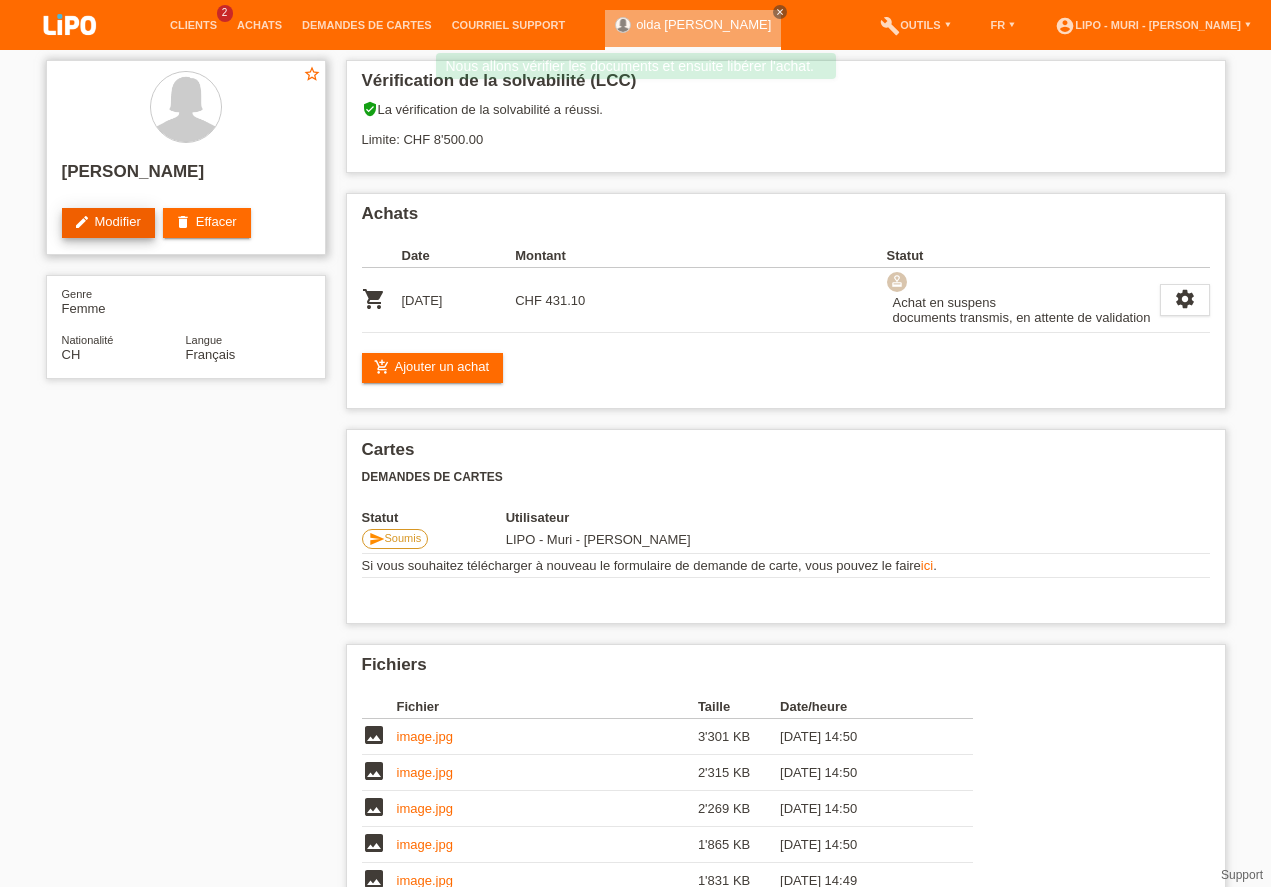 scroll, scrollTop: 0, scrollLeft: 0, axis: both 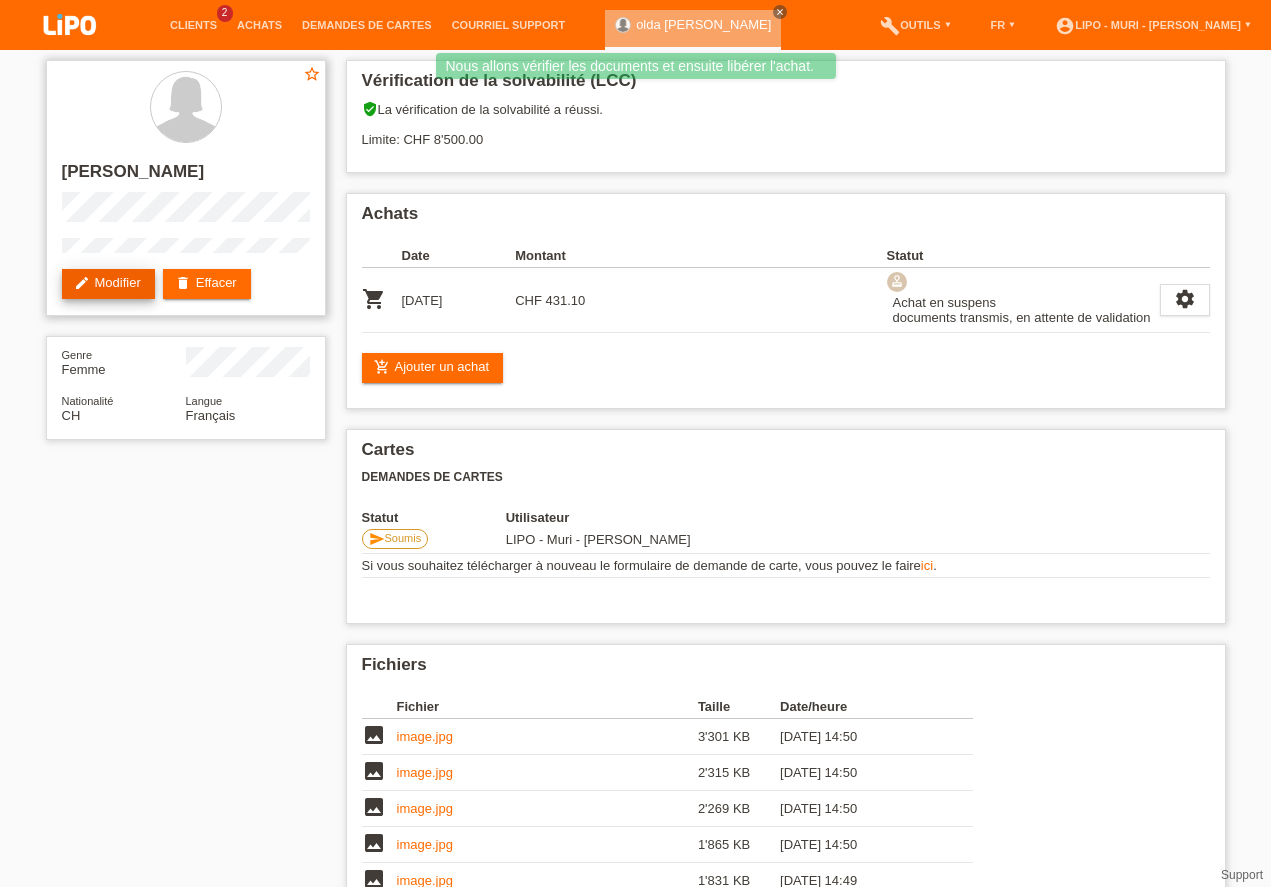 click on "edit  Modifier" at bounding box center (108, 284) 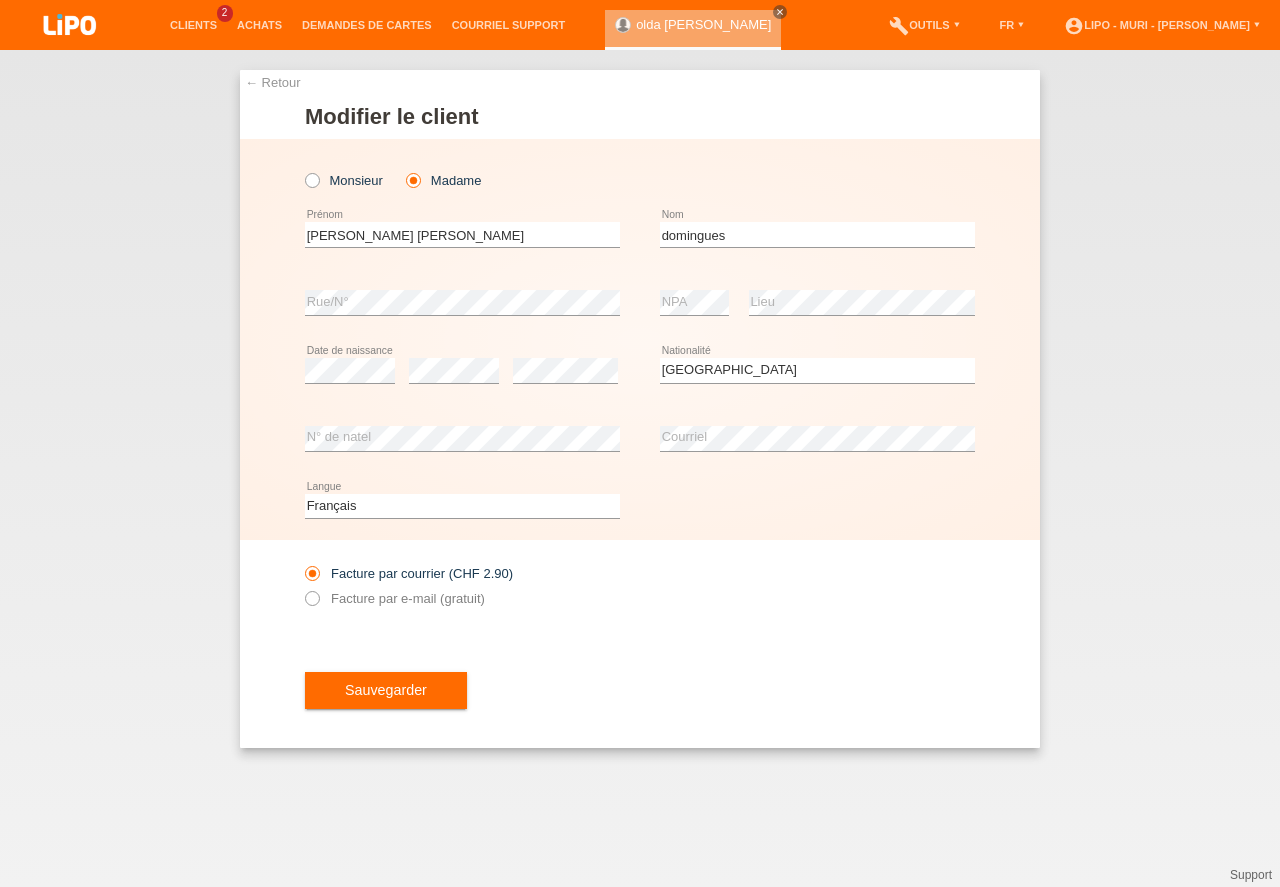 select on "CH" 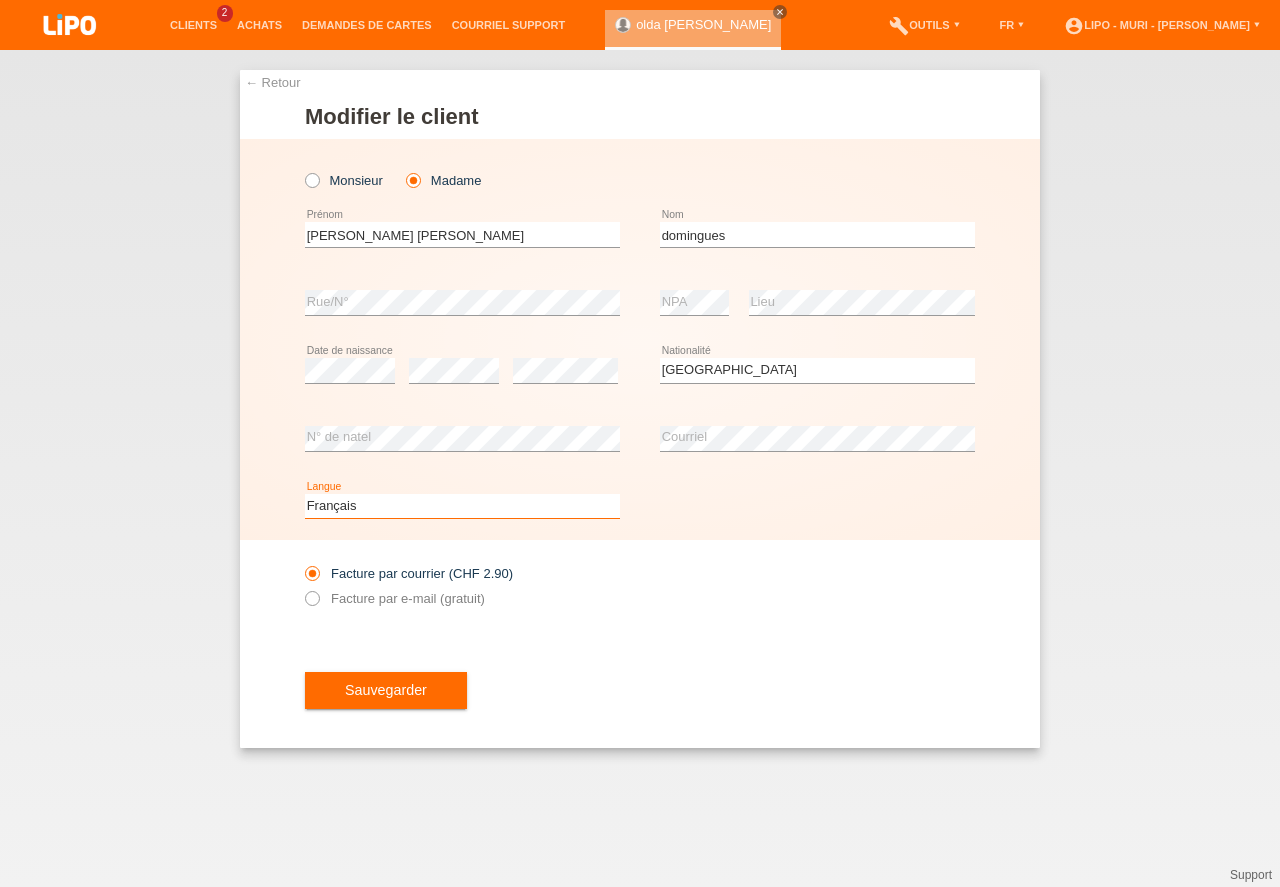 click on "Deutsch
Français
Italiano
English" at bounding box center (462, 506) 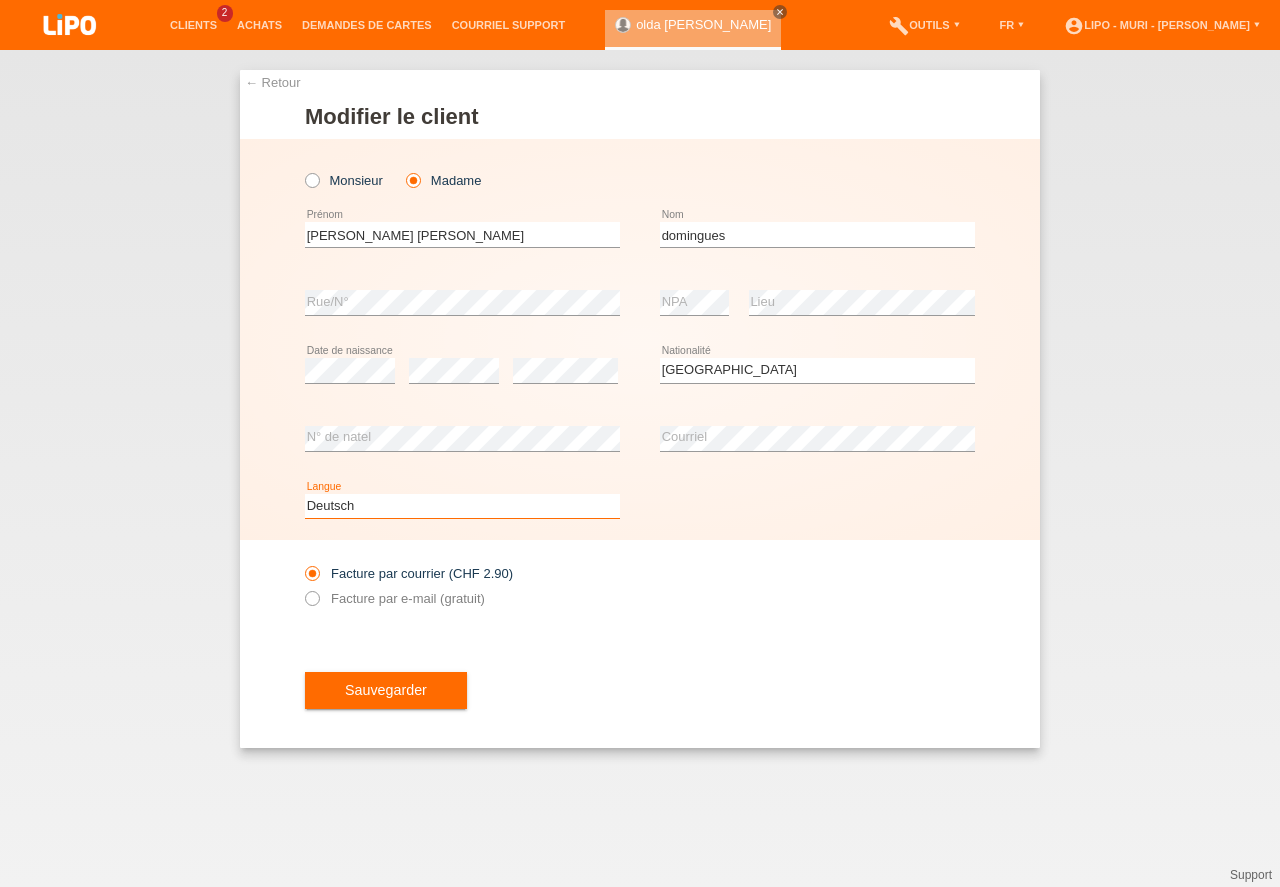 click on "Deutsch" at bounding box center [0, 0] 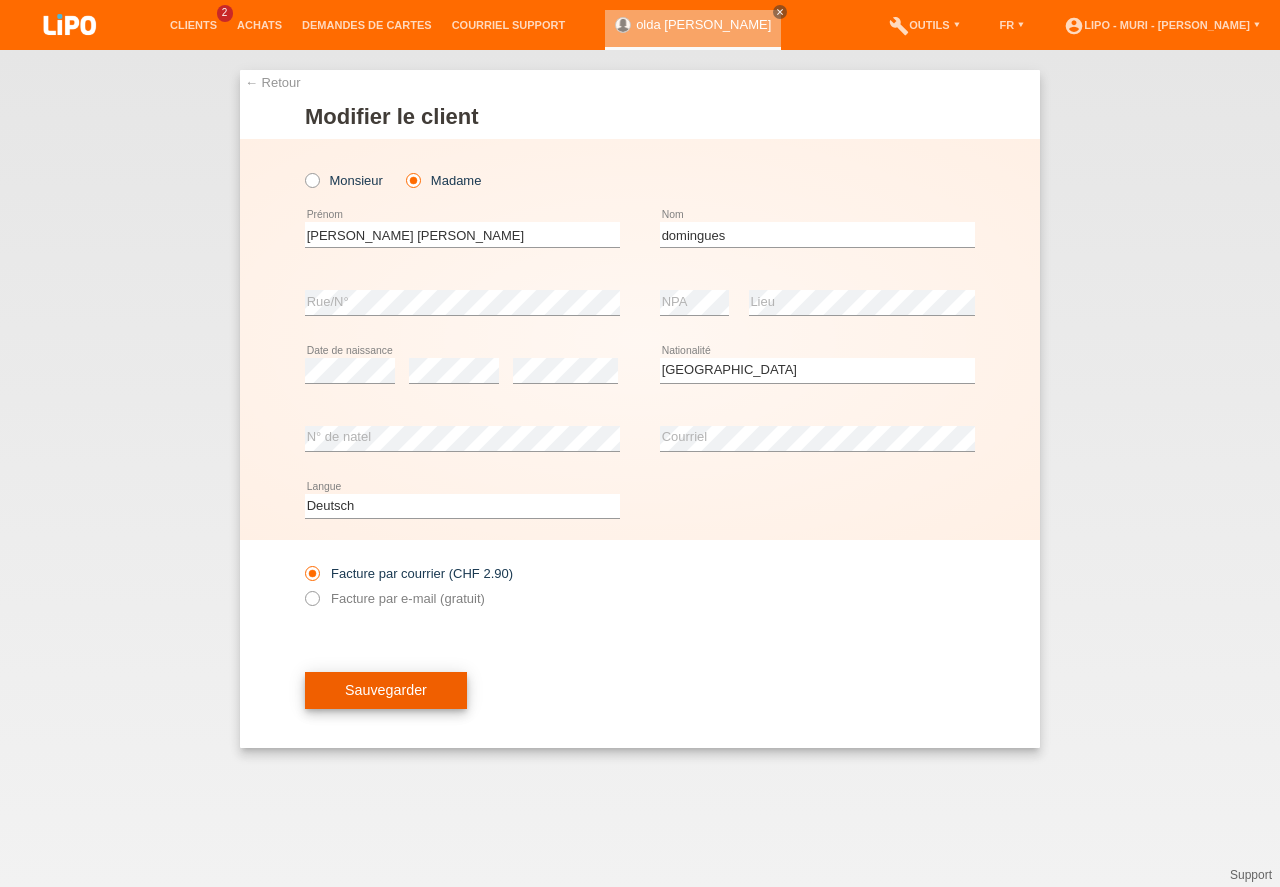 click on "Sauvegarder" at bounding box center (386, 691) 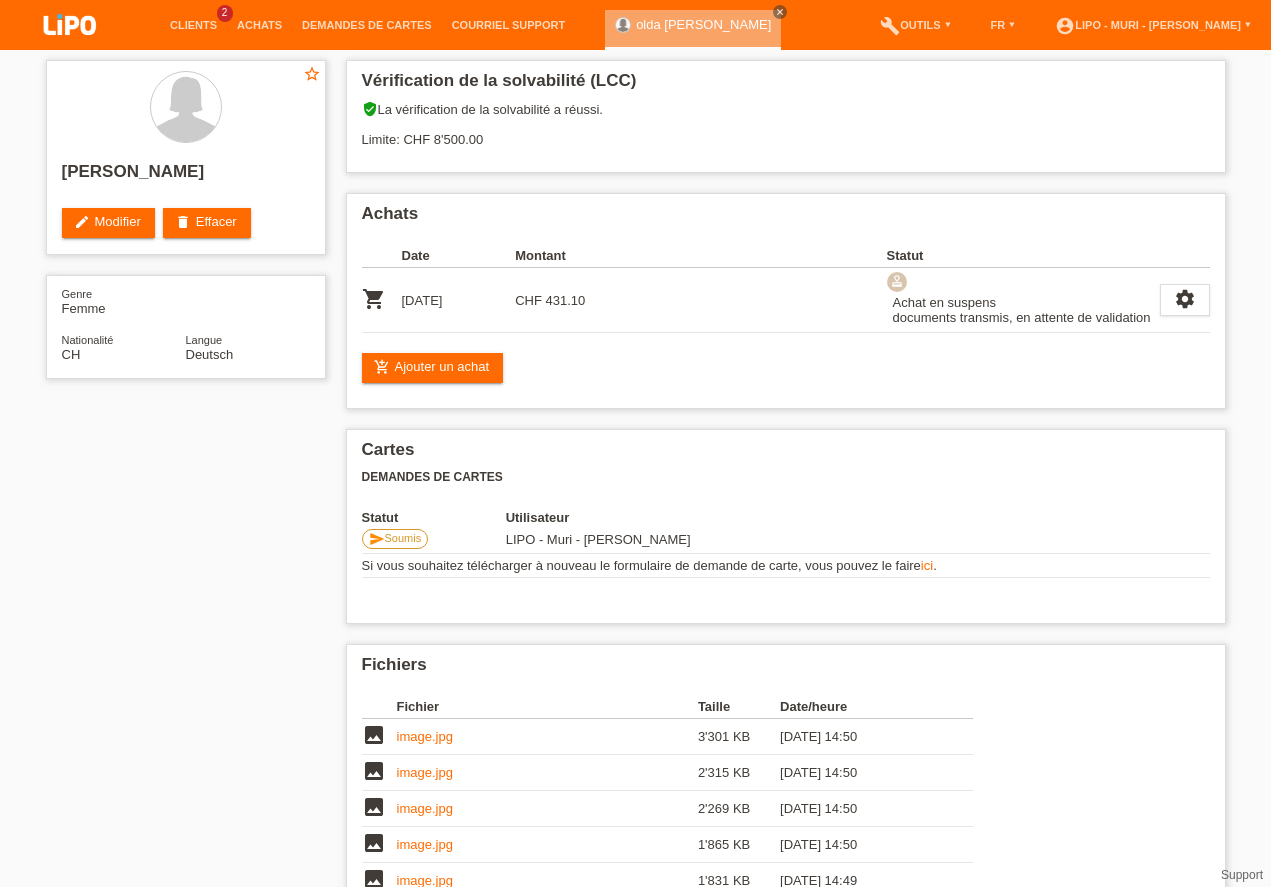 scroll, scrollTop: 57, scrollLeft: 0, axis: vertical 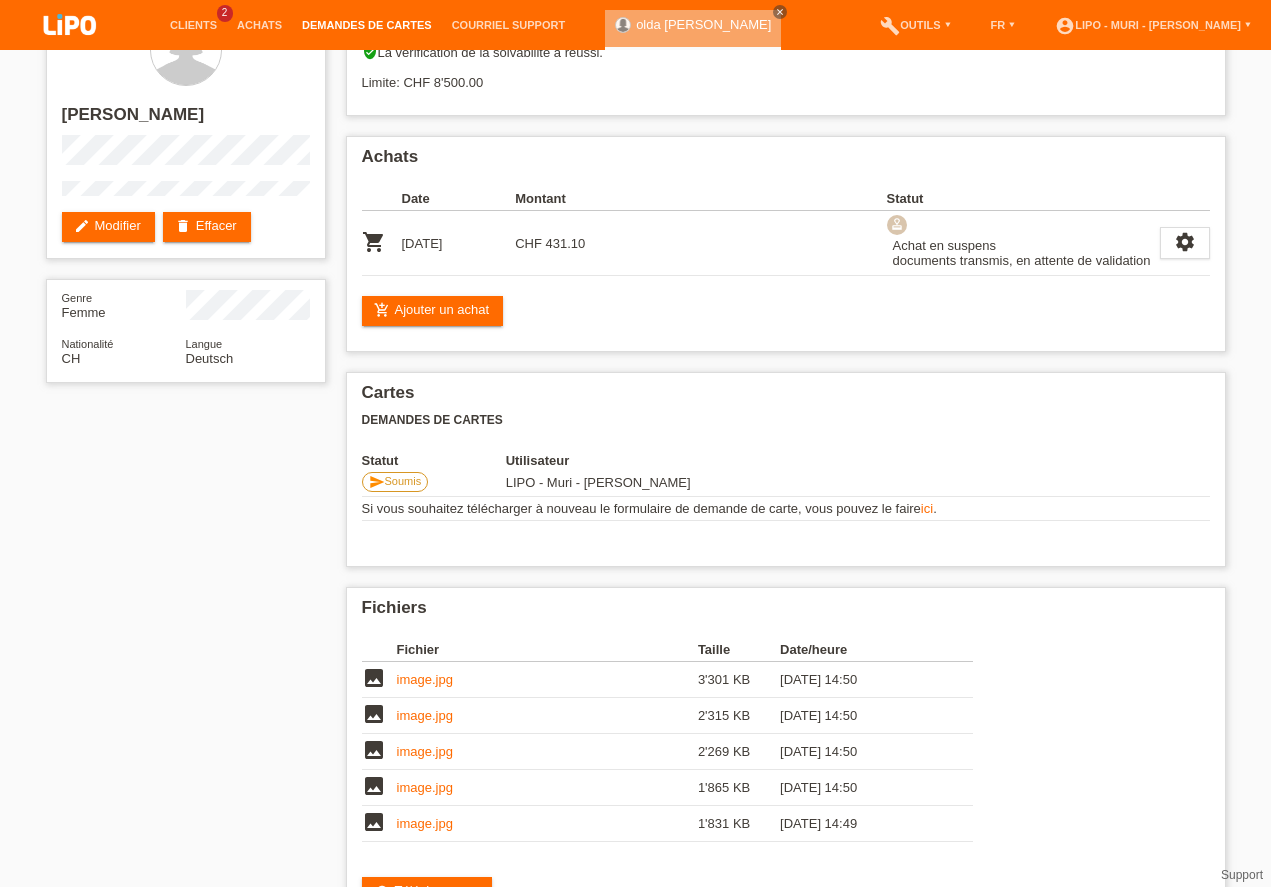 click on "Demandes de cartes" at bounding box center (367, 25) 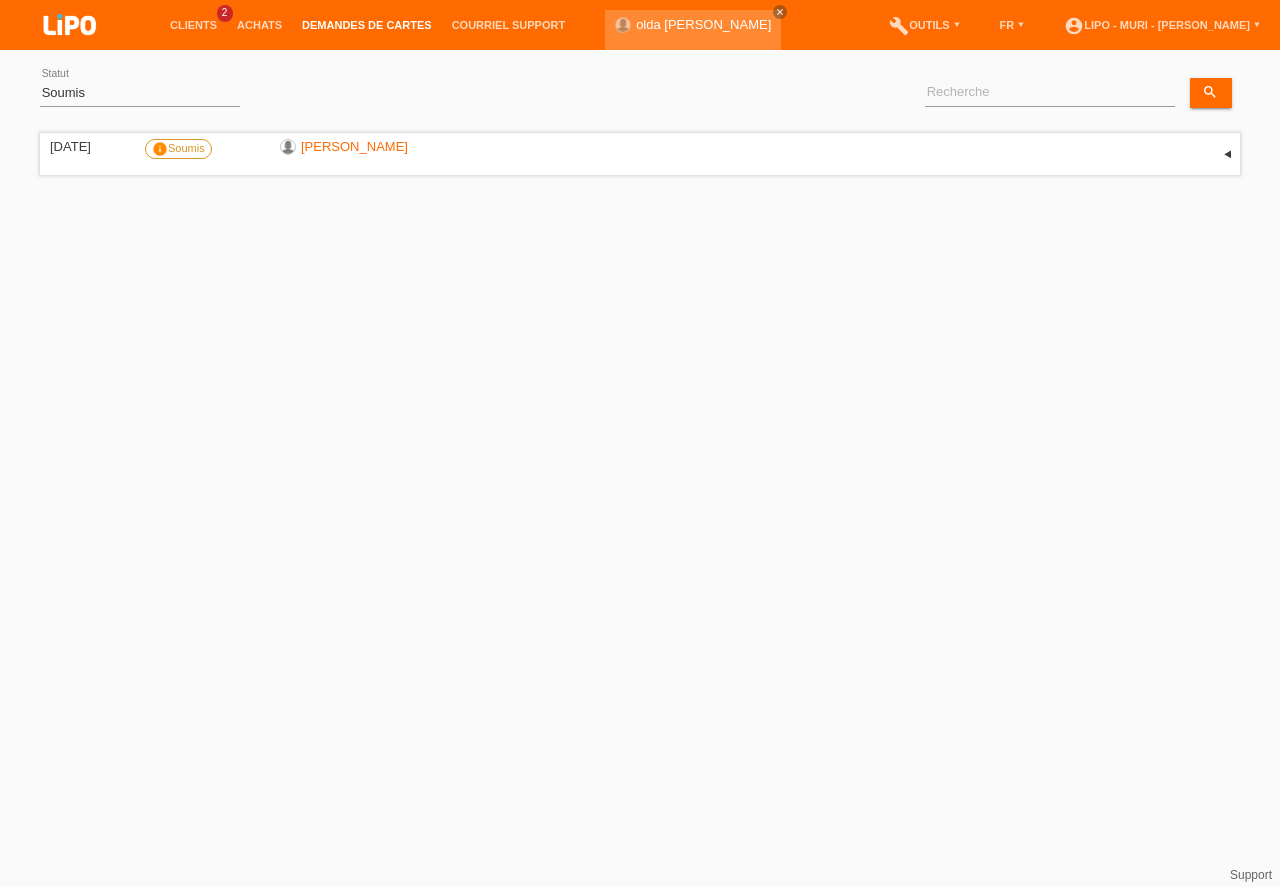 scroll, scrollTop: 0, scrollLeft: 0, axis: both 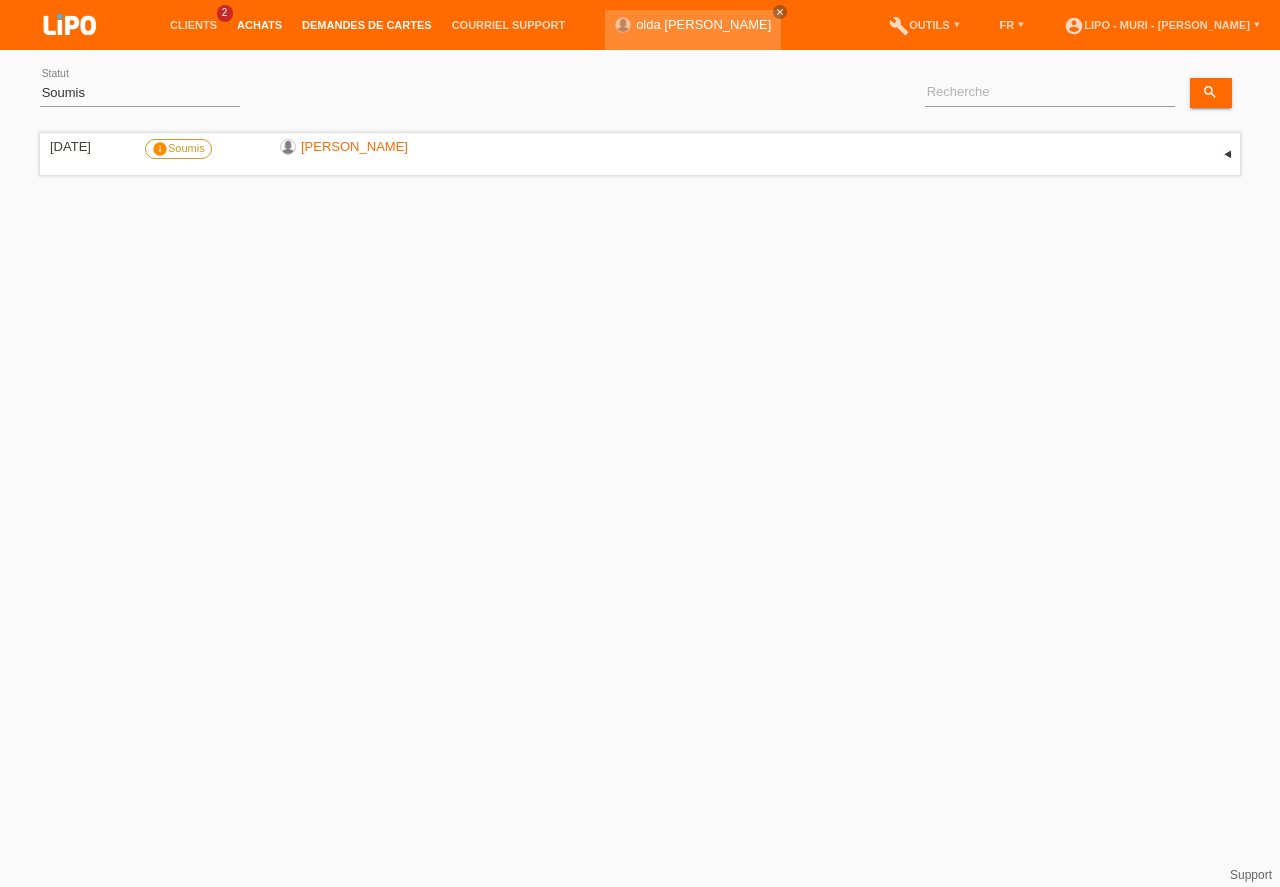 click on "Achats" at bounding box center (259, 25) 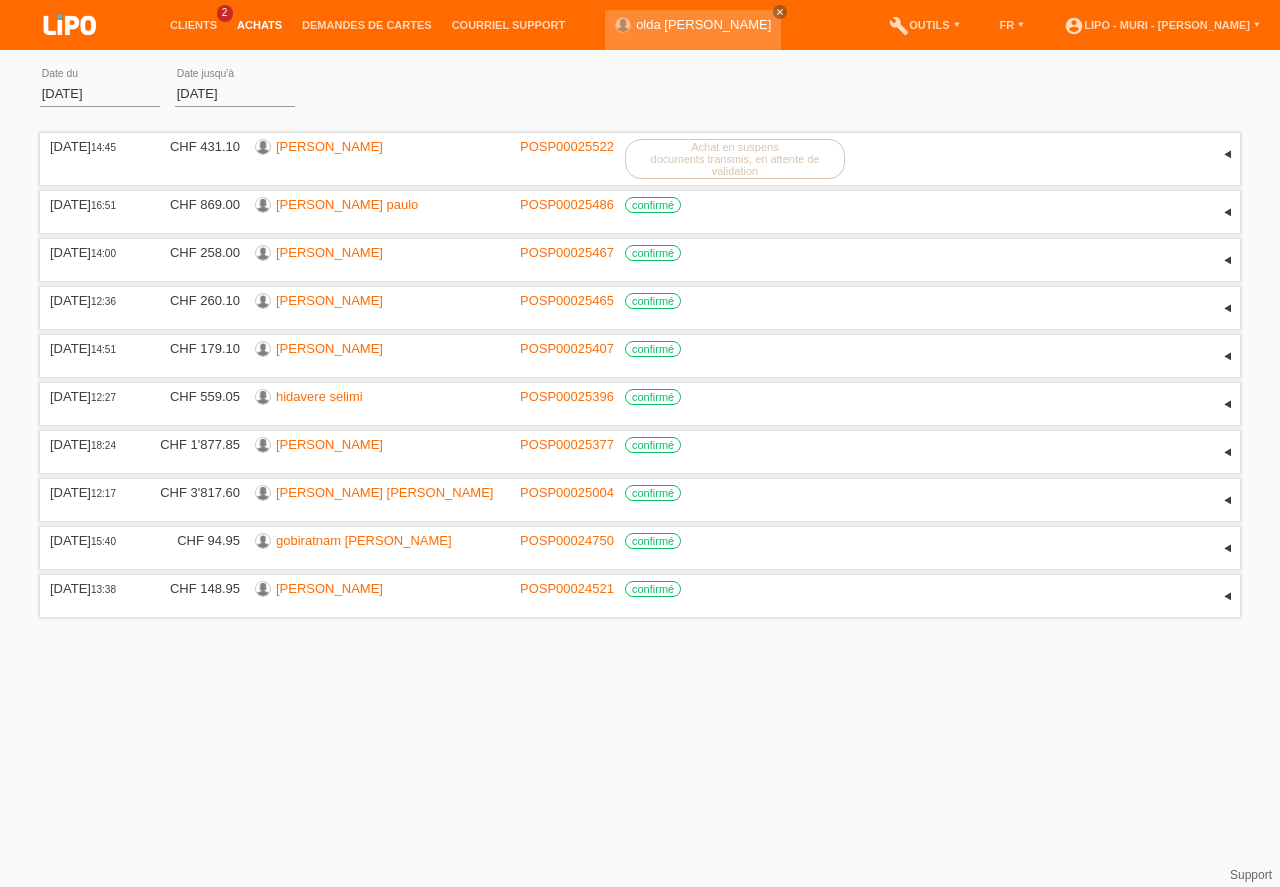 scroll, scrollTop: 0, scrollLeft: 0, axis: both 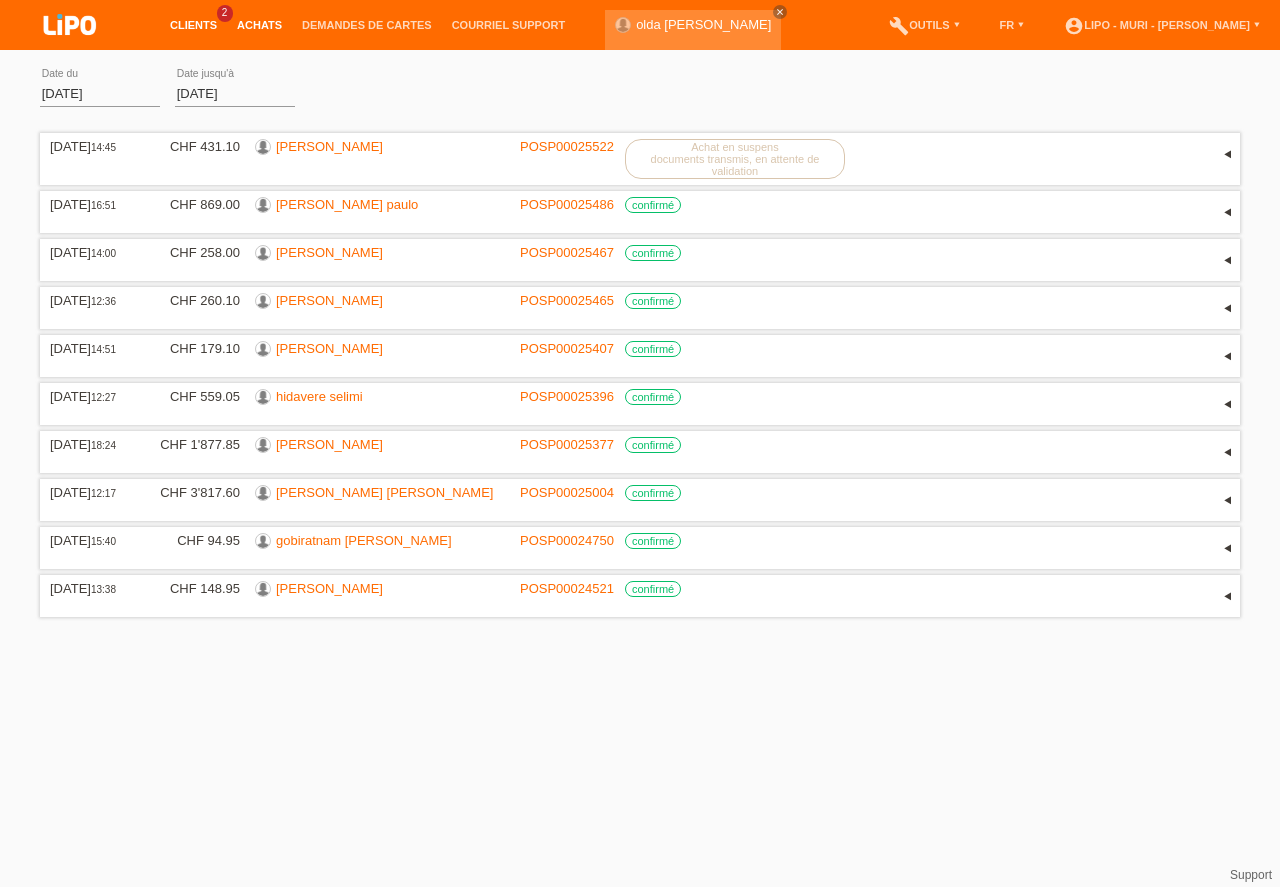 click on "Clients" at bounding box center [193, 25] 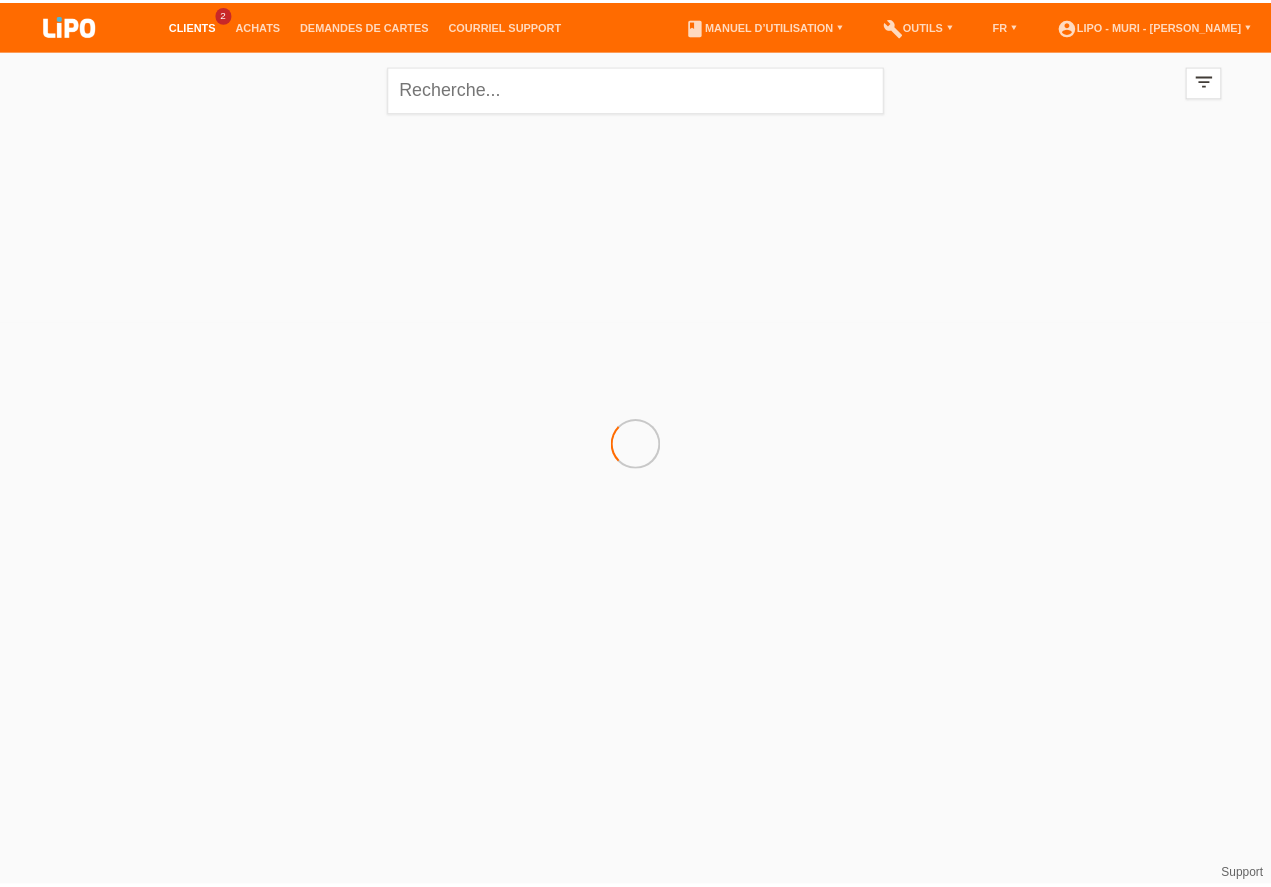 scroll, scrollTop: 0, scrollLeft: 0, axis: both 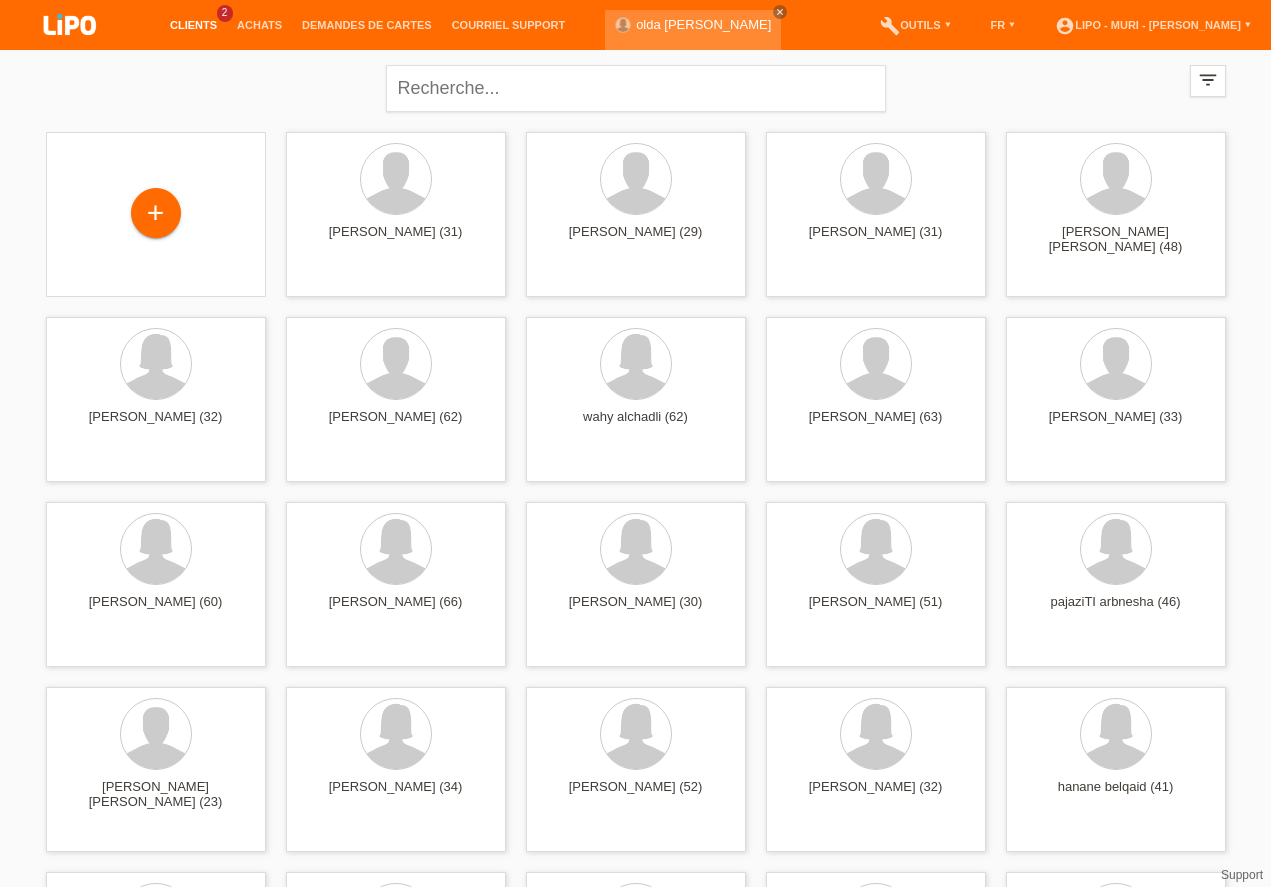 click on "close
filter_list
view_module   Afficher tous les clients
star   Afficher les clients marqués
layers   Afficher les clients récemment consultés
date_range   Afficher les derniers clients
comment   Commentaires non lus
error   Non confirmé, en cours
error   Rejeté" at bounding box center (635, 3508) 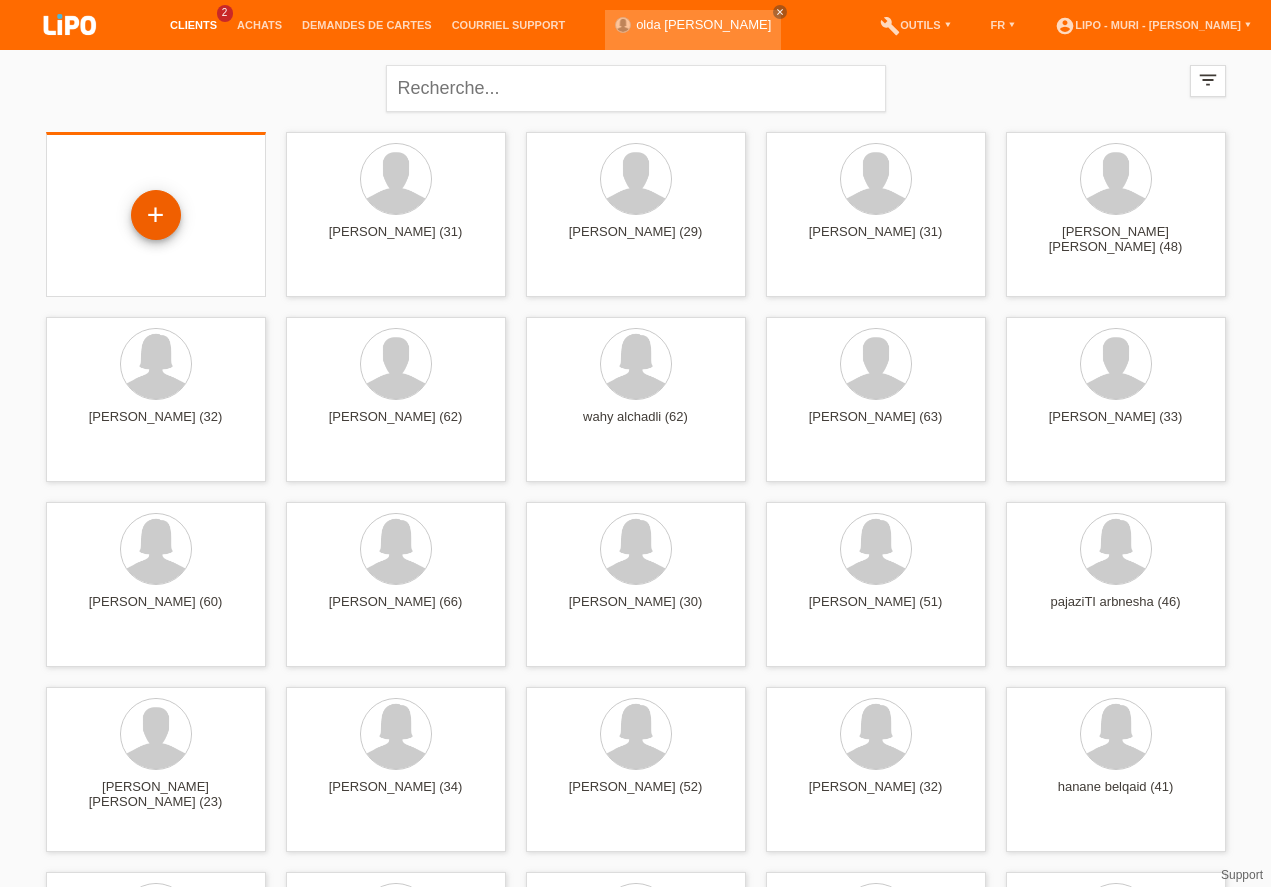 click on "+" at bounding box center [156, 215] 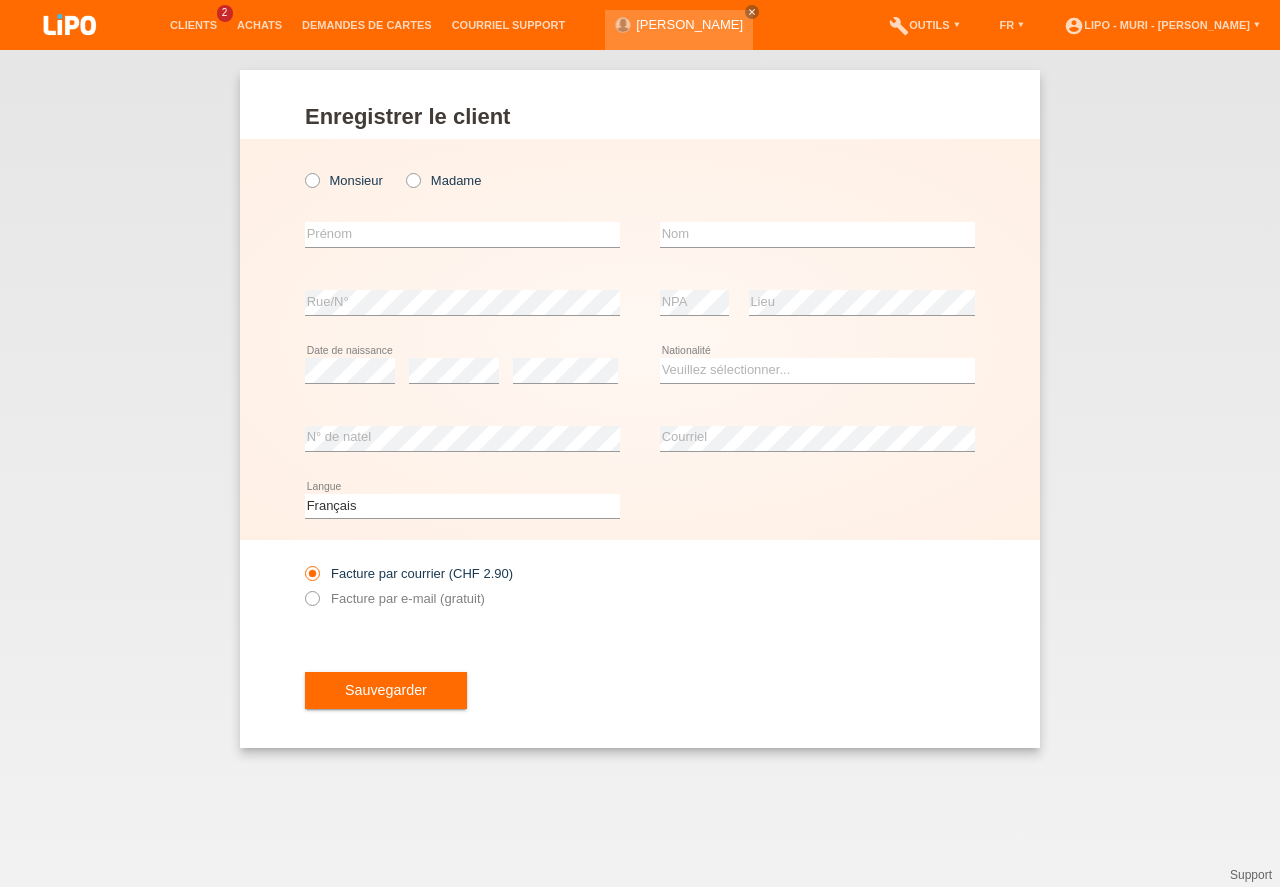 scroll, scrollTop: 0, scrollLeft: 0, axis: both 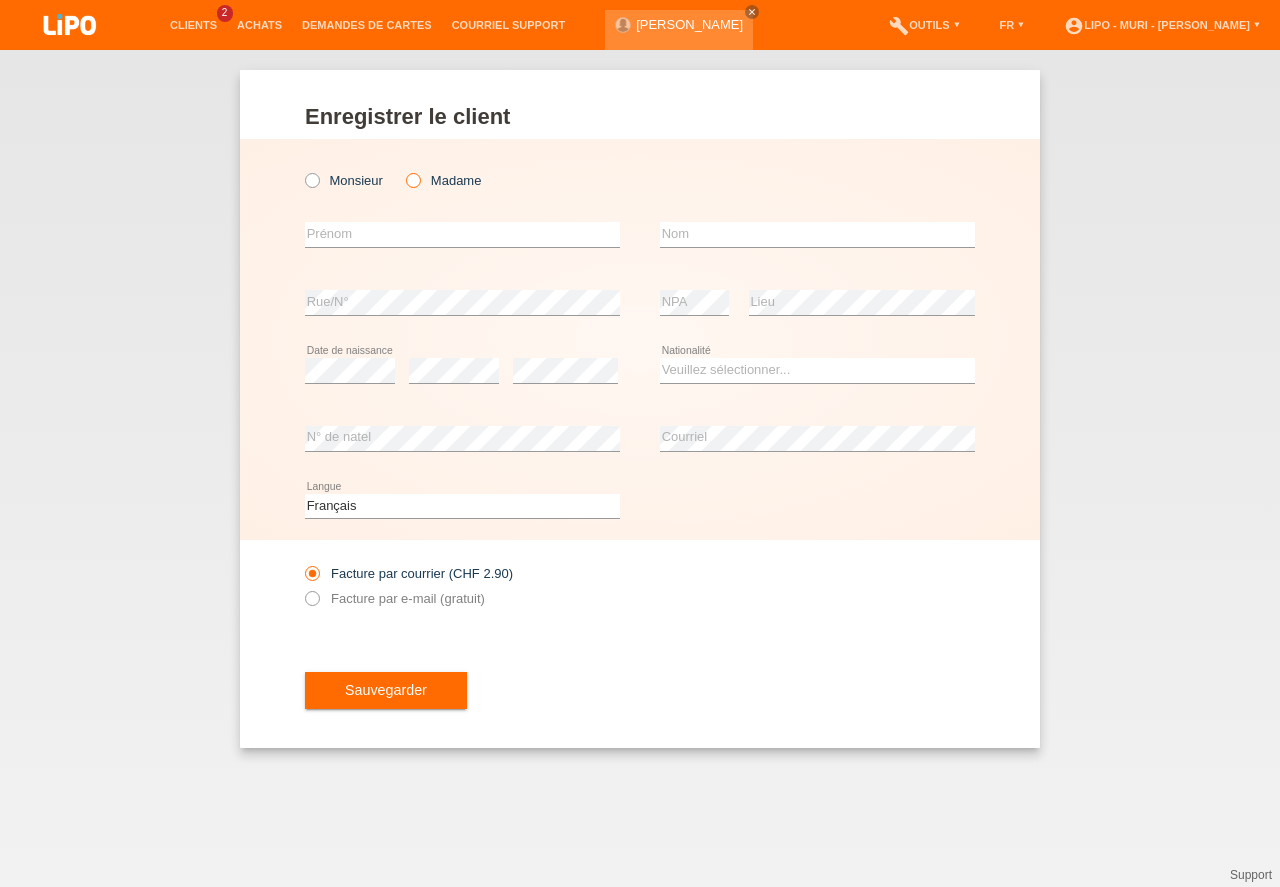 click at bounding box center [403, 170] 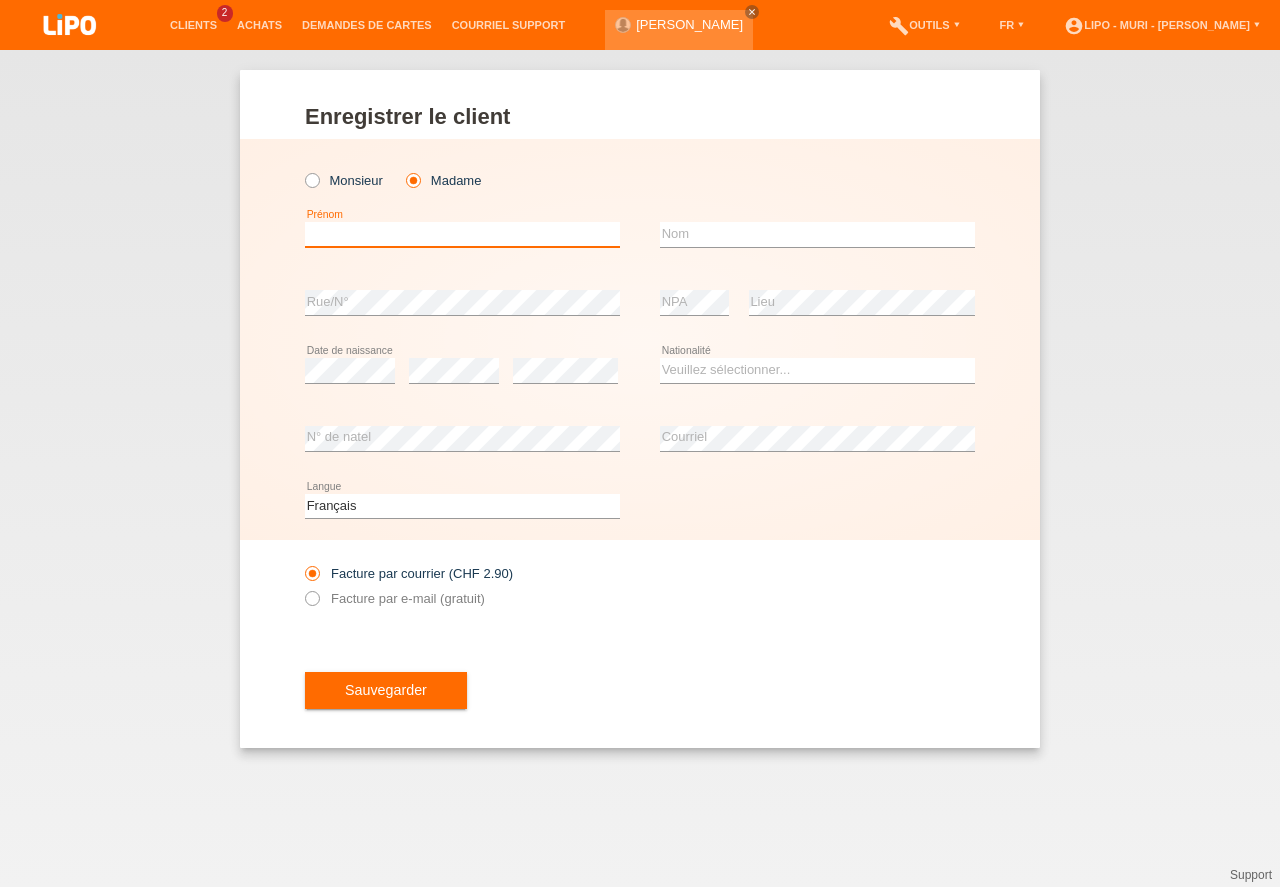 click at bounding box center [462, 234] 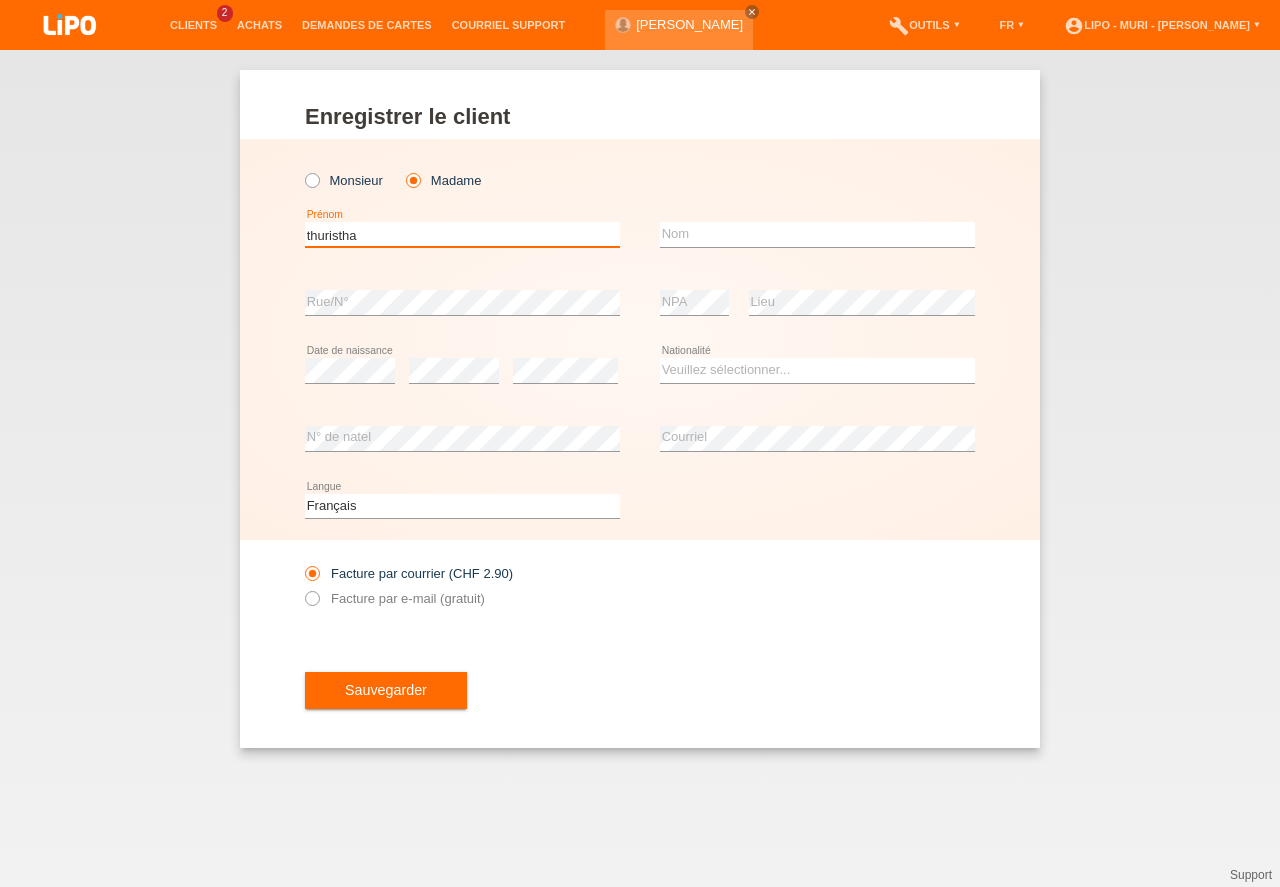type on "thuristha" 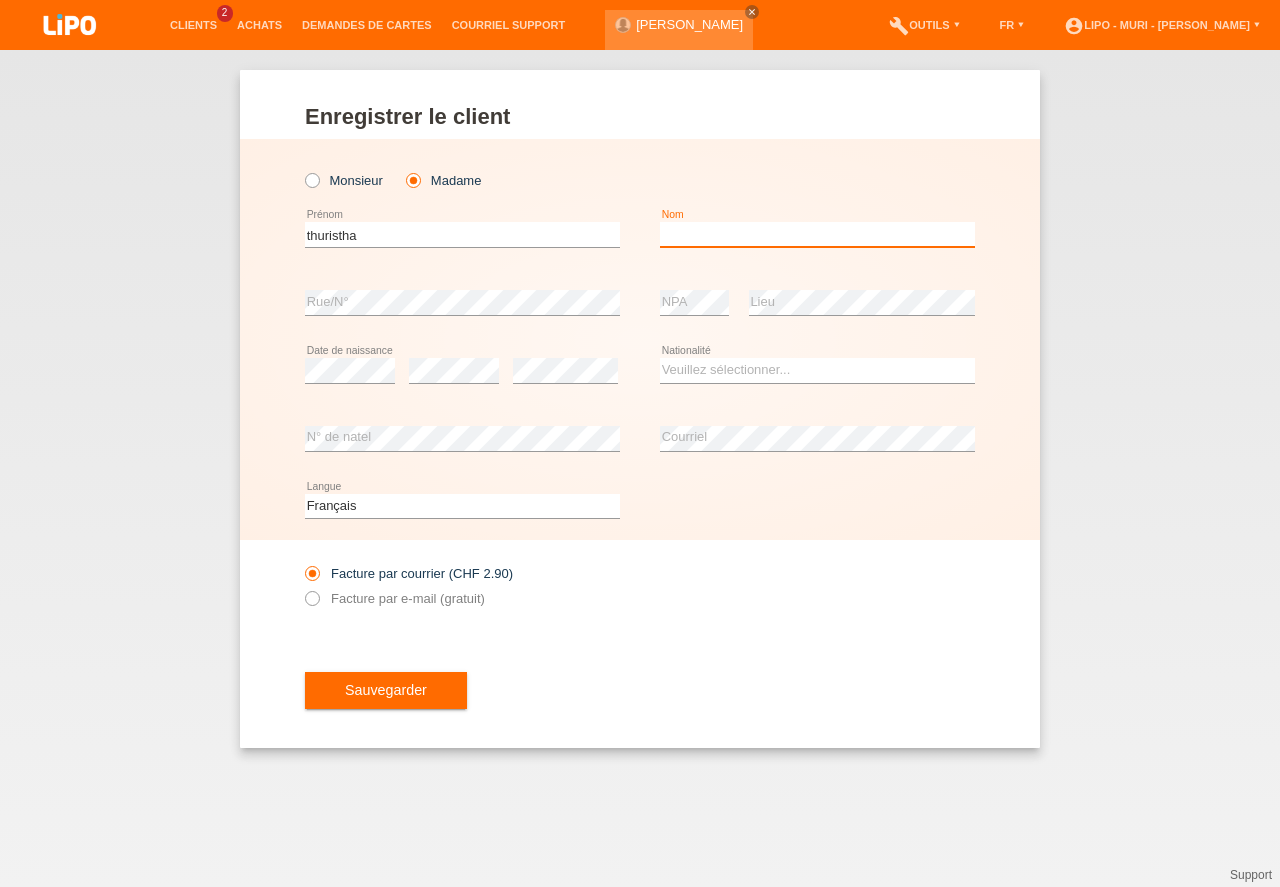 click at bounding box center [817, 234] 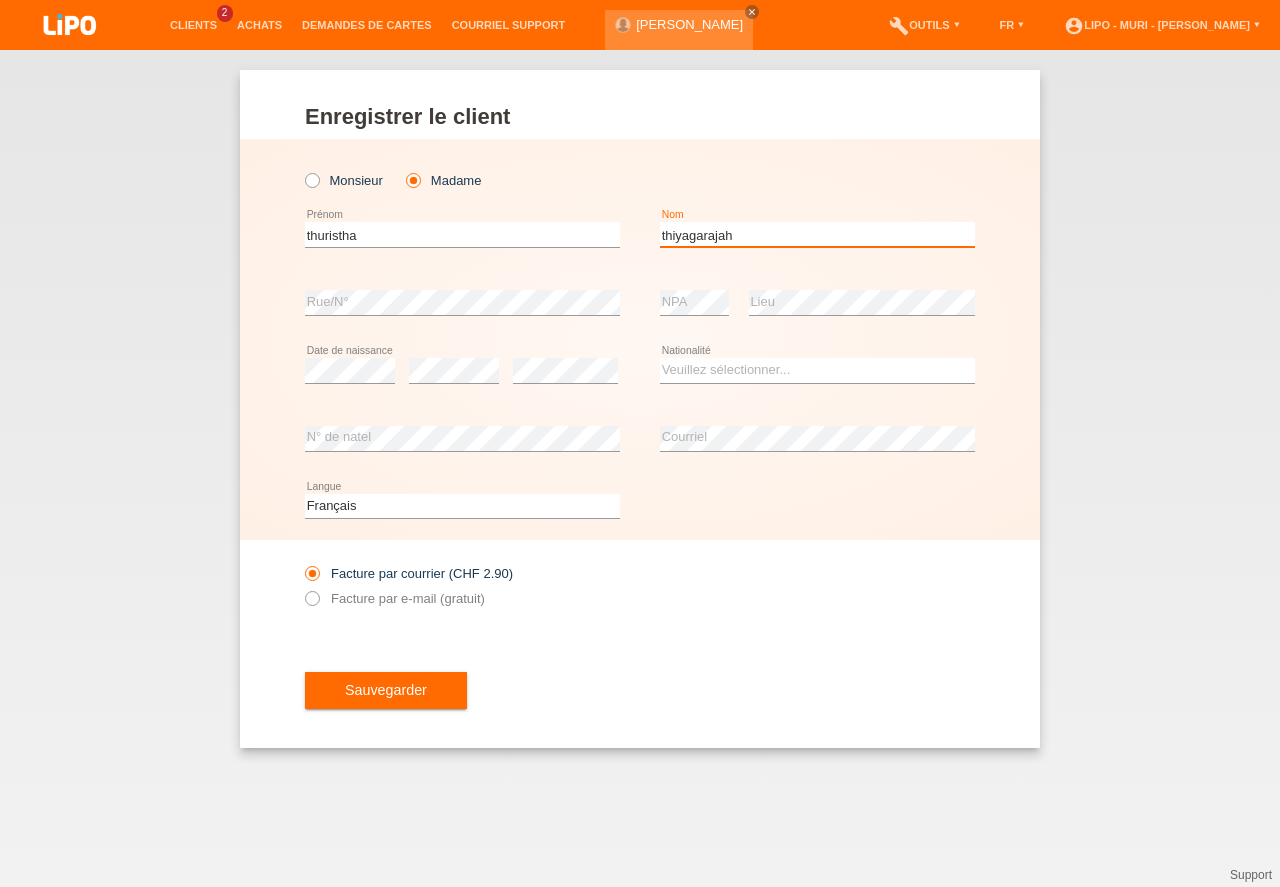 type on "thiyagarajah" 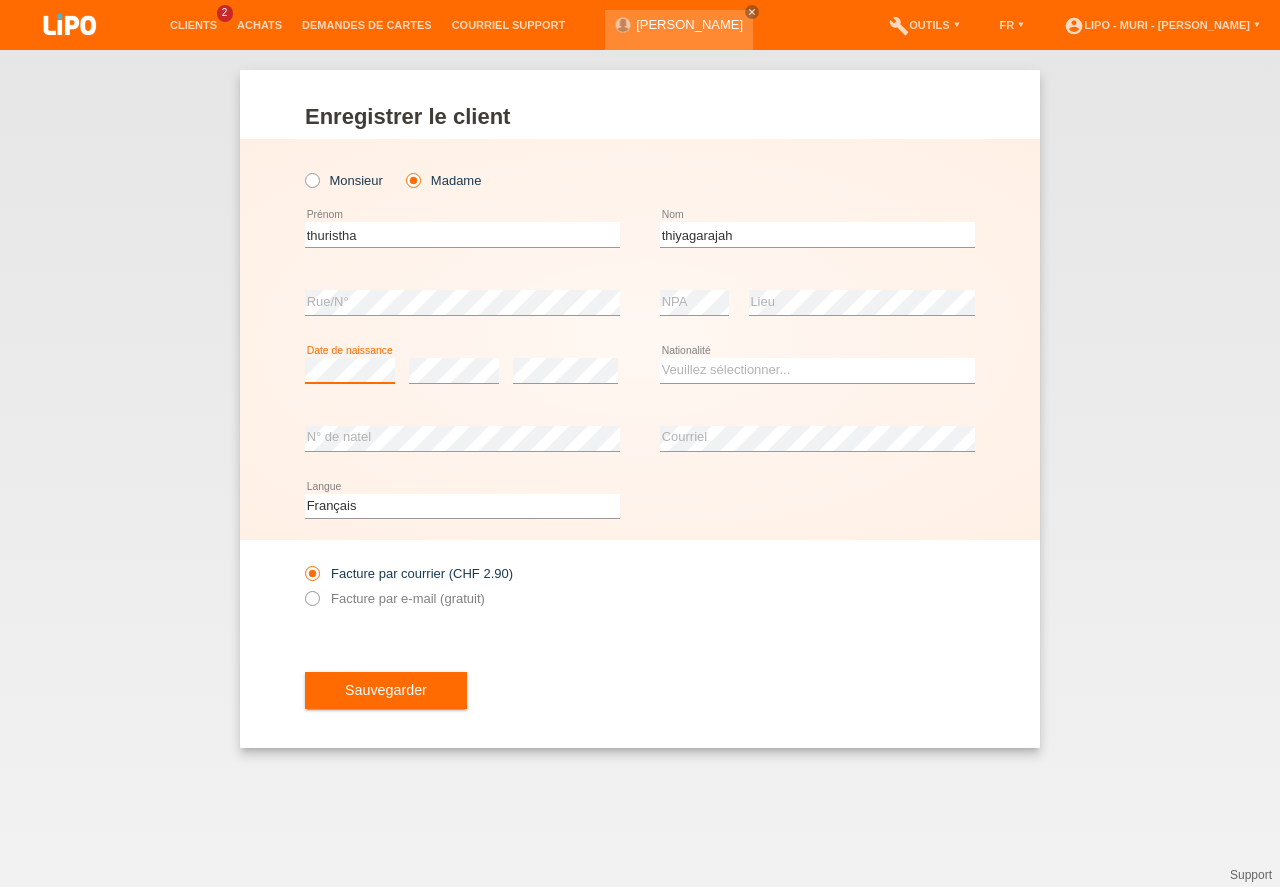 scroll, scrollTop: 0, scrollLeft: 0, axis: both 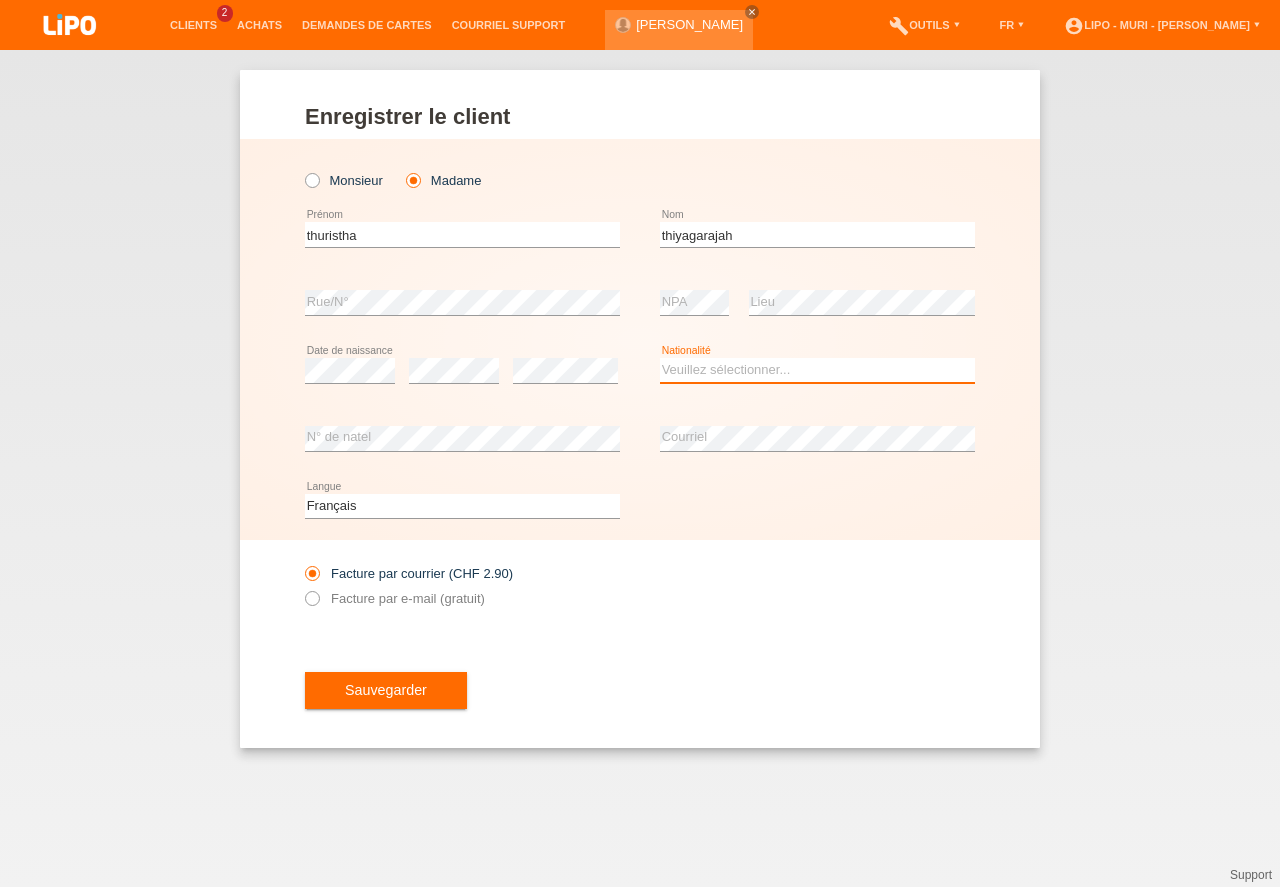 click on "Veuillez sélectionner...
Suisse
Allemagne
Autriche
Liechtenstein
------------
Afghanistan
Afrique du Sud
Åland
Albanie
Algérie Allemagne Andorre Angola Anguilla Antarctique Antigua-et-Barbuda Argentine" at bounding box center (817, 370) 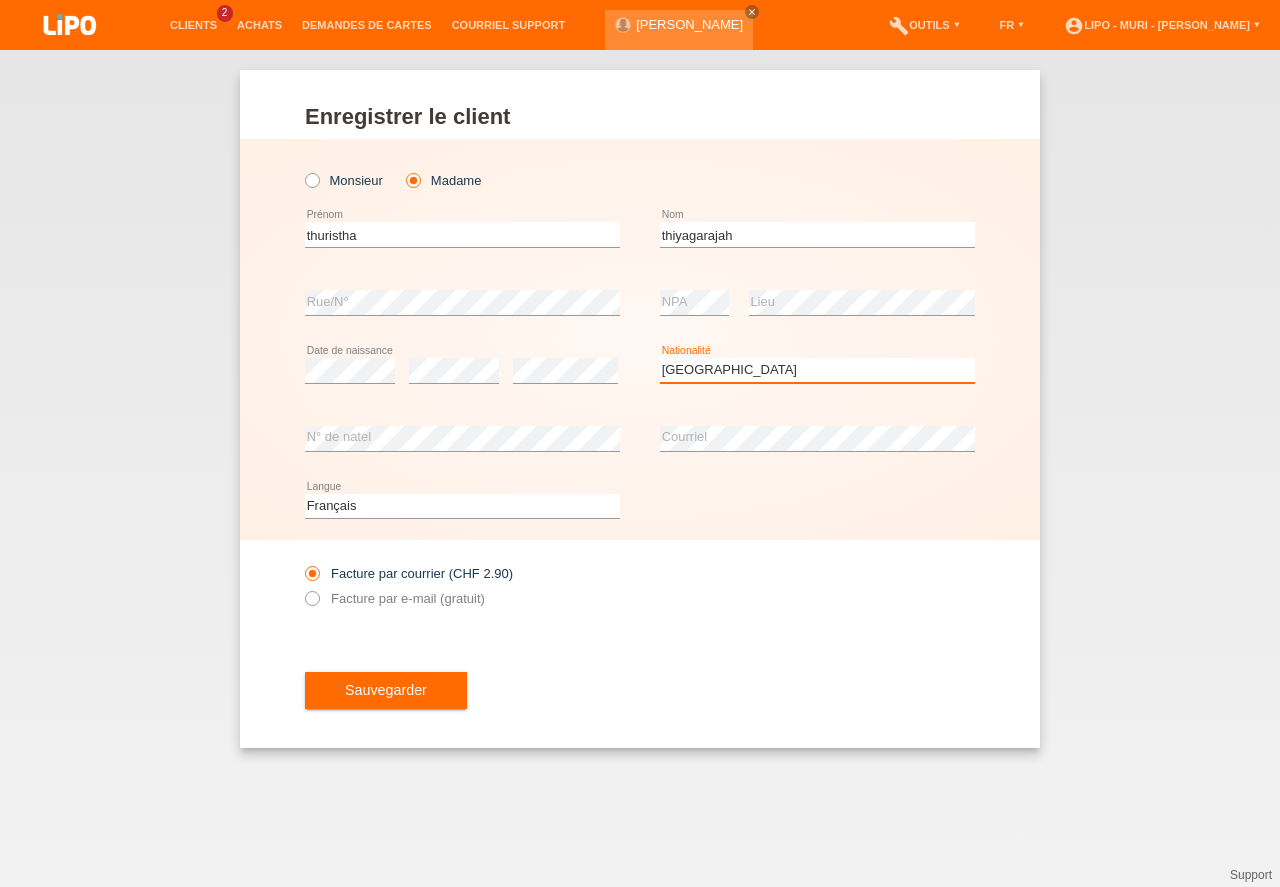 click on "Sri Lanka" at bounding box center (0, 0) 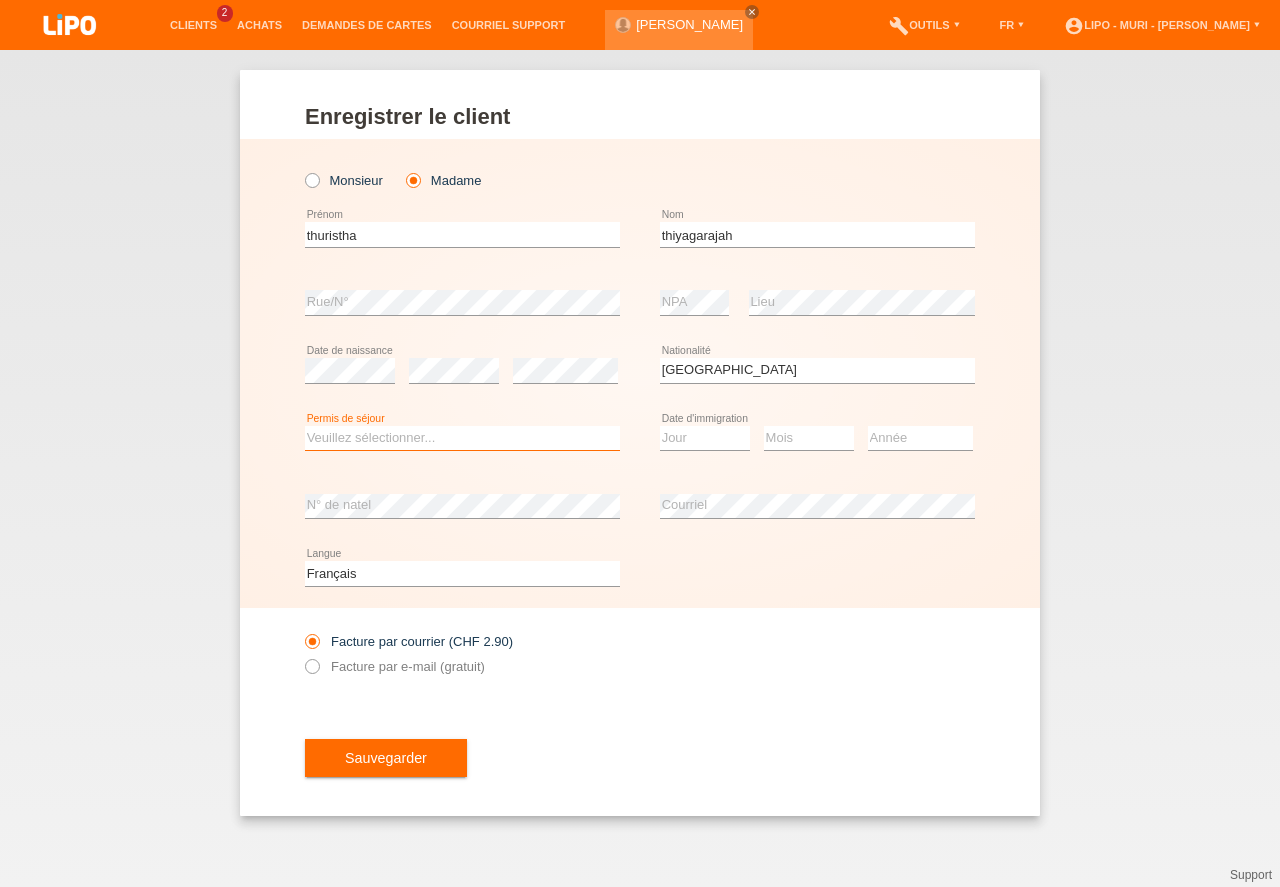 click on "Veuillez sélectionner...
C
B
B - Statut de réfugié
Autre" at bounding box center [462, 438] 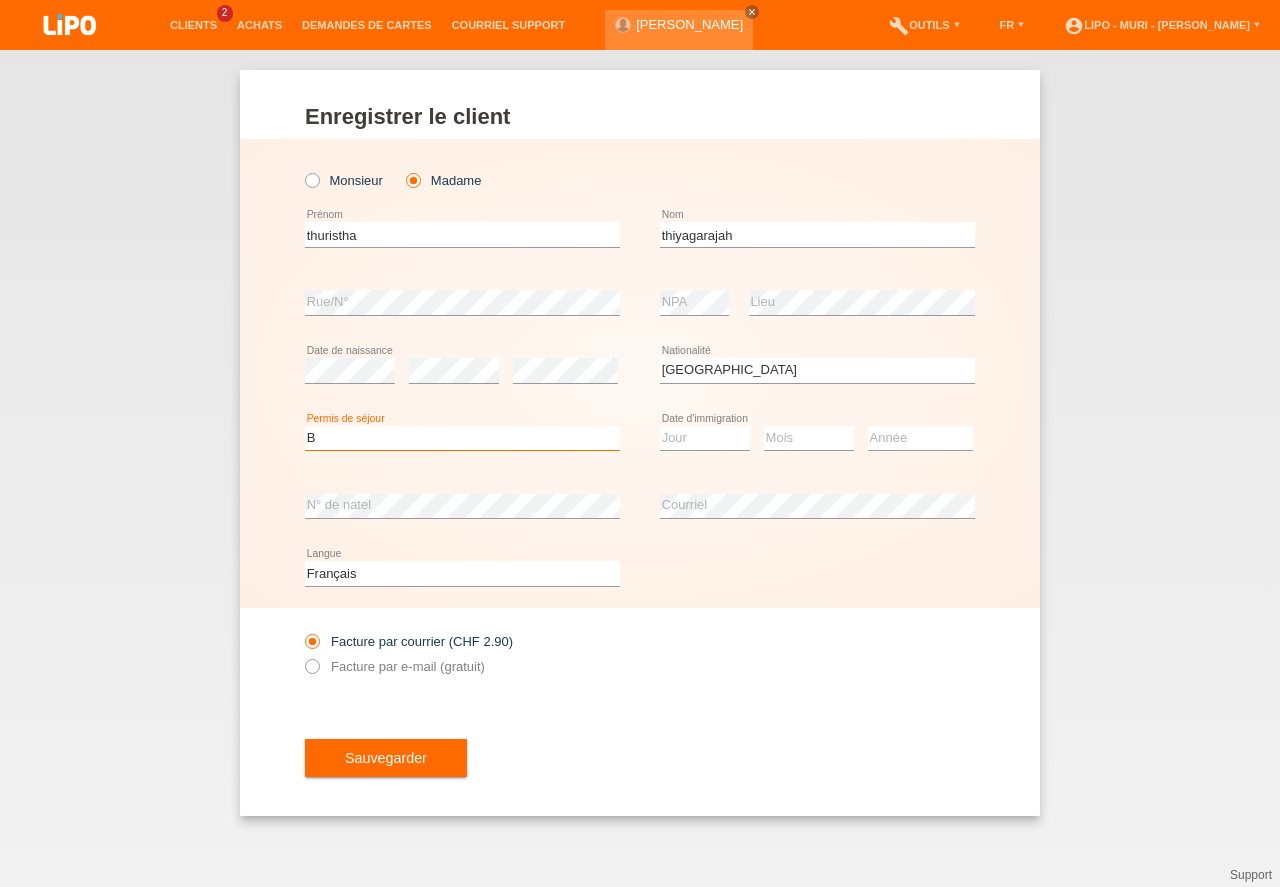 click on "B" at bounding box center (0, 0) 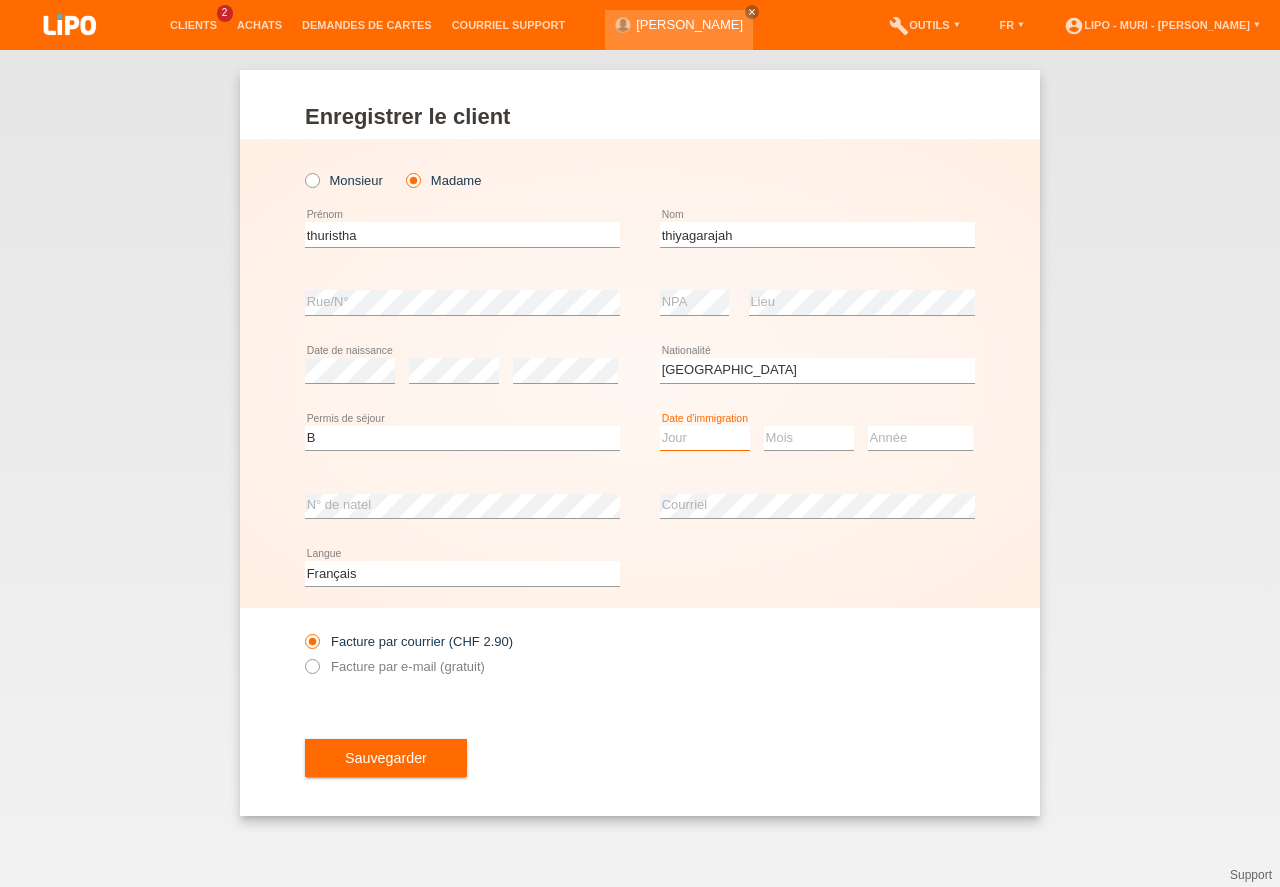 click on "Jour
01
02
03
04
05
06
07
08
09
10 11" at bounding box center [705, 438] 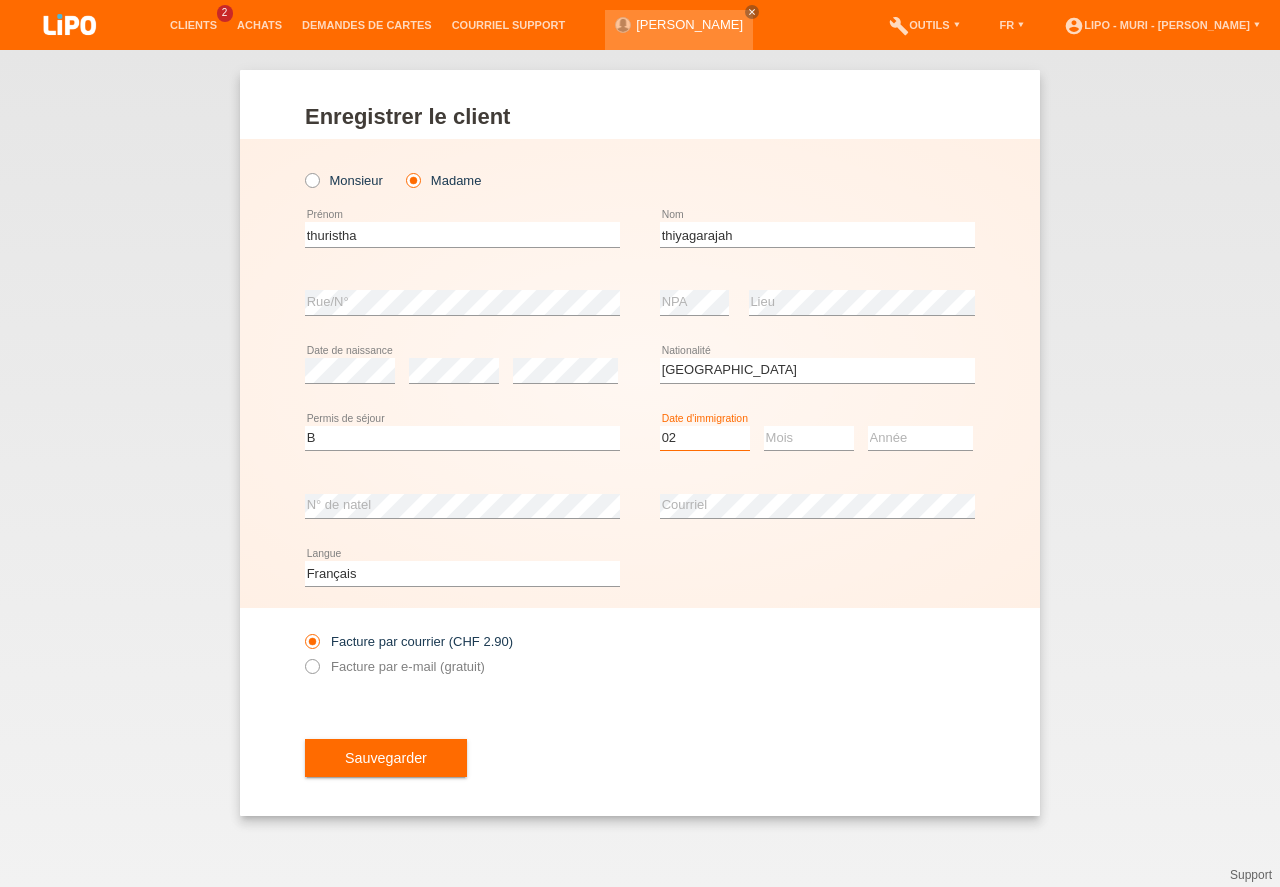 click on "02" at bounding box center (0, 0) 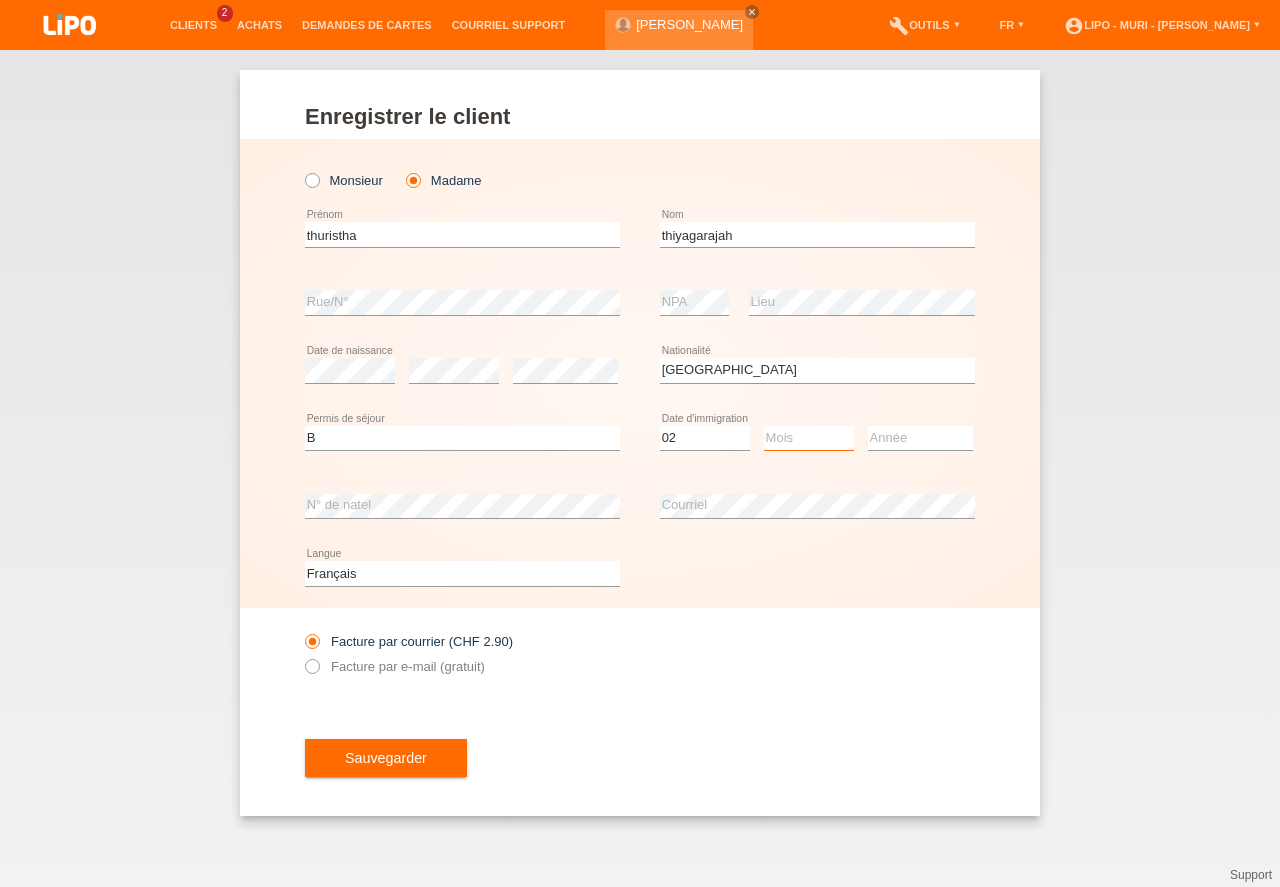 click on "Mois
01
02
03
04
05
06
07
08
09
10 11" at bounding box center [809, 438] 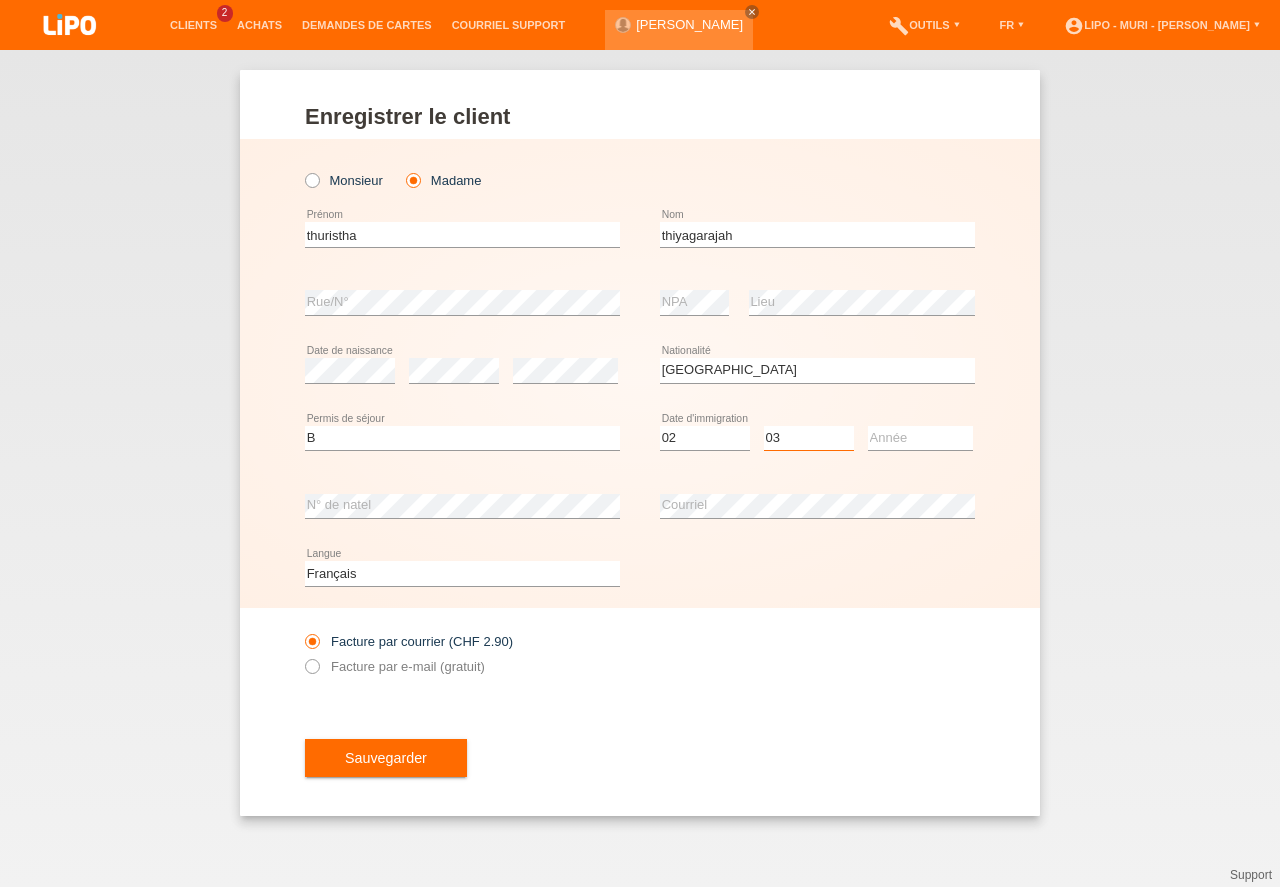 click on "03" at bounding box center (0, 0) 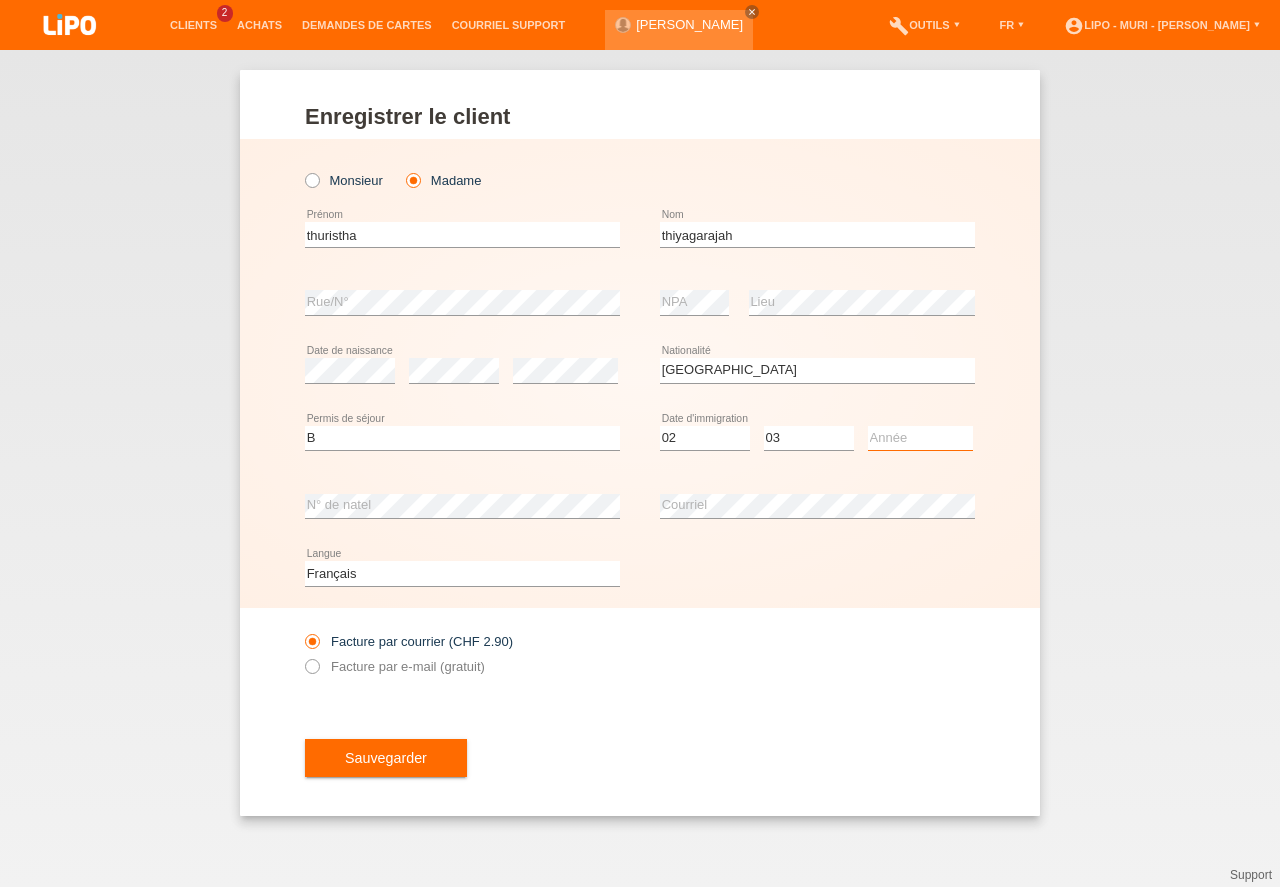click on "Année
2025
2024
2023
2022
2021
2020
2019
2018
2017 2016 2015 2014 2013 2012 2011 2010 2009 2008 2007 2006 2005 2004 2003 2002 2001" at bounding box center (920, 438) 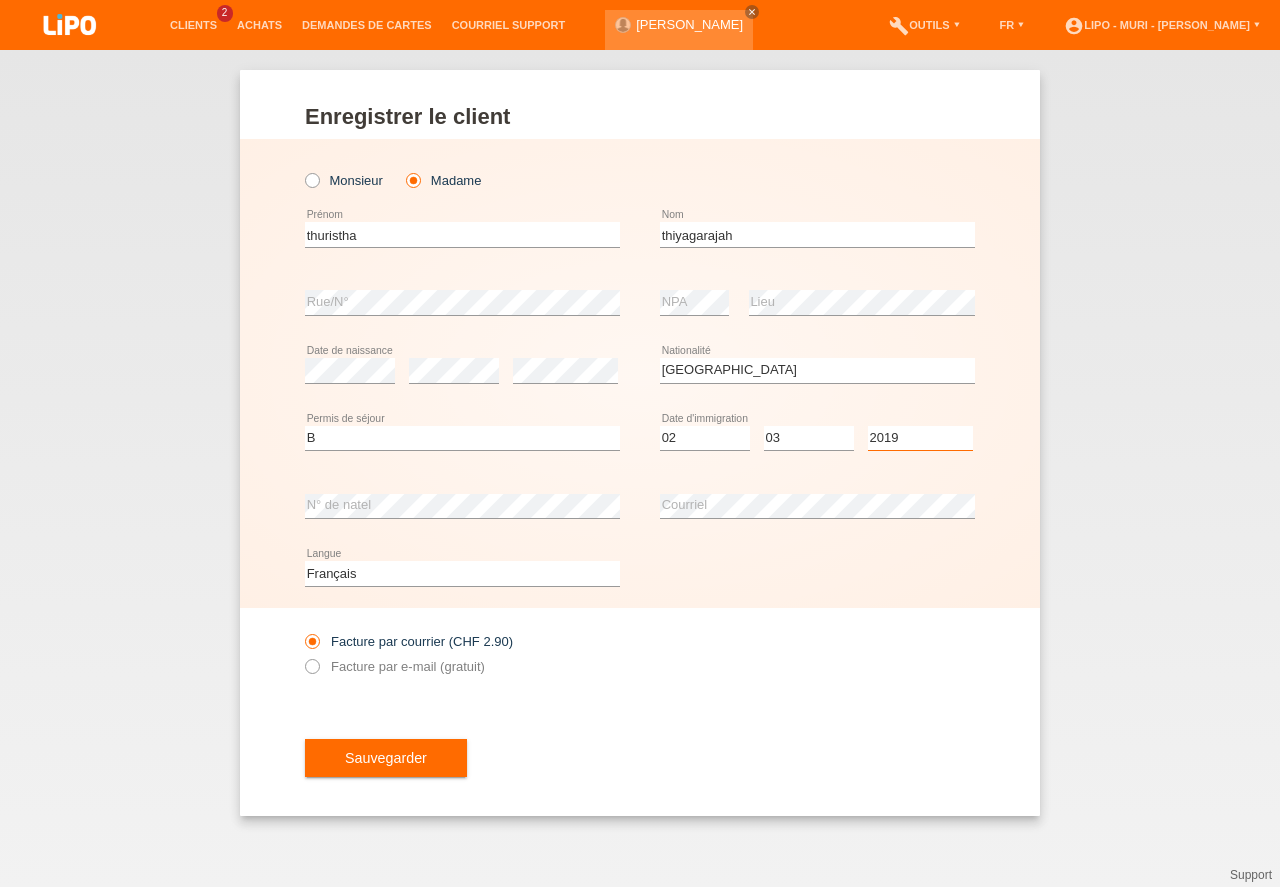 click on "2019" at bounding box center (0, 0) 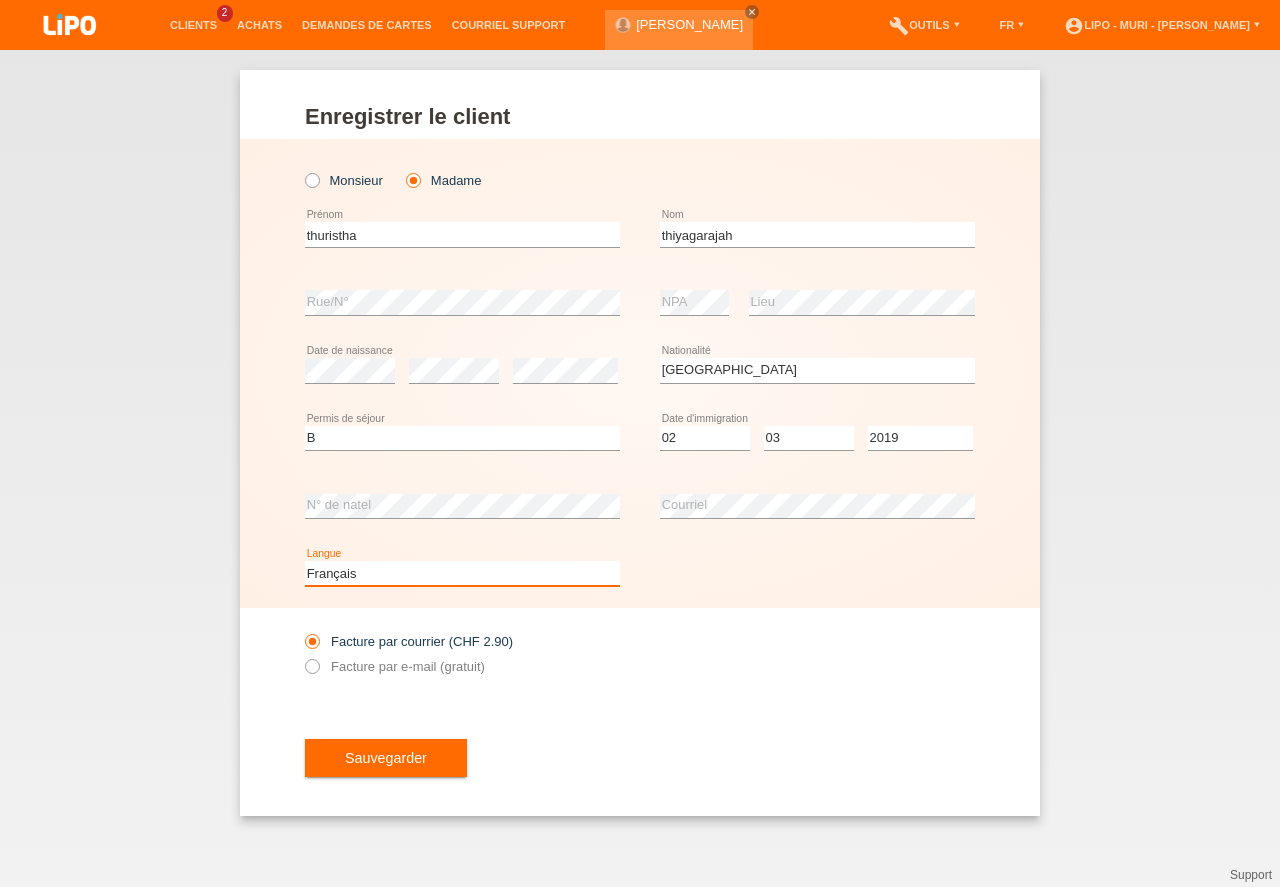 click on "Deutsch
Français
Italiano
English" at bounding box center (462, 573) 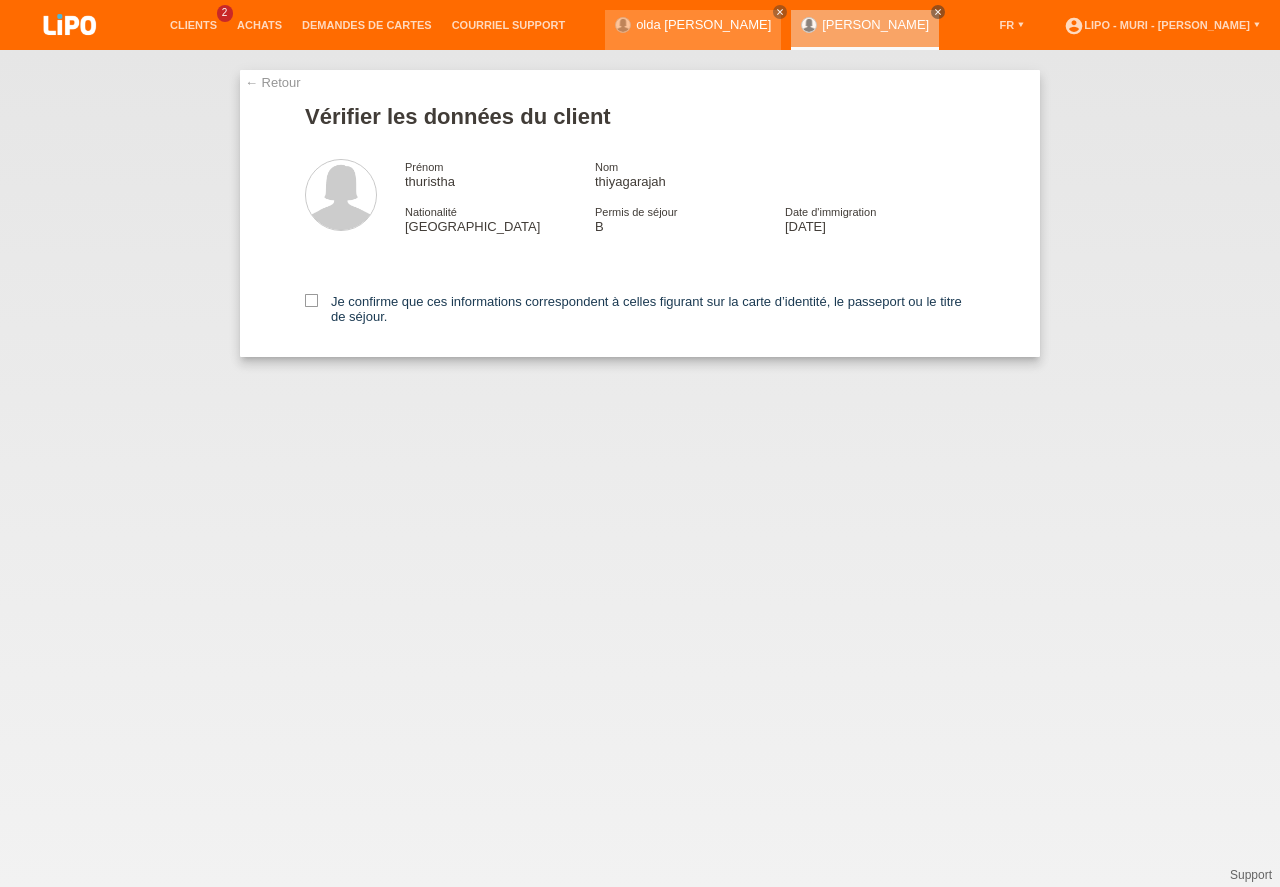 scroll, scrollTop: 0, scrollLeft: 0, axis: both 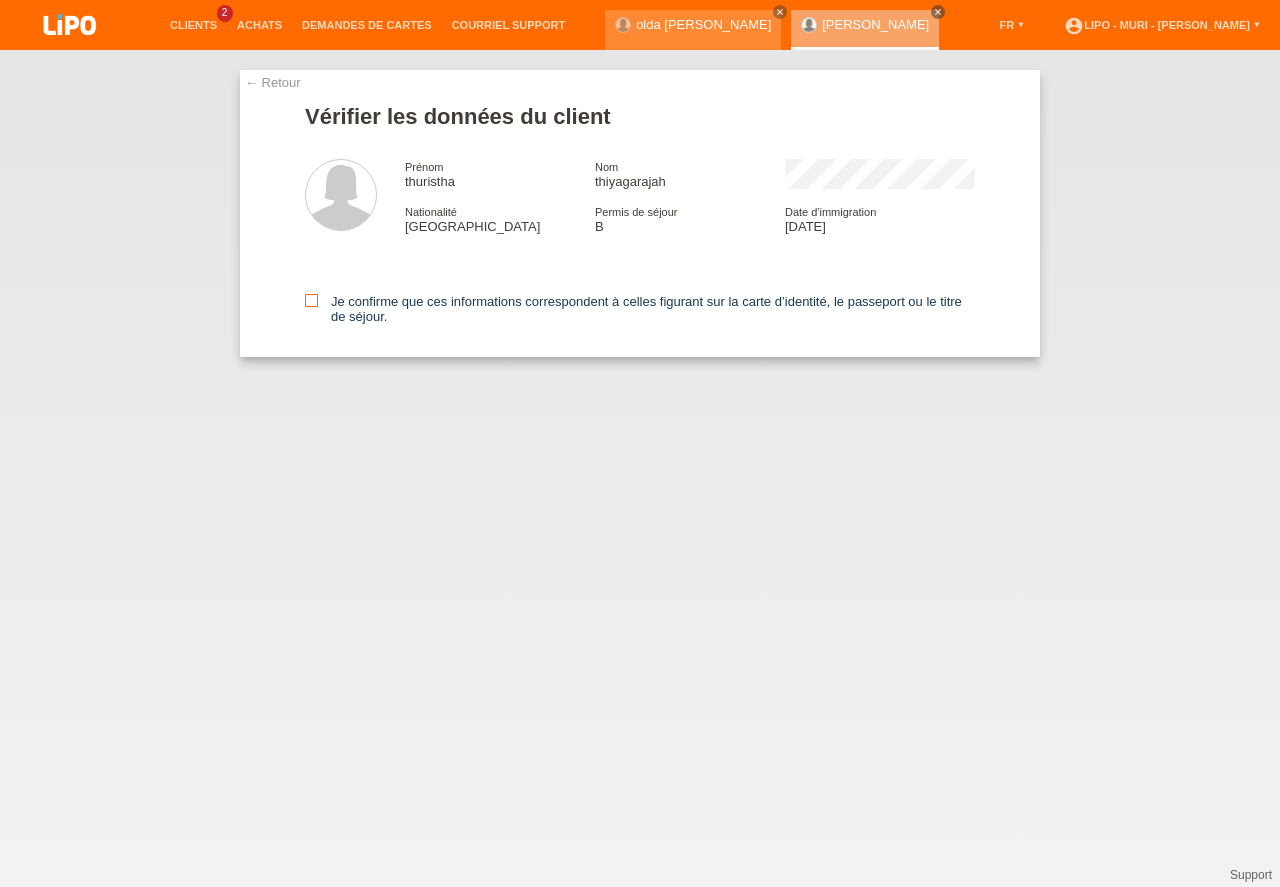click at bounding box center (311, 300) 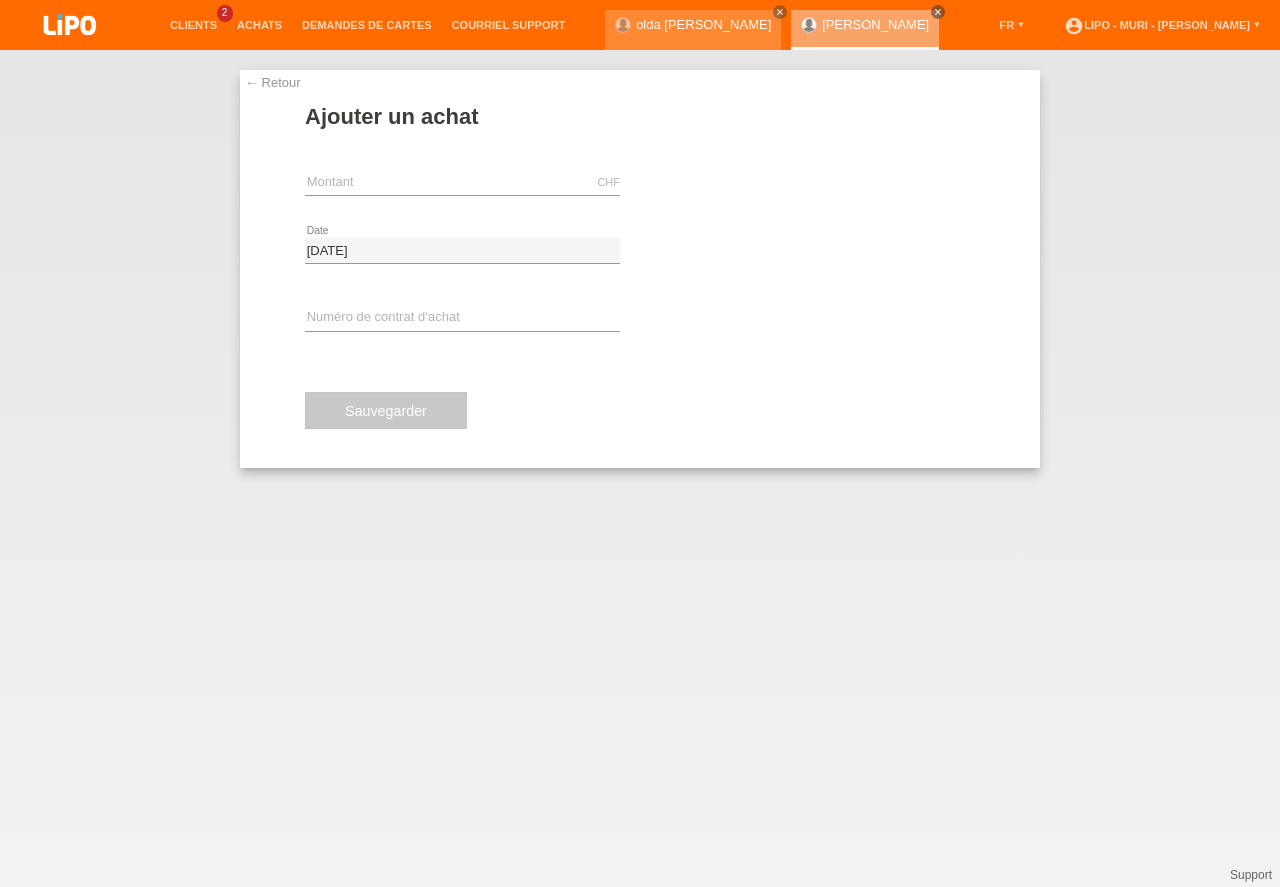 scroll, scrollTop: 0, scrollLeft: 0, axis: both 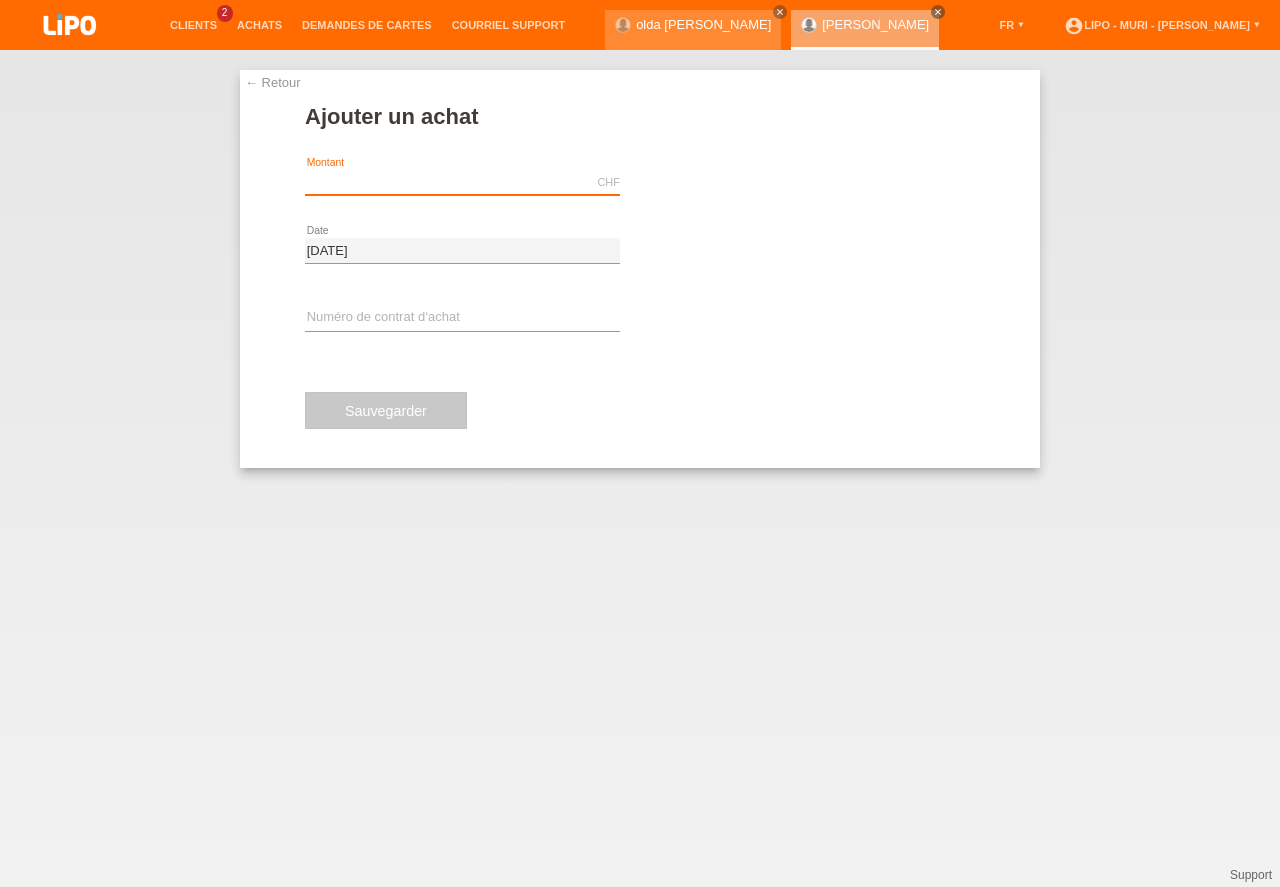 click at bounding box center (462, 182) 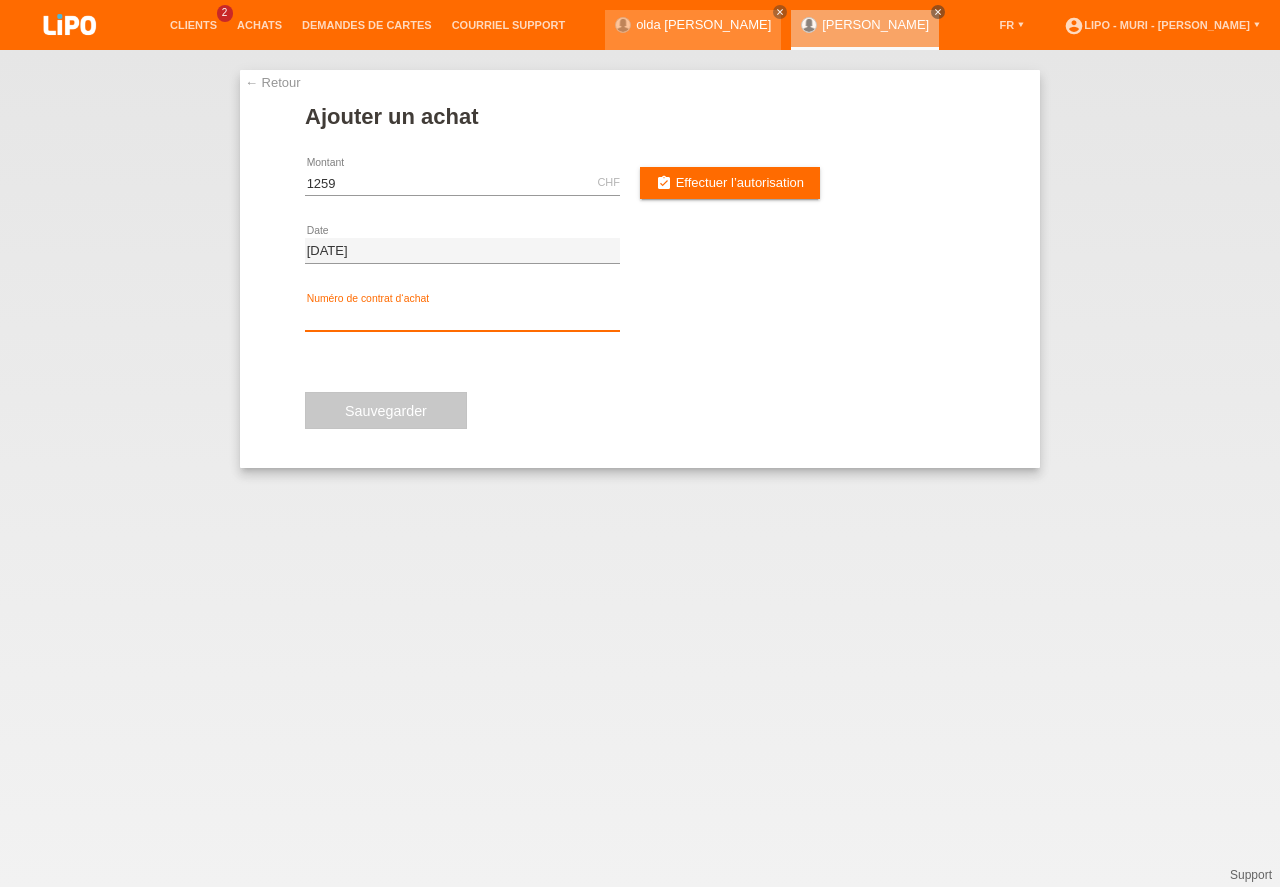 type on "1259.00" 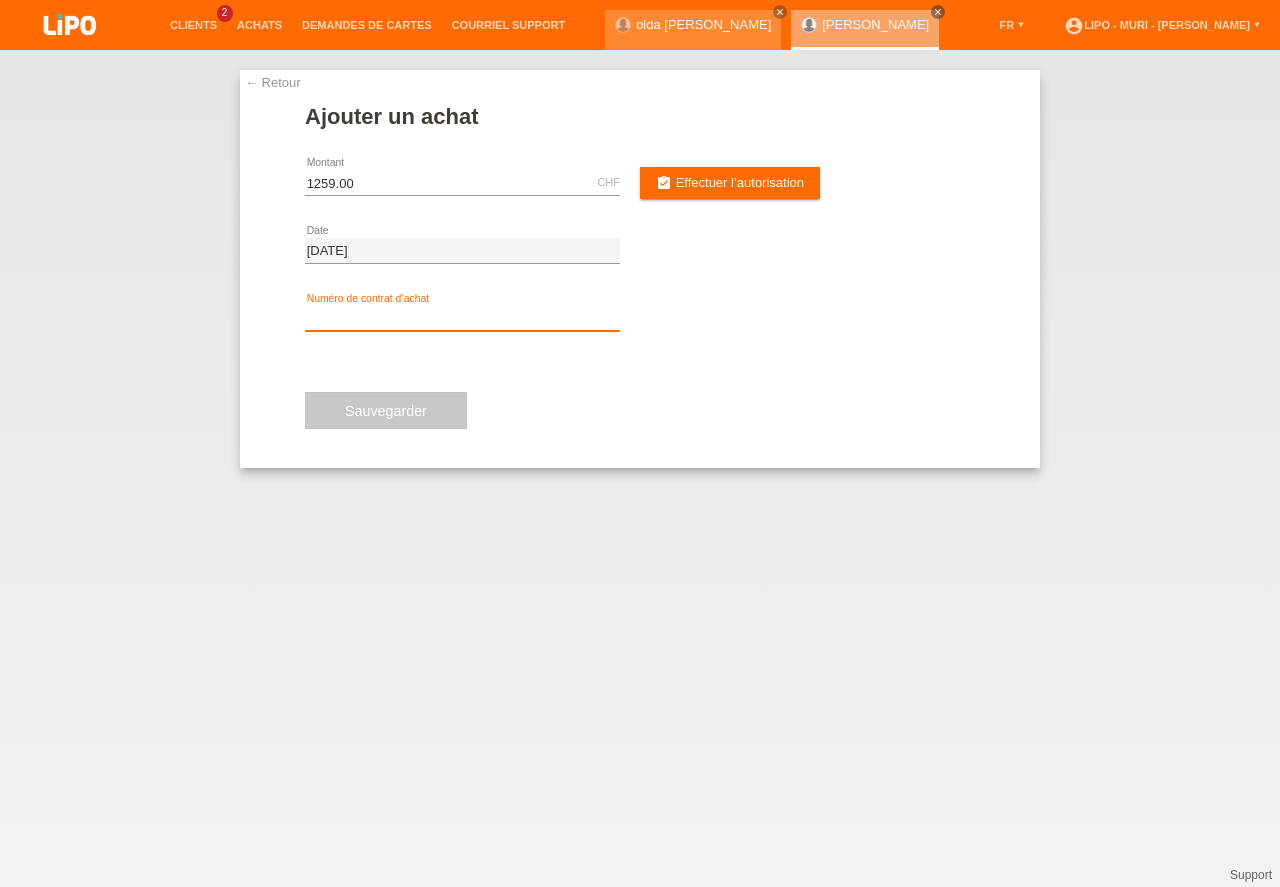 click at bounding box center (462, 318) 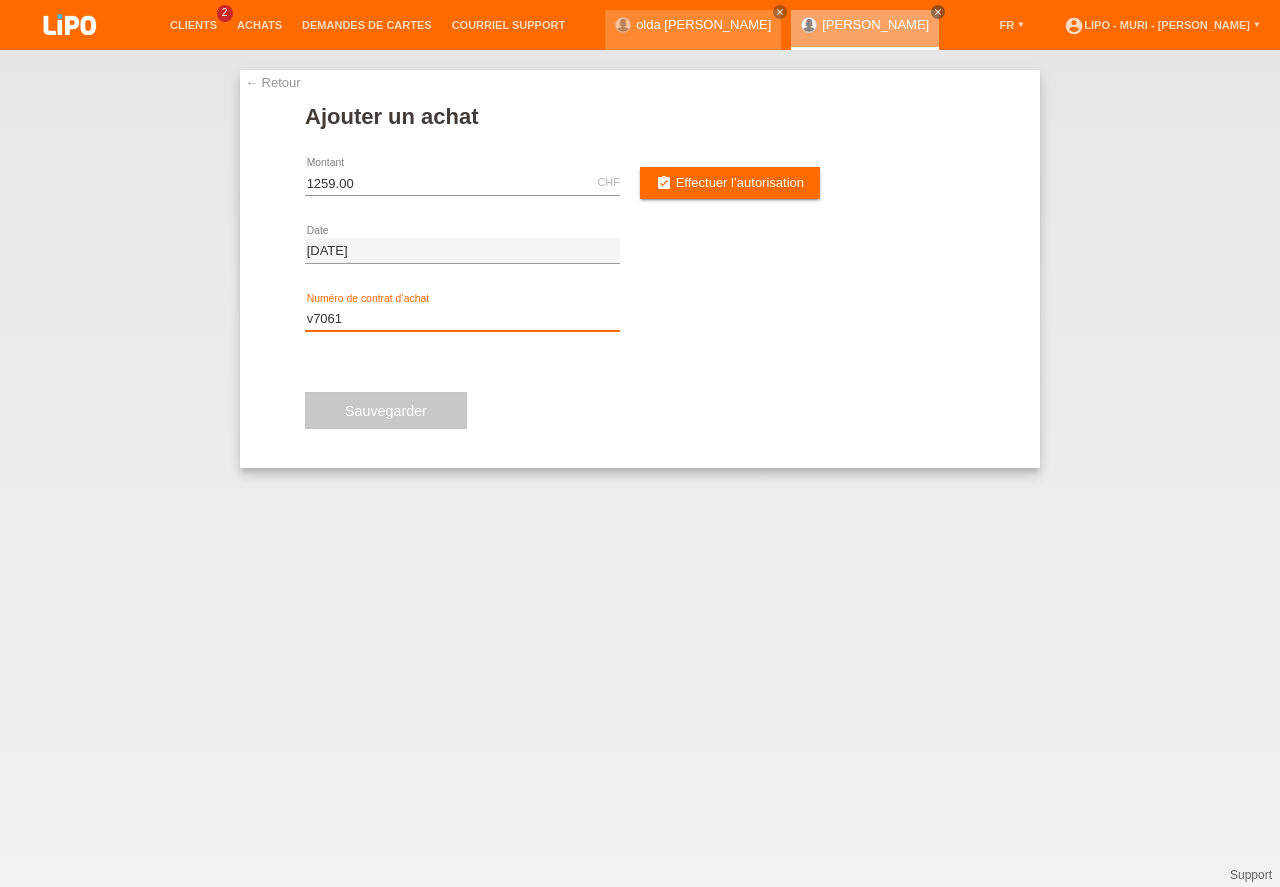 type on "v70610" 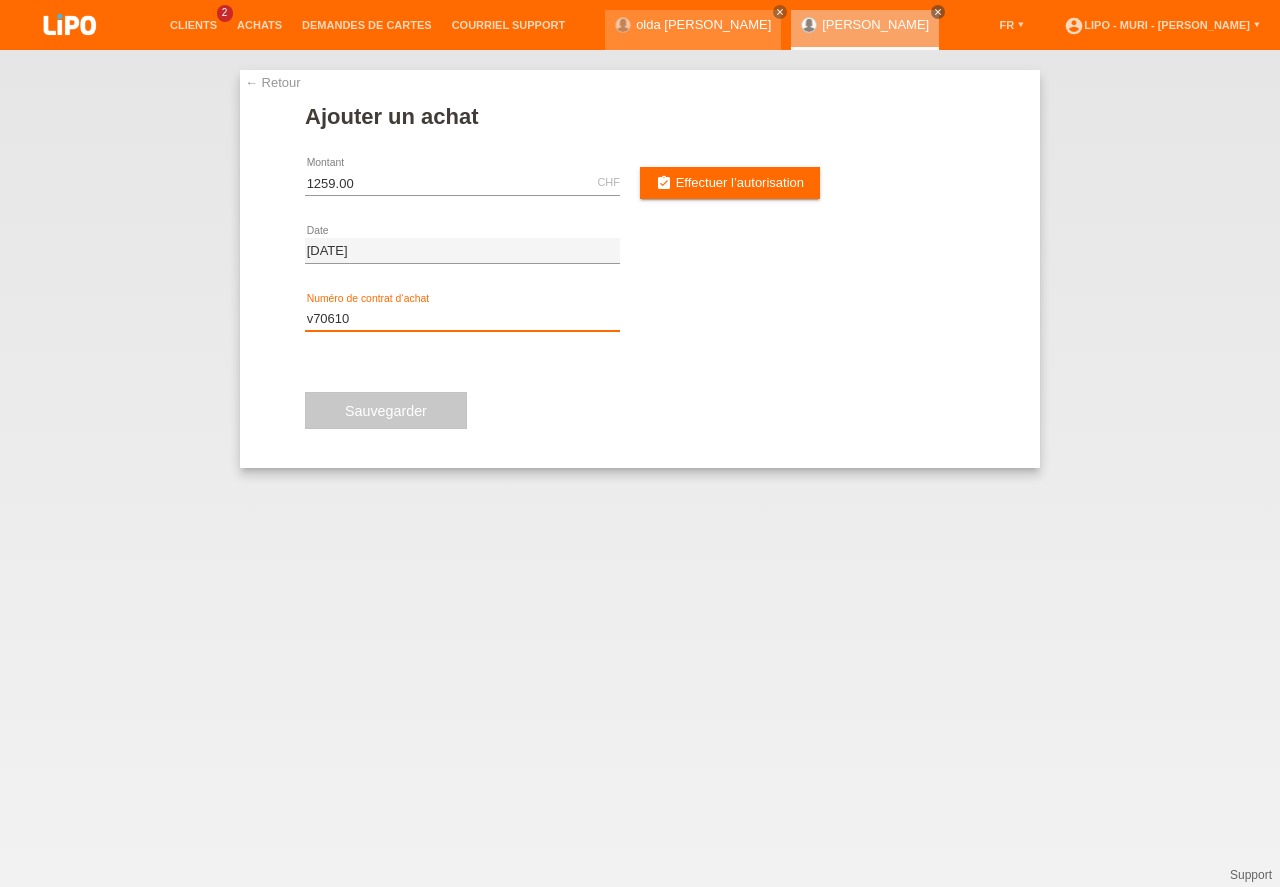 click on "v70610" at bounding box center (462, 318) 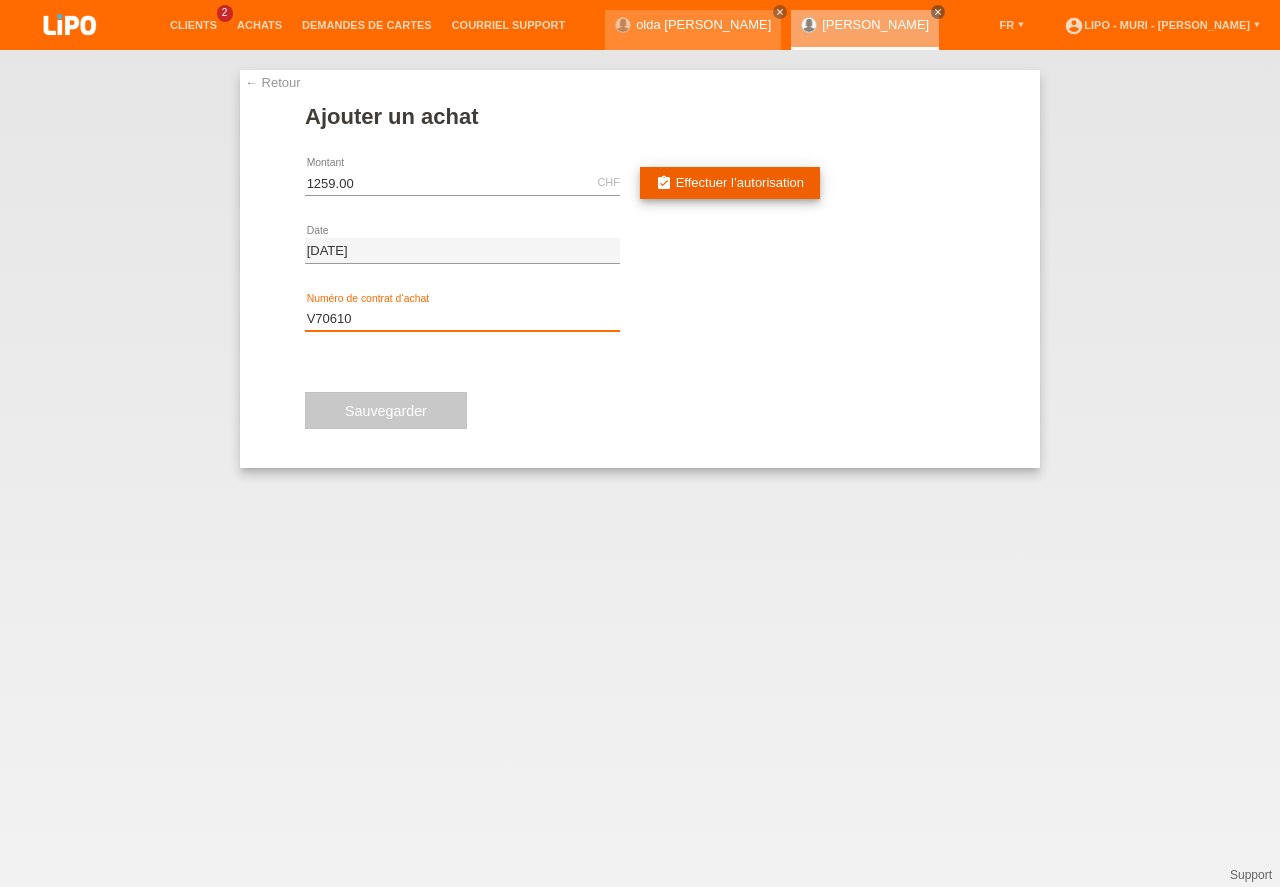 type on "V70610" 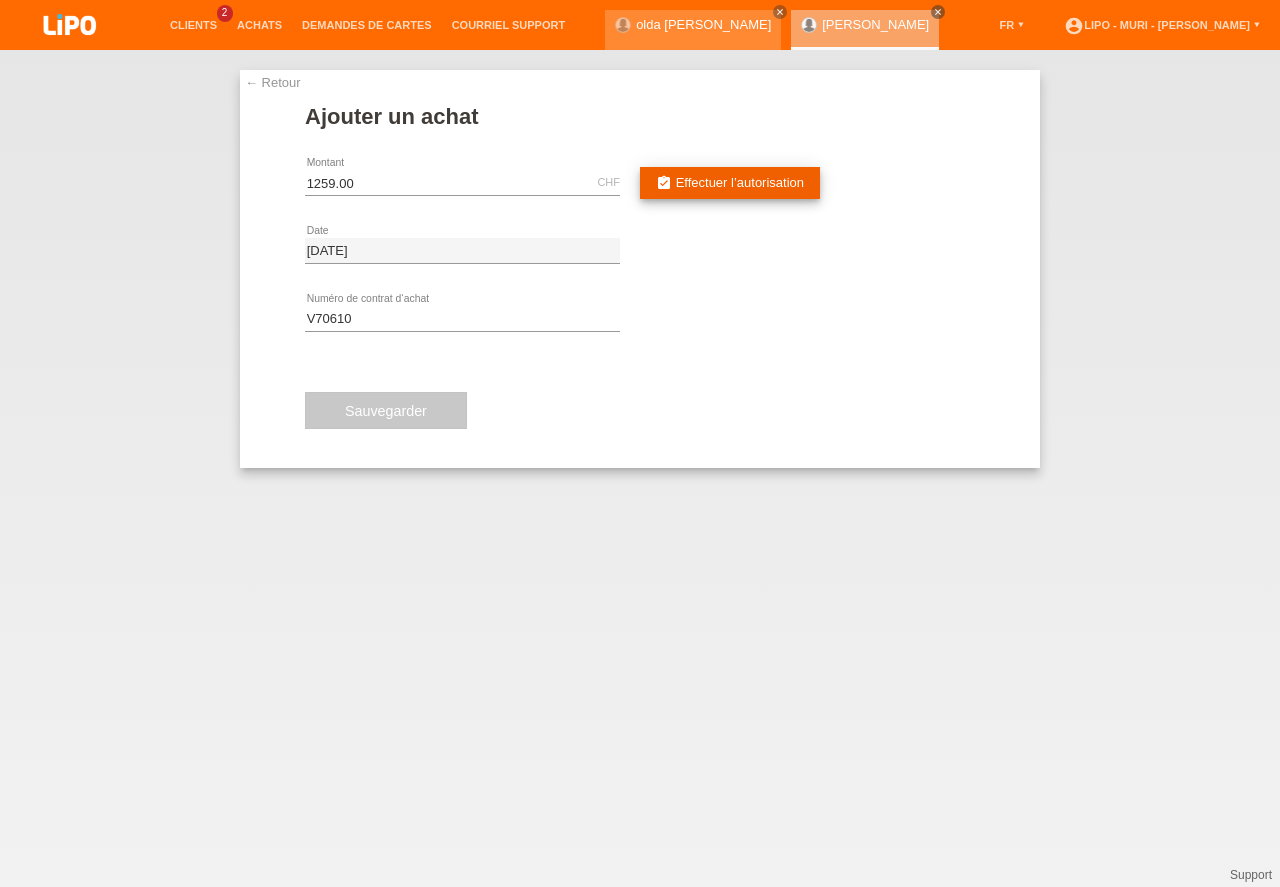 click on "Effectuer l’autorisation" at bounding box center [740, 182] 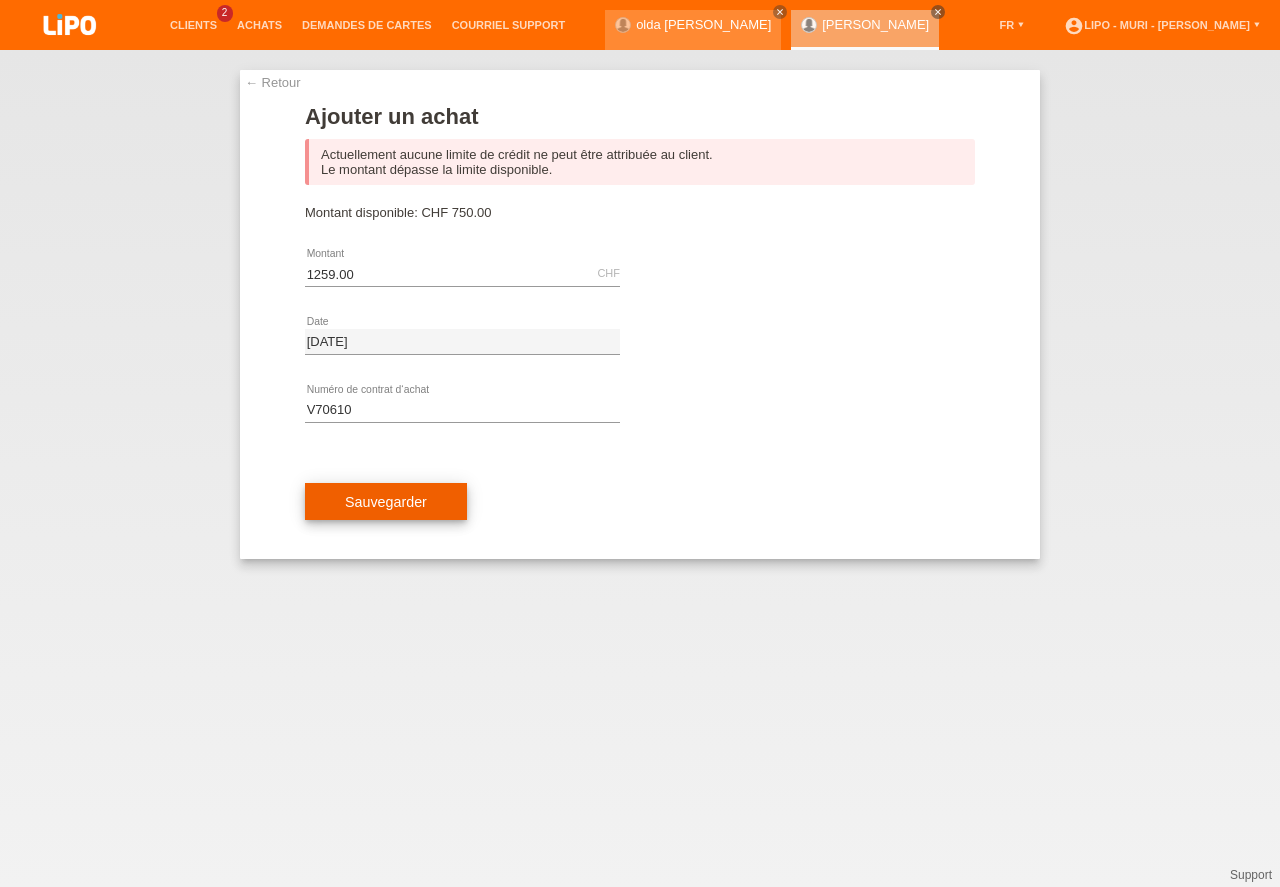 click on "Sauvegarder" at bounding box center [386, 502] 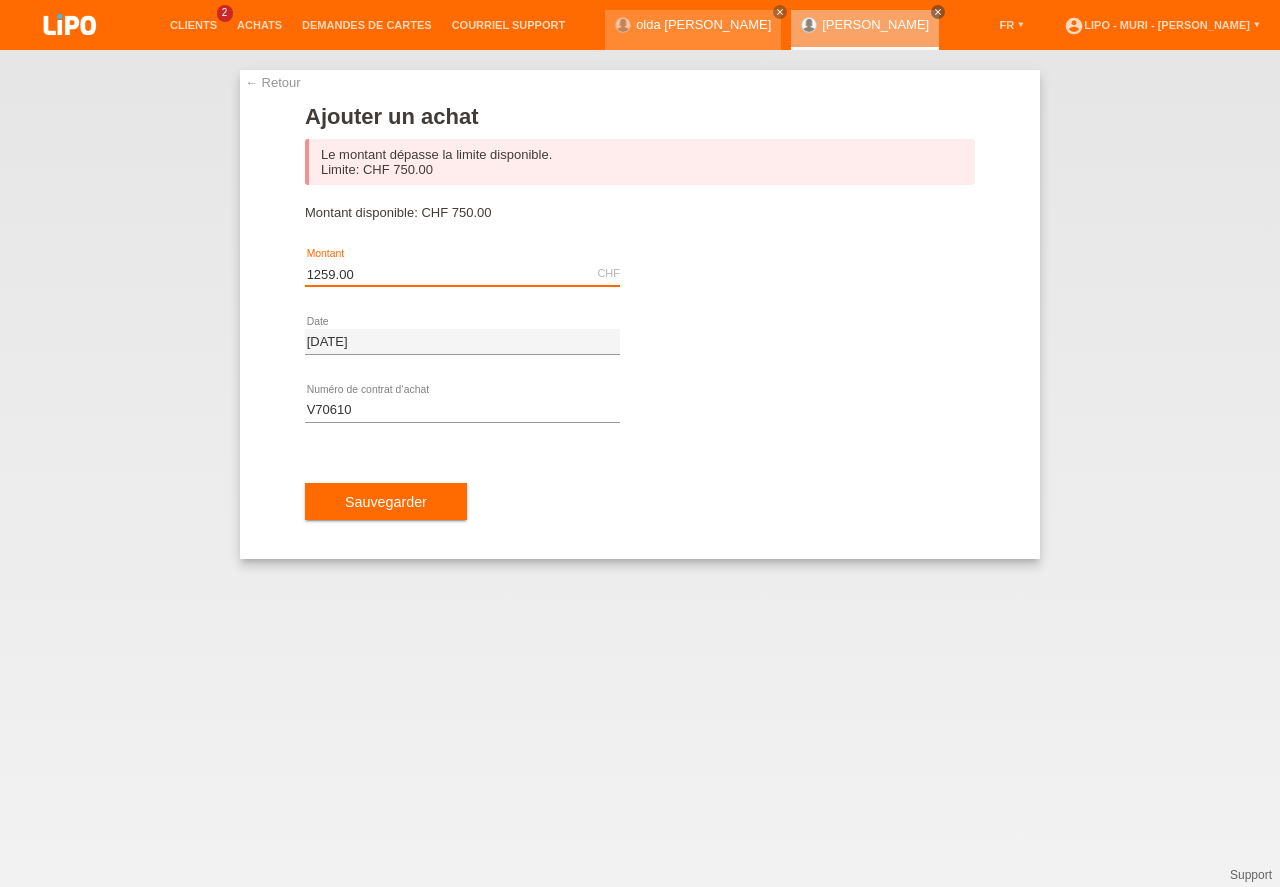 click on "1259.00" at bounding box center [462, 273] 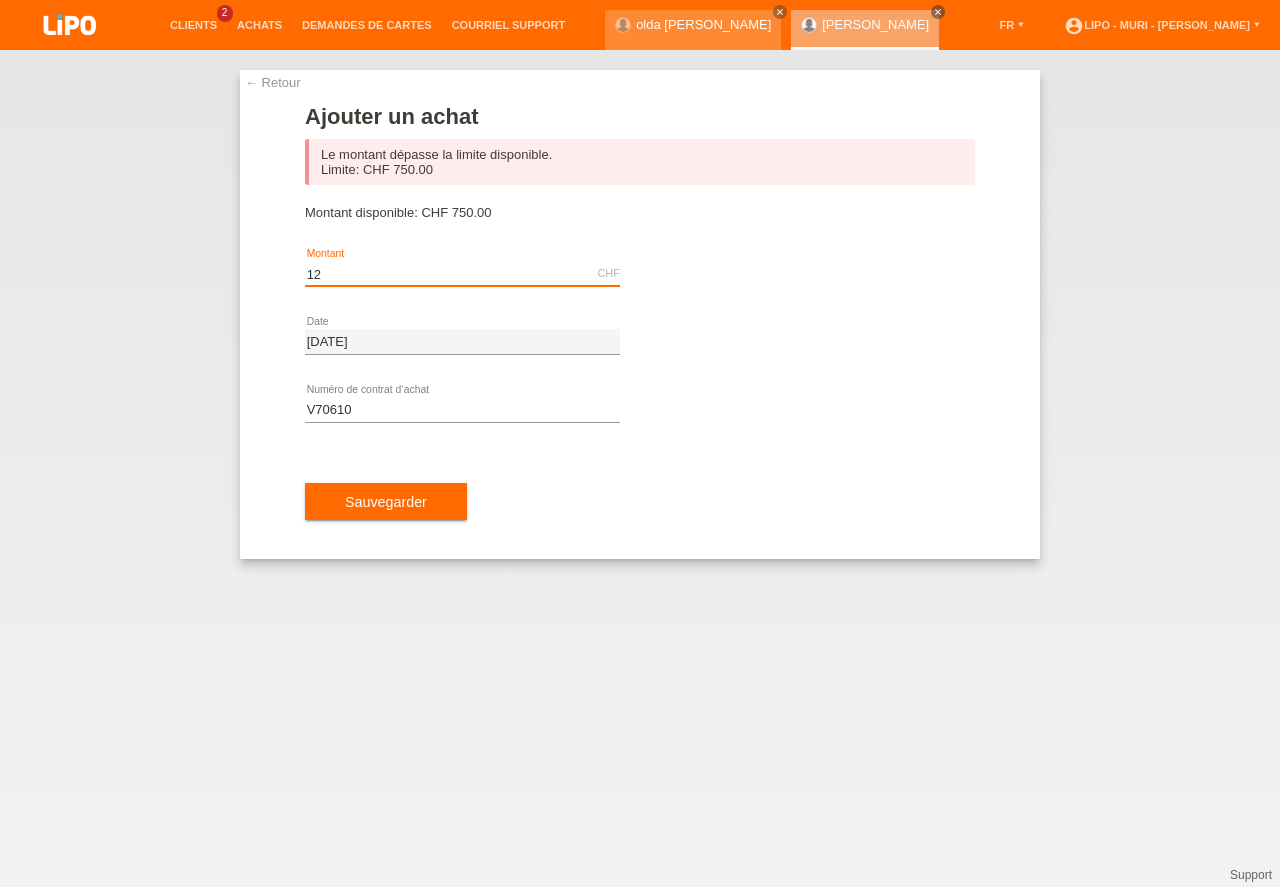 type on "1" 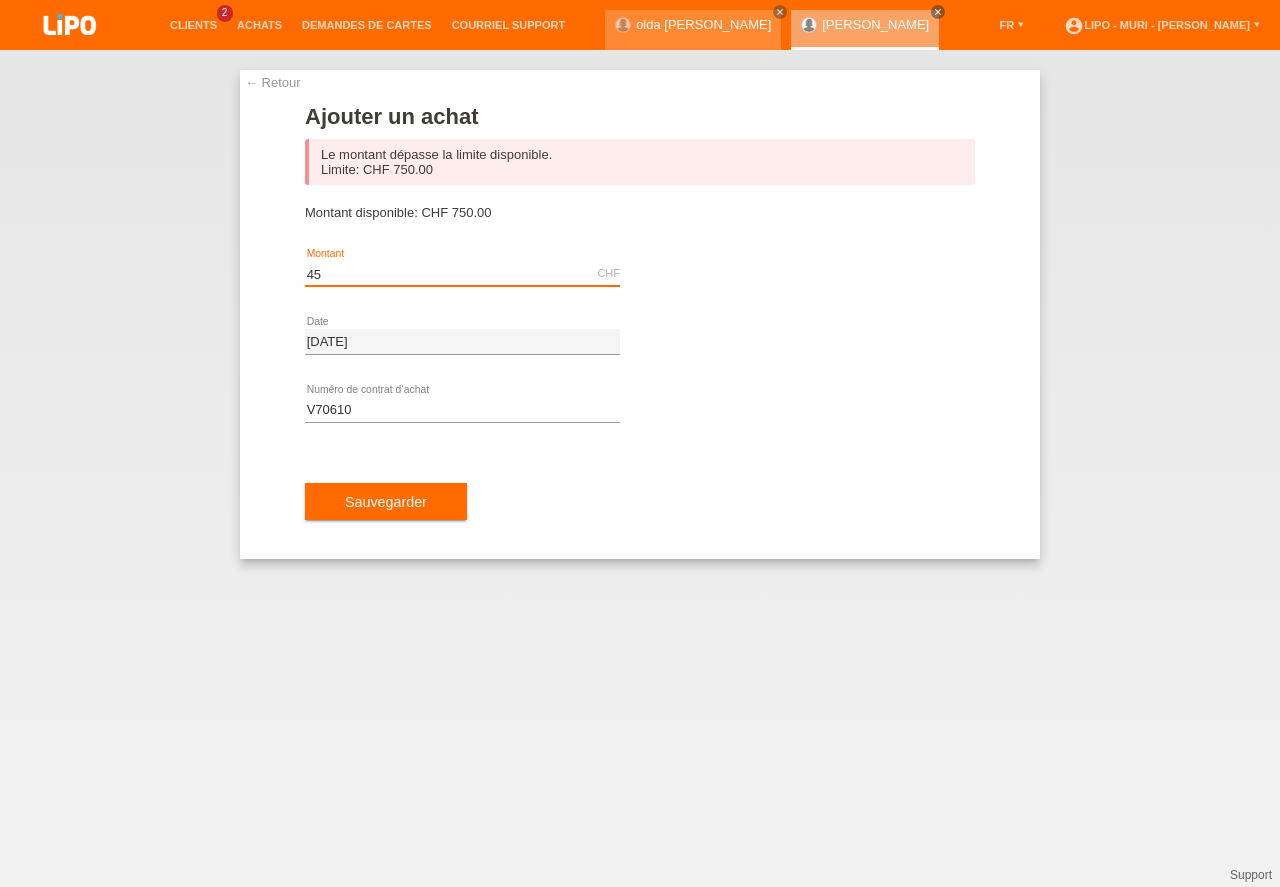 type on "4" 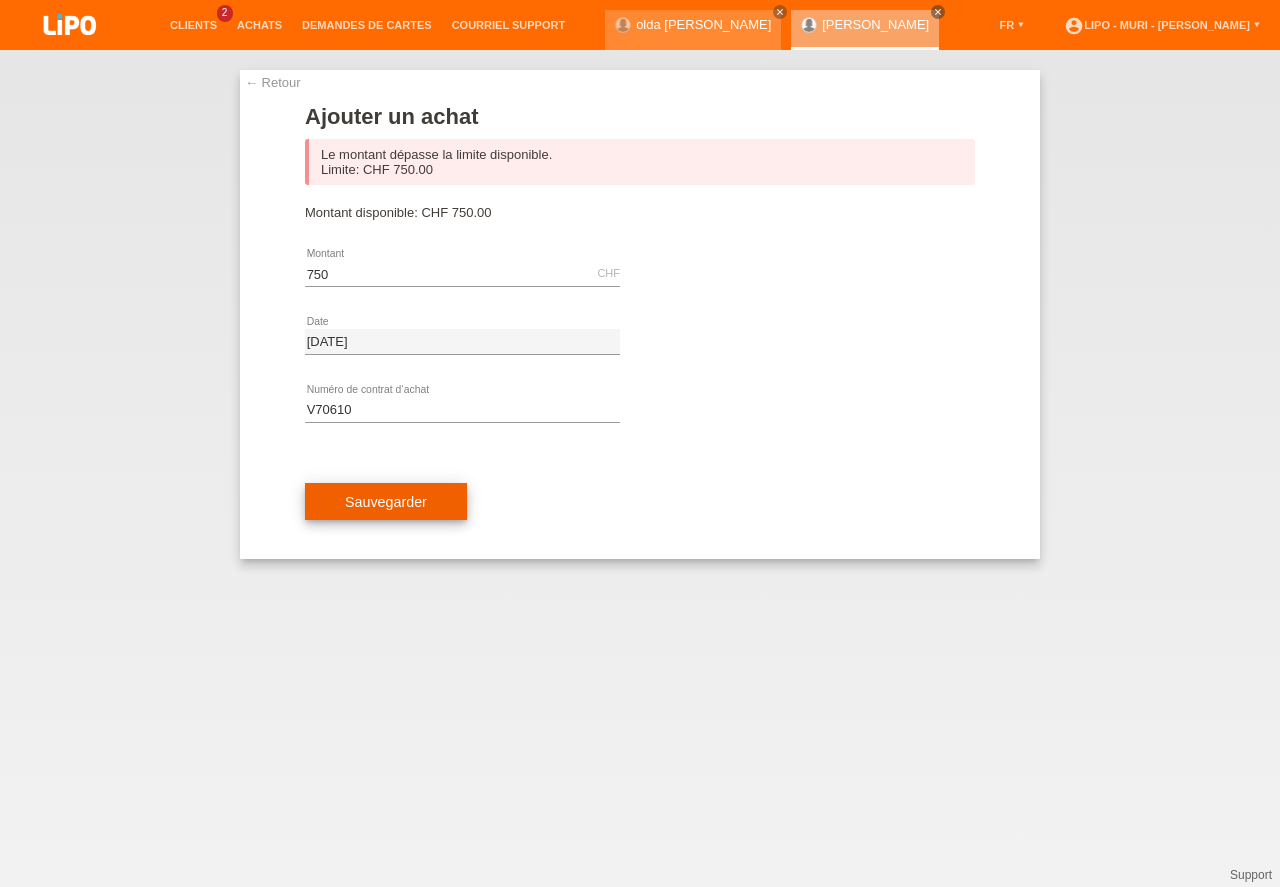 click on "Sauvegarder" at bounding box center [386, 502] 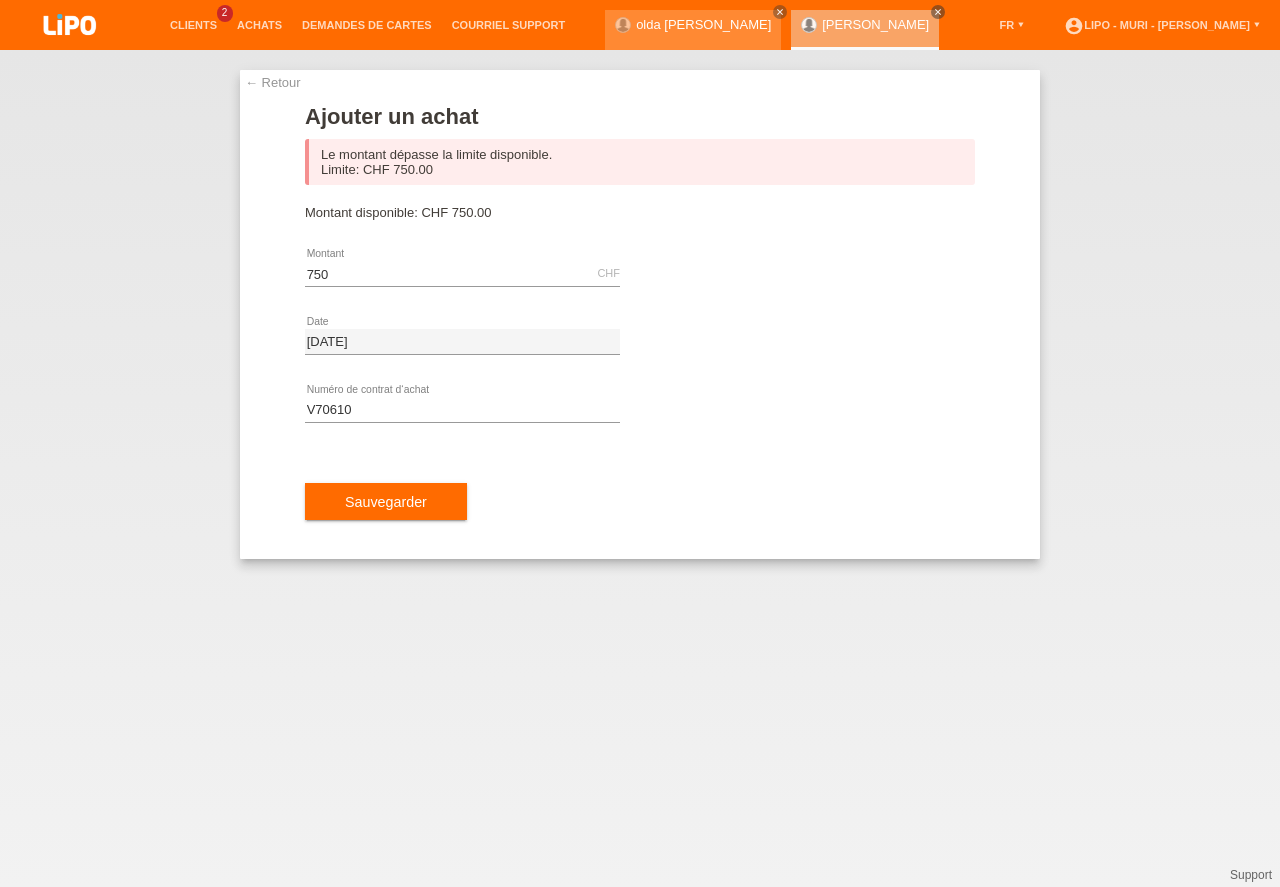 type on "750.00" 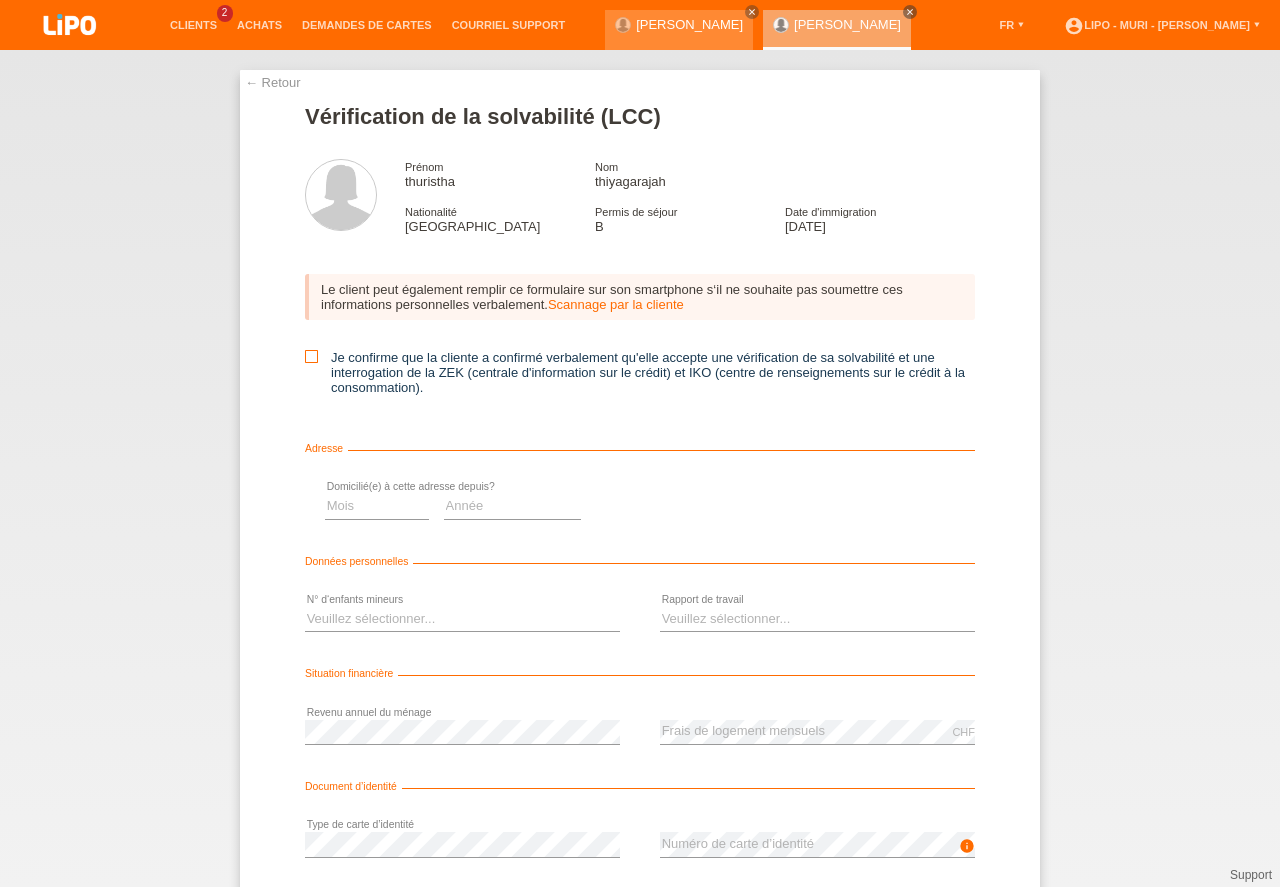 scroll, scrollTop: 0, scrollLeft: 0, axis: both 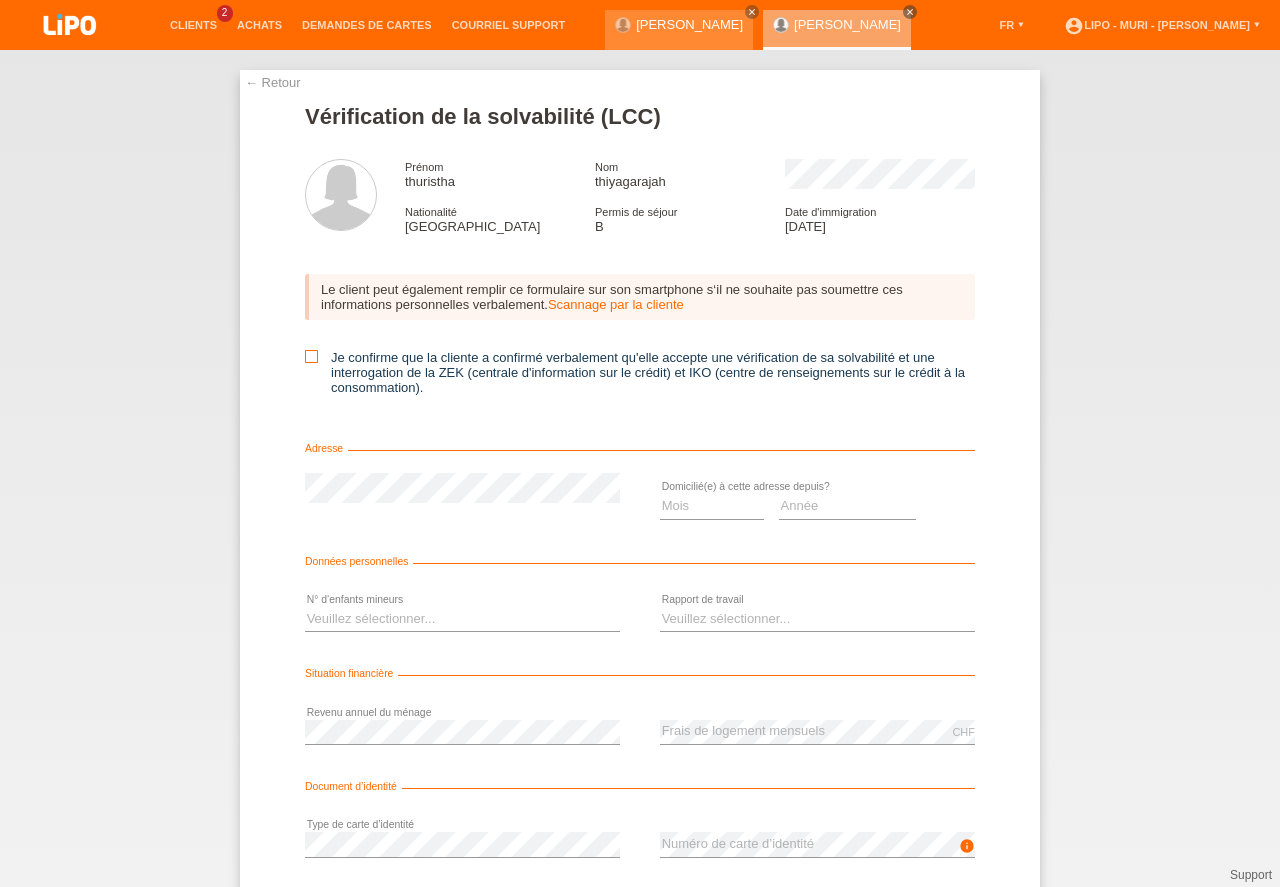 click at bounding box center [311, 356] 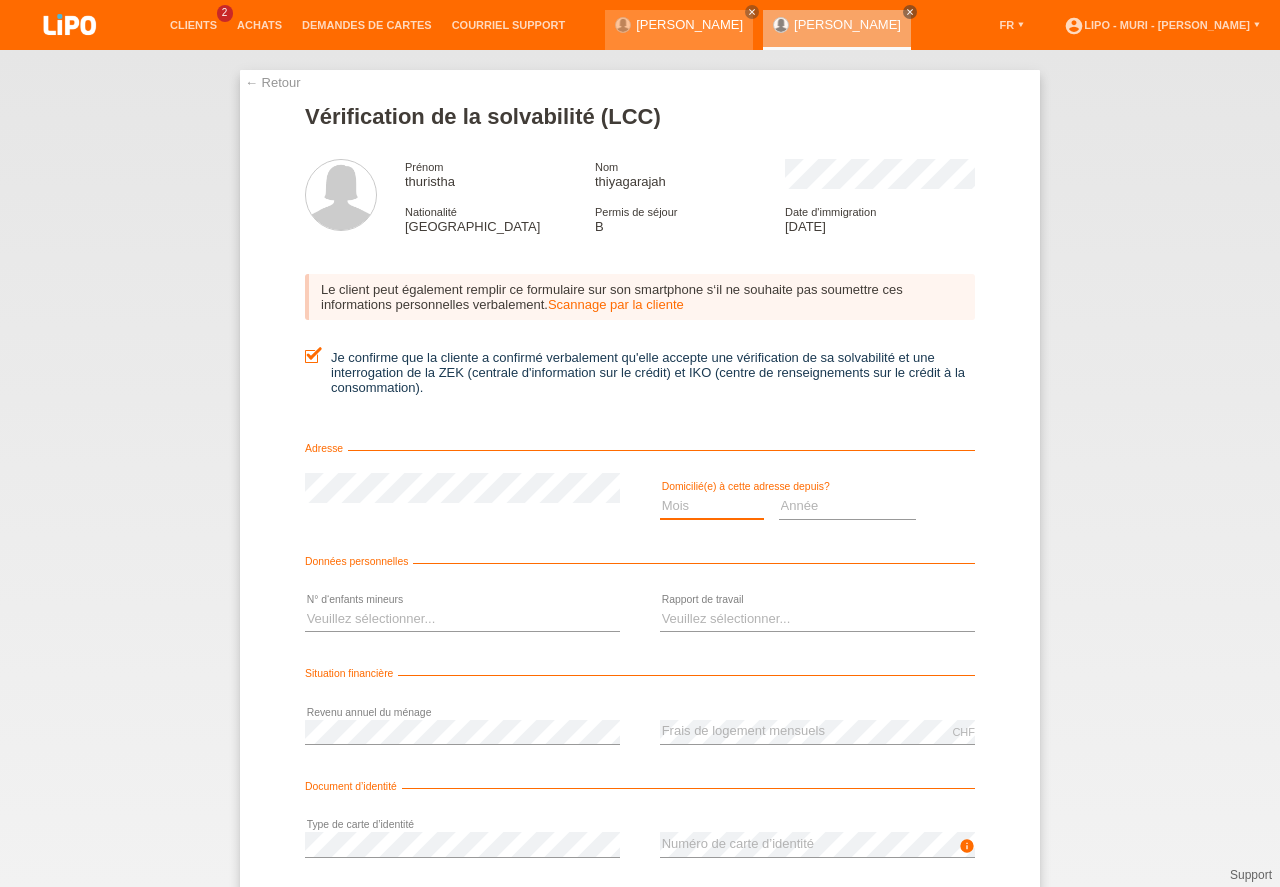 click on "Mois
01
02
03
04
05
06
07
08
09
10" at bounding box center [712, 506] 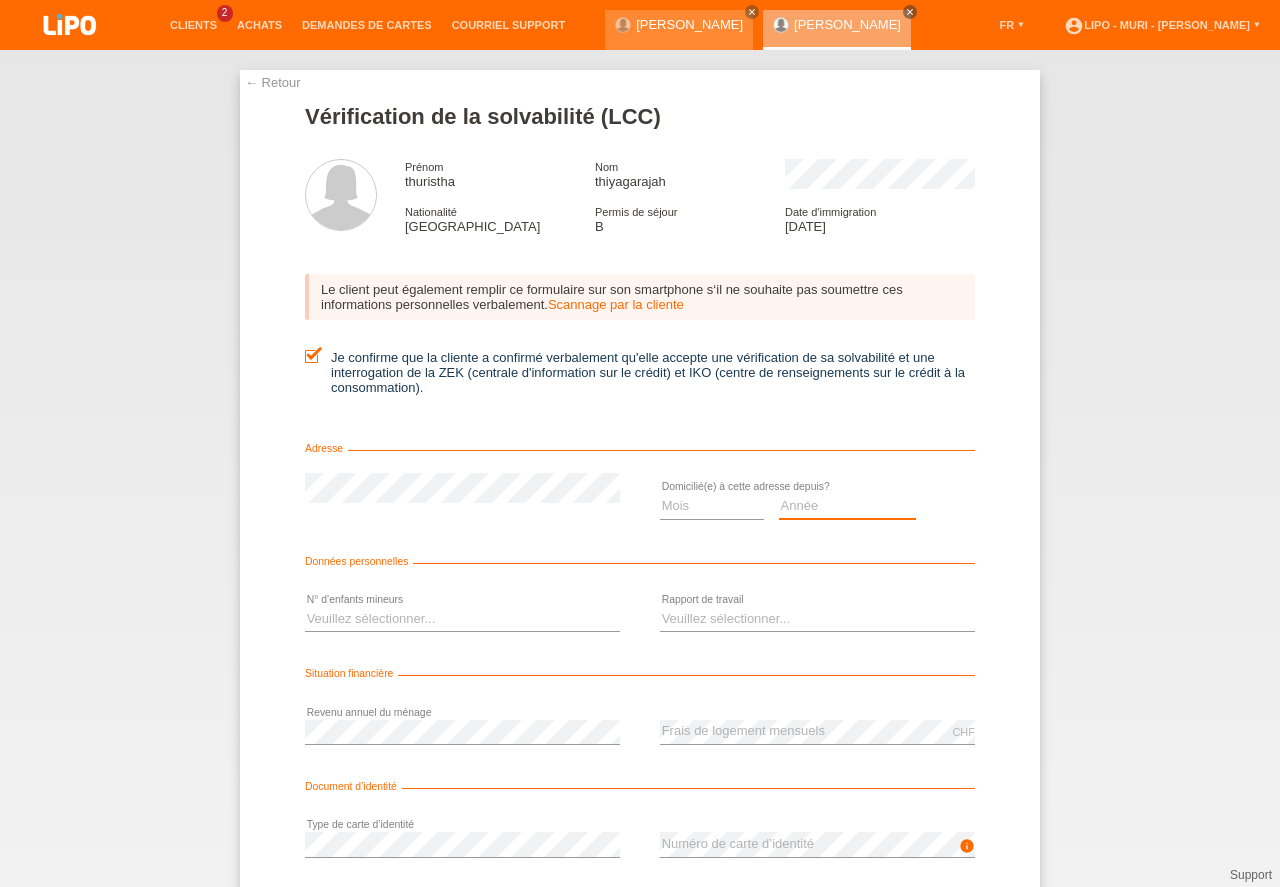 click on "Année
2025
2024
2023
2022
2021
2020
2019
2018
2017
2016 2015 2014 2013 2012 2011 2010 2009 2008 2007 2006 2005 2004 2003" at bounding box center [848, 506] 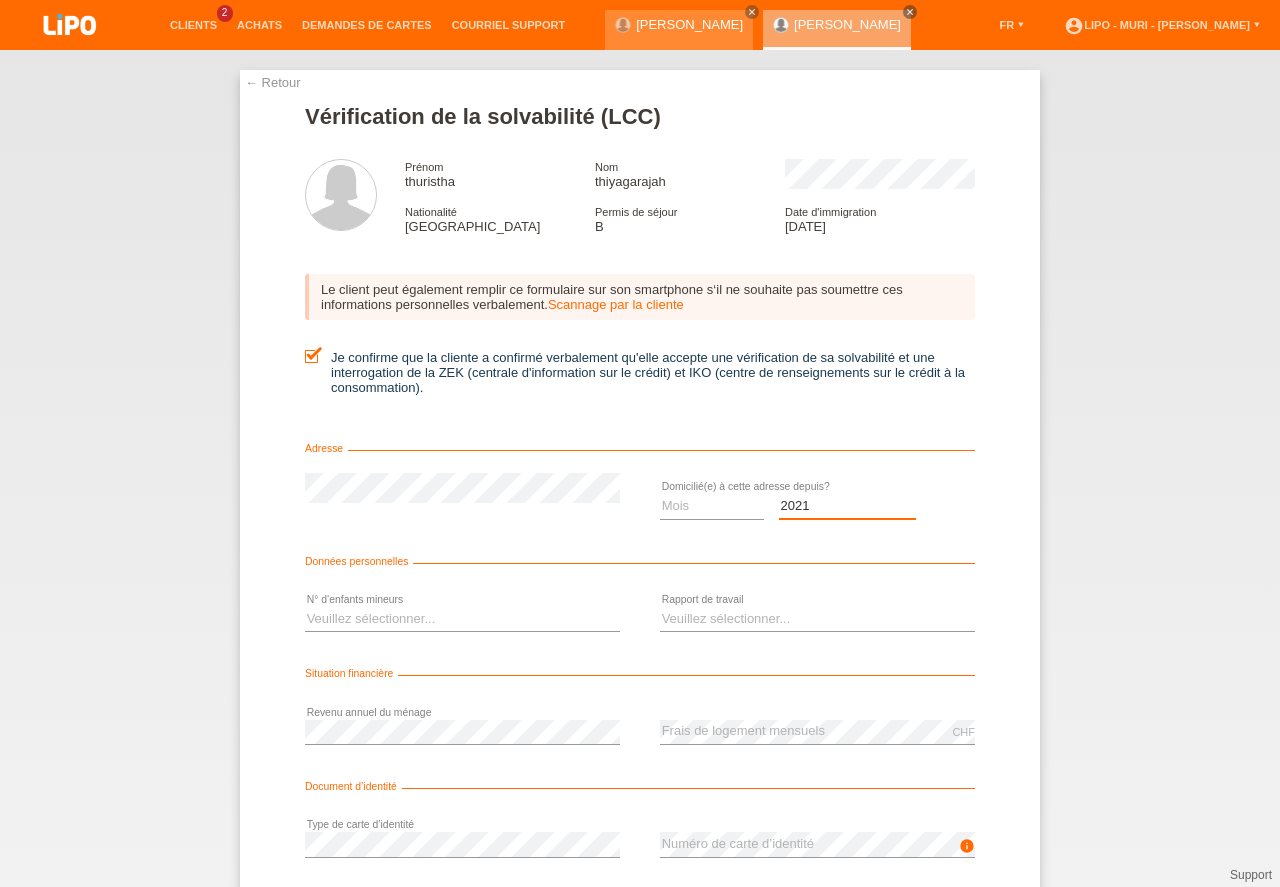 click on "2021" at bounding box center (0, 0) 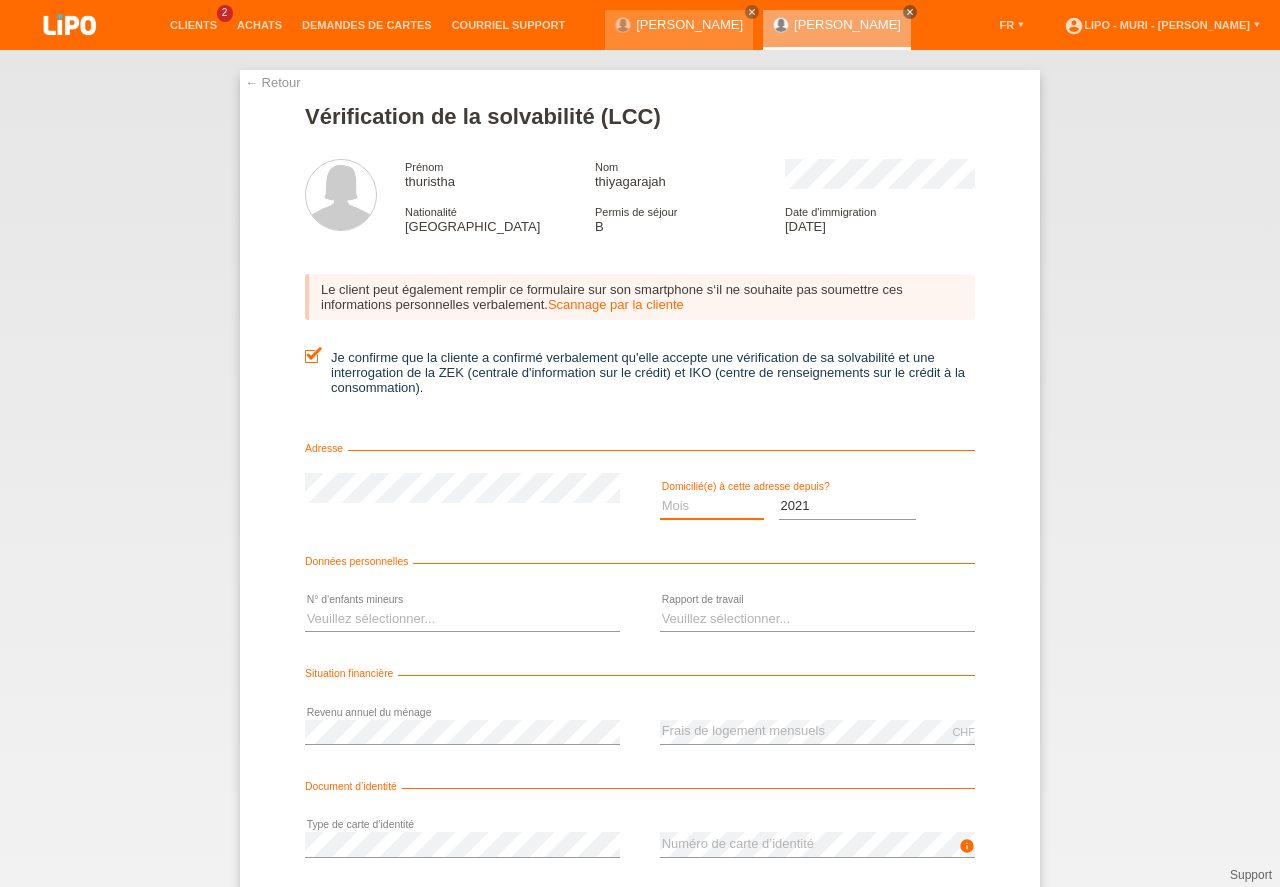click on "Mois
01
02
03
04
05
06
07
08
09
10" at bounding box center [712, 506] 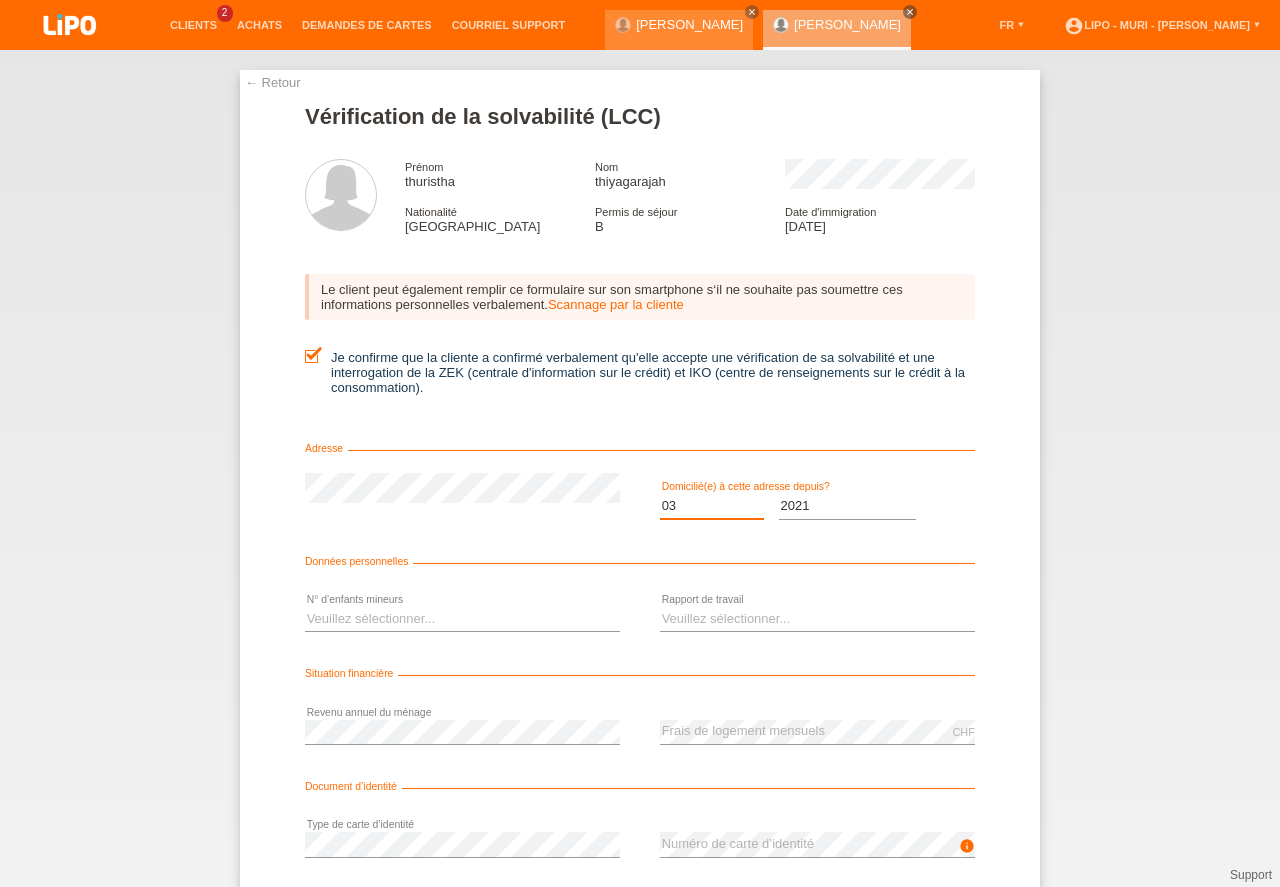 click on "03" at bounding box center (0, 0) 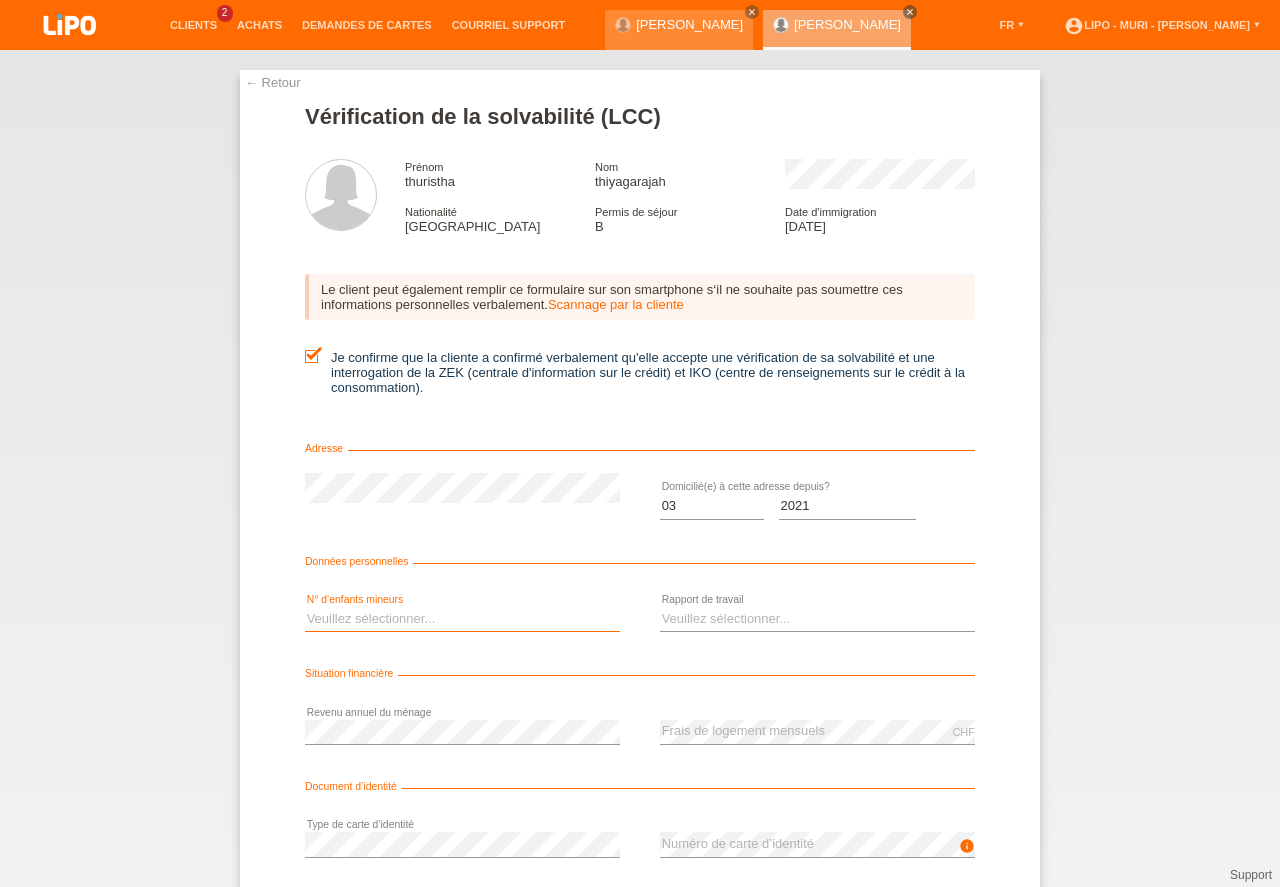 click on "Veuillez sélectionner...
0
1
2
3
4
5
6
7
8
9" at bounding box center (462, 619) 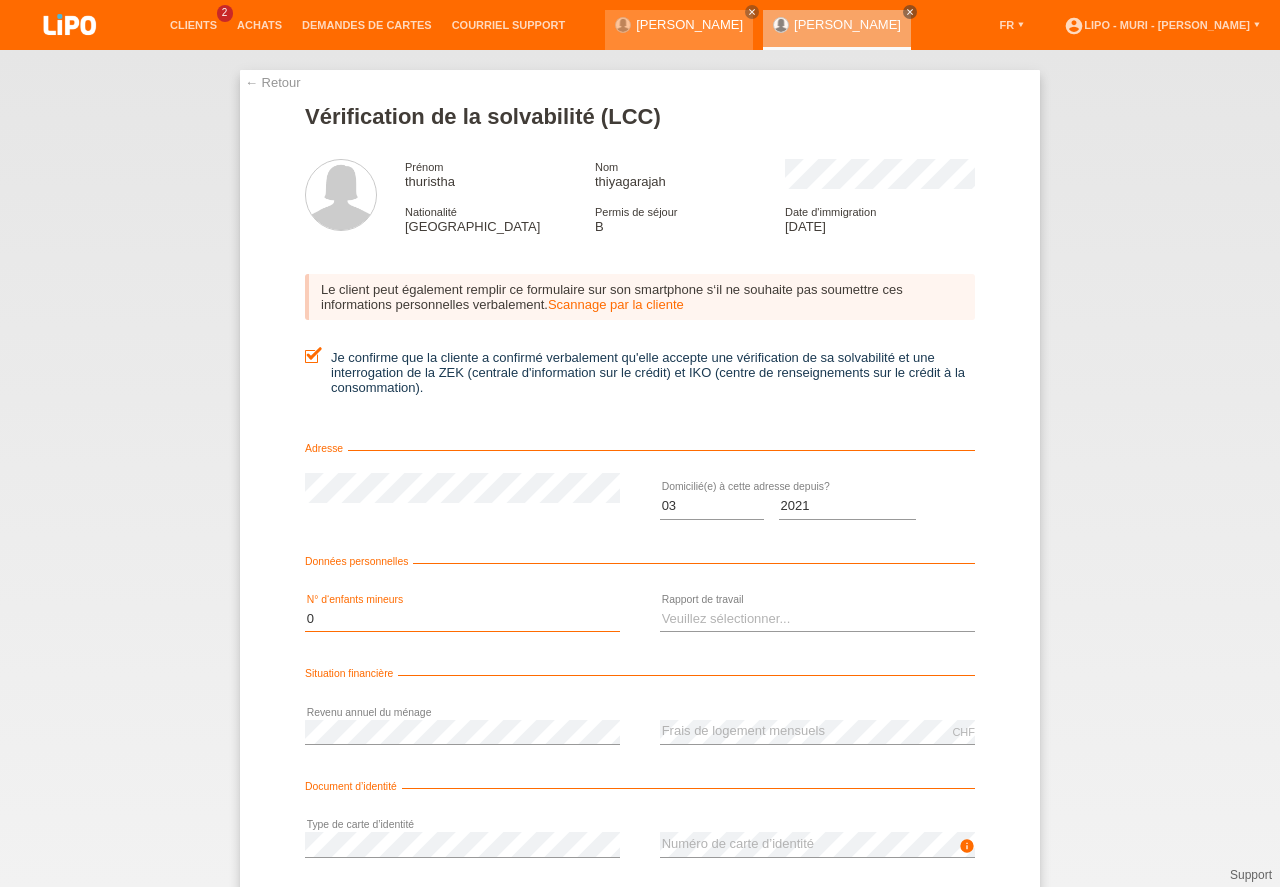 click on "0" at bounding box center (0, 0) 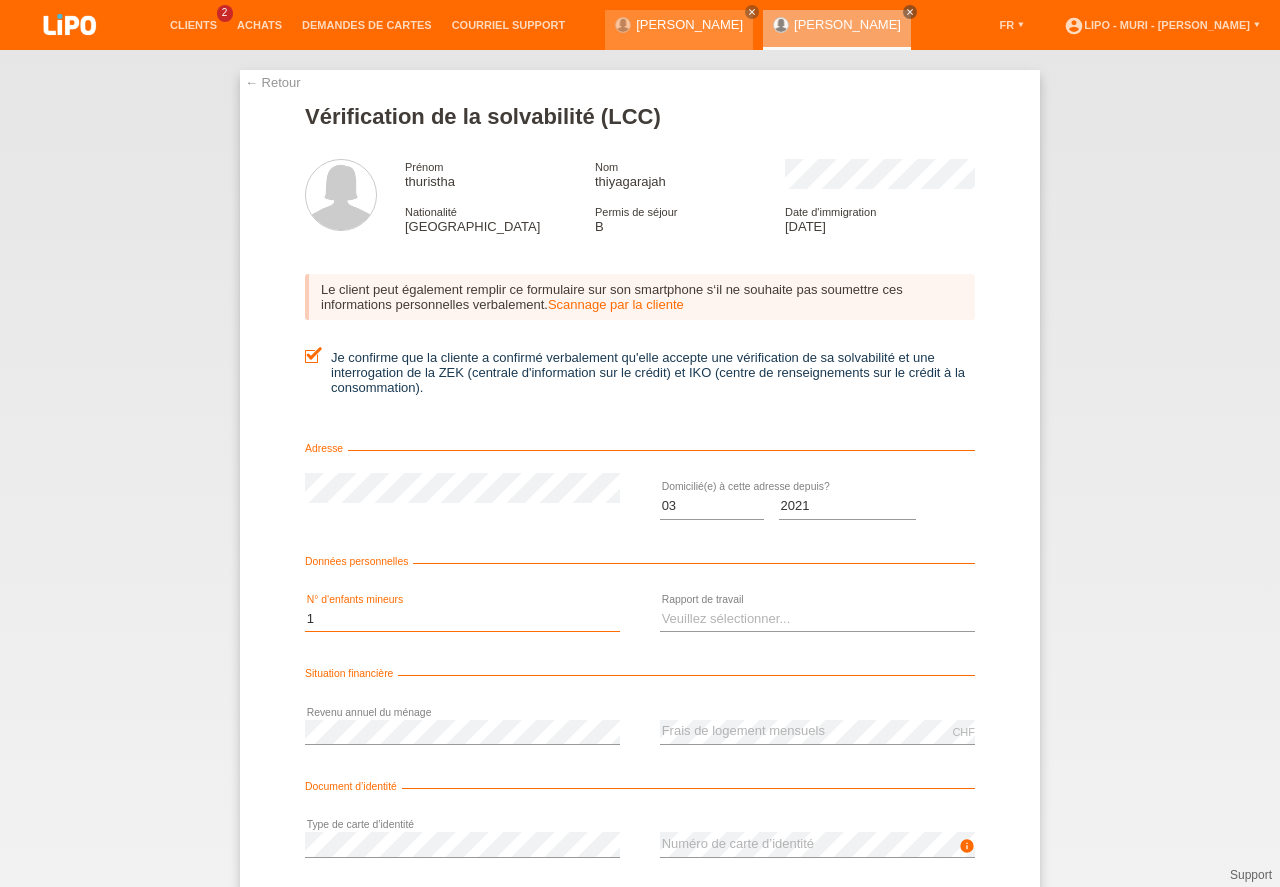 click on "1" at bounding box center [0, 0] 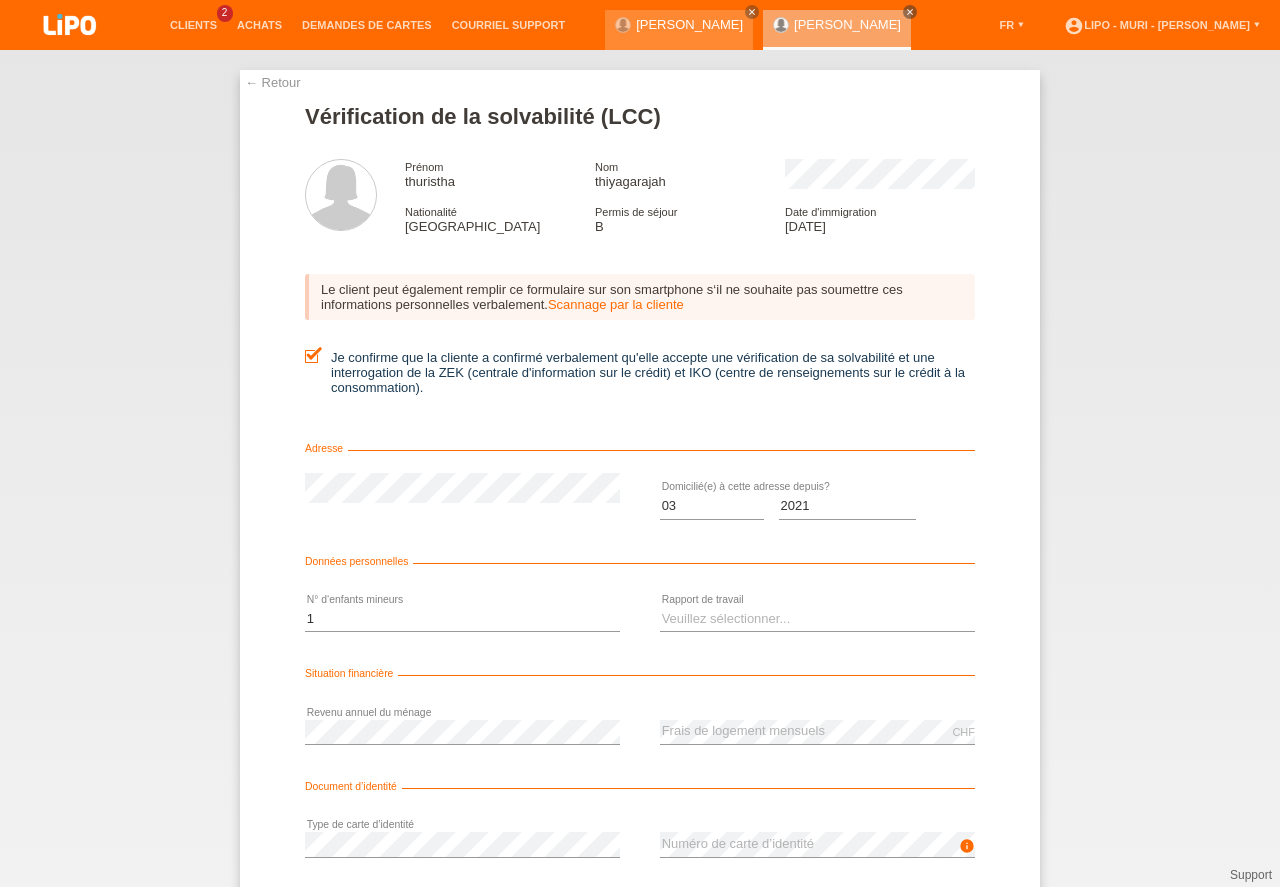 click on "Veuillez sélectionner...
A durée indéterminée
A durée déterminée
Apprenti/étudiant
Retraité(e)
Sans activité lucrative
Femme/homme au foyer
Indépendant(e)
error
Rapport de travail" at bounding box center (817, 620) 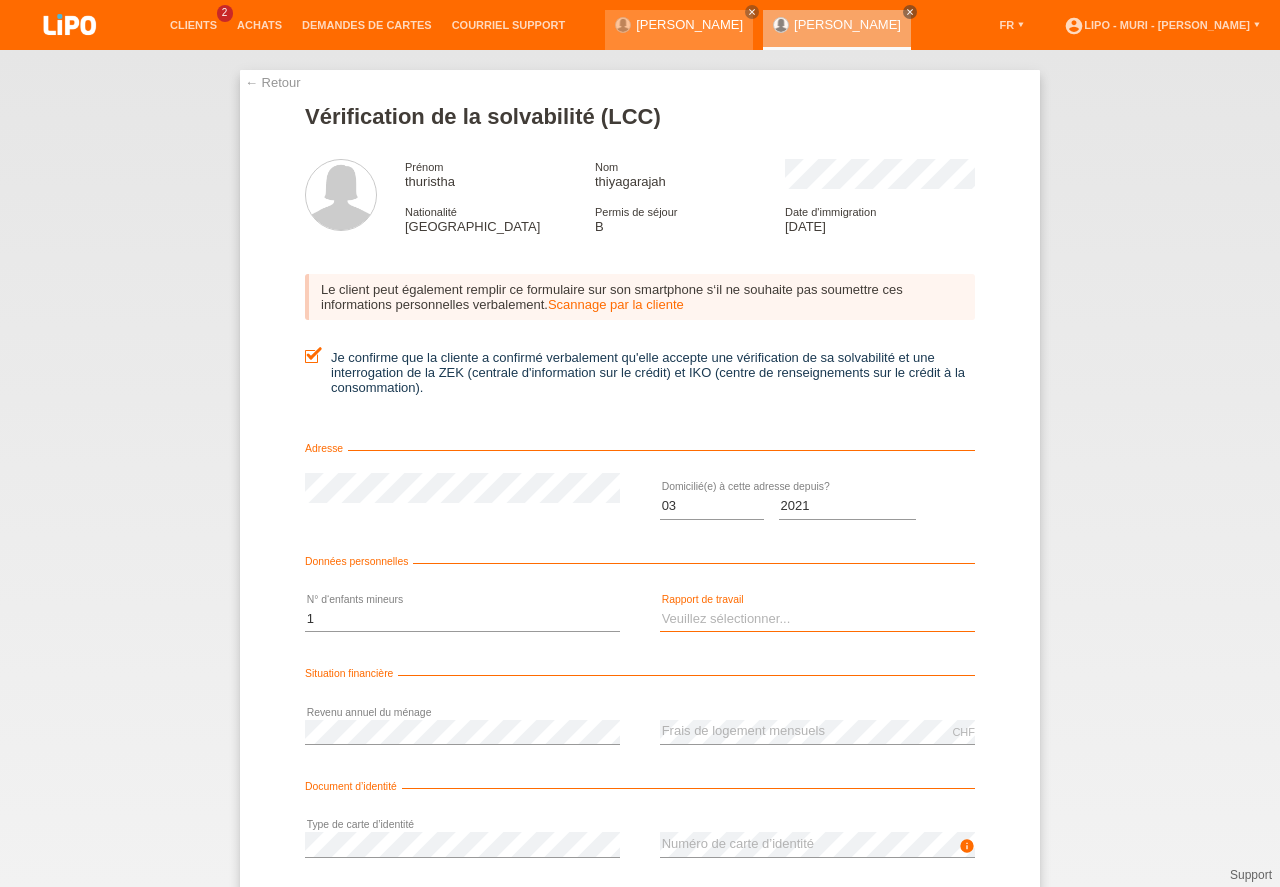 click on "Veuillez sélectionner...
A durée indéterminée
A durée déterminée
Apprenti/étudiant
Retraité(e)
Sans activité lucrative
Femme/homme au foyer
Indépendant(e)" at bounding box center (817, 619) 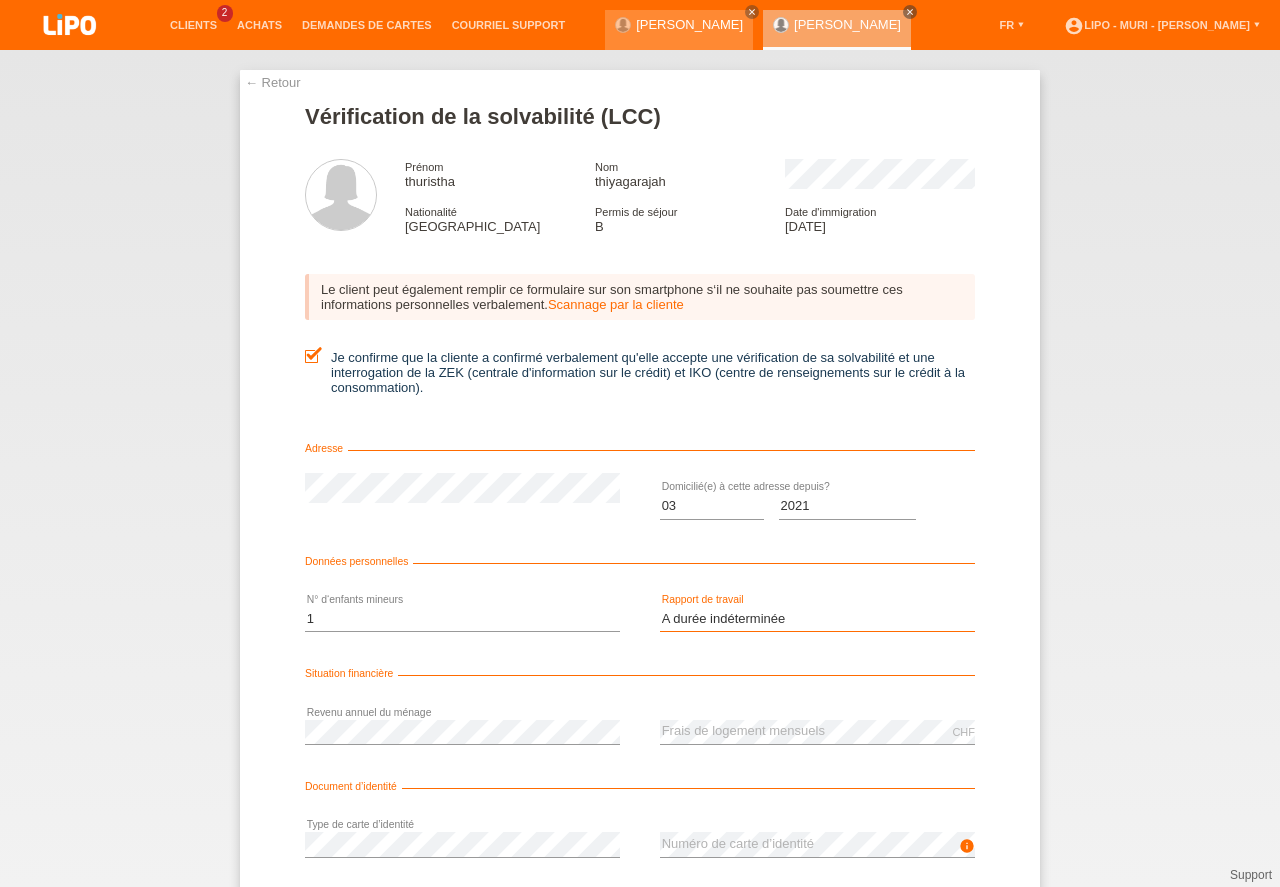 click on "A durée indéterminée" at bounding box center [0, 0] 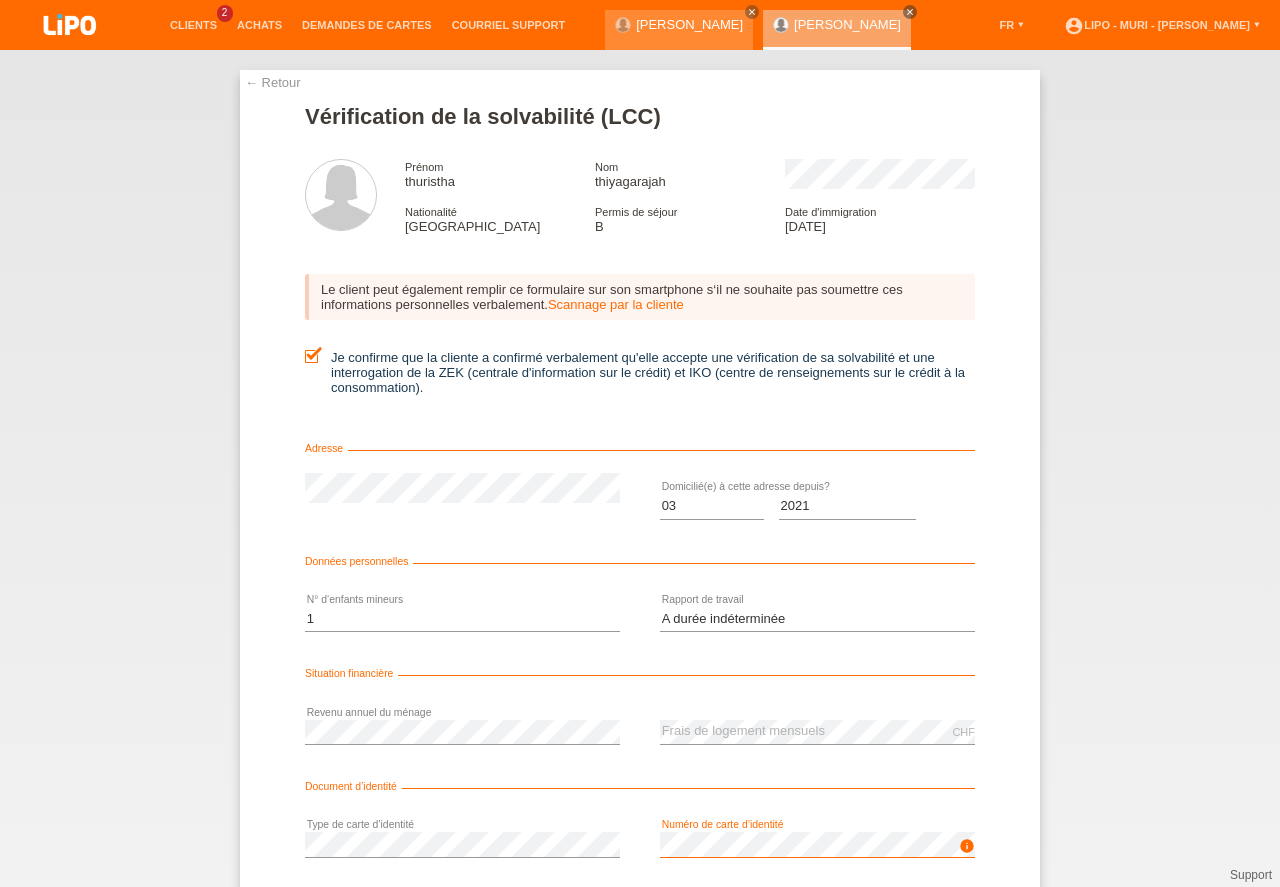 drag, startPoint x: 1274, startPoint y: 660, endPoint x: 1279, endPoint y: 926, distance: 266.047 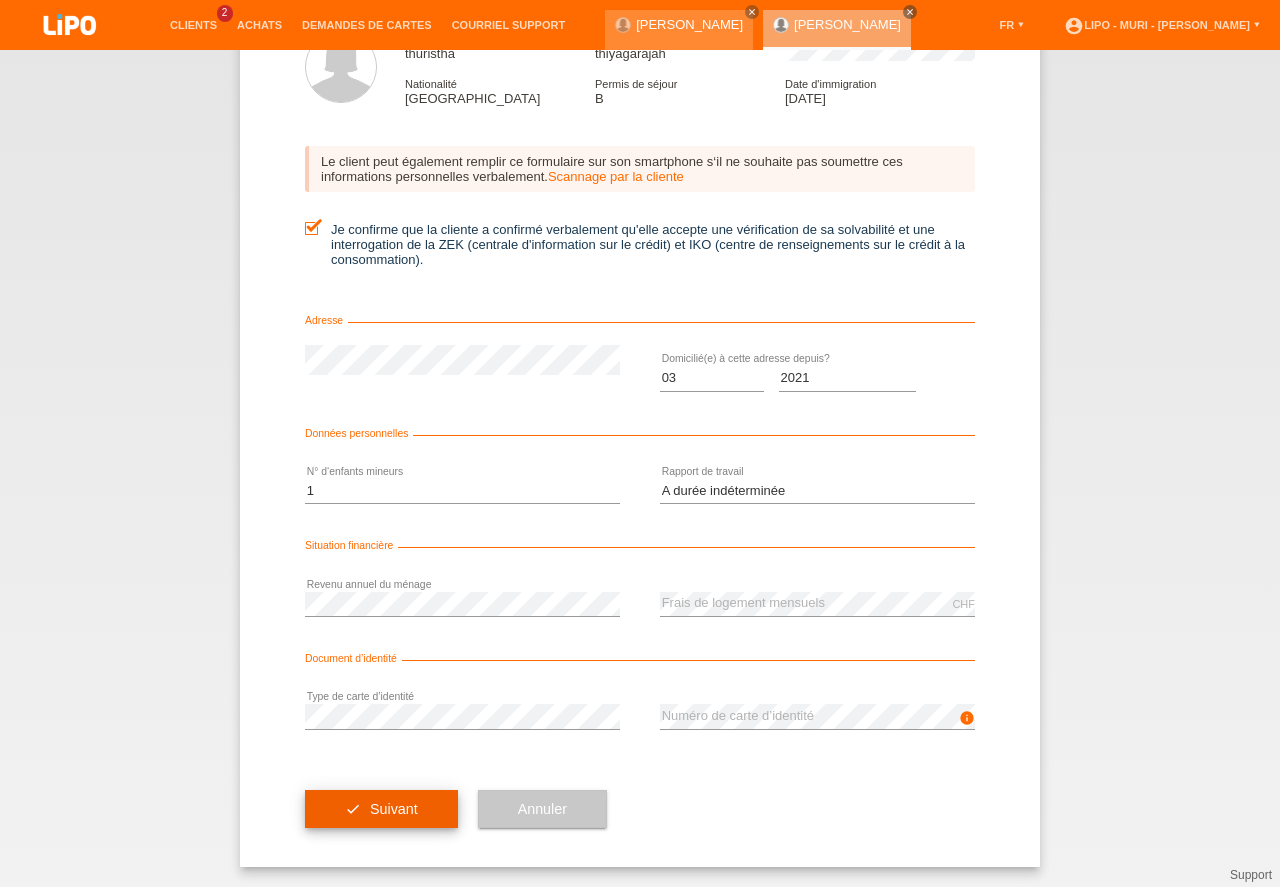 click on "check   Suivant" at bounding box center [381, 809] 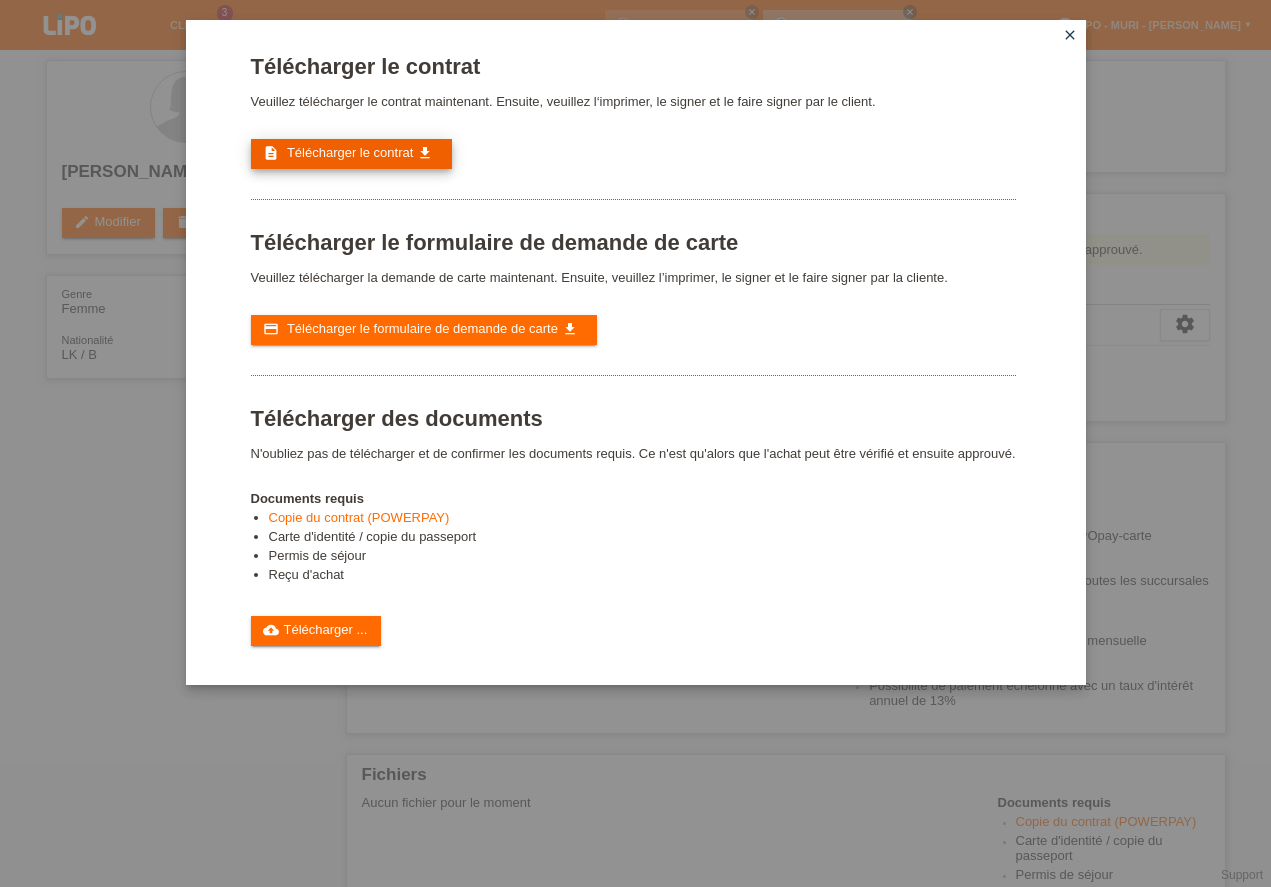 click on "Télécharger le contrat" at bounding box center [350, 152] 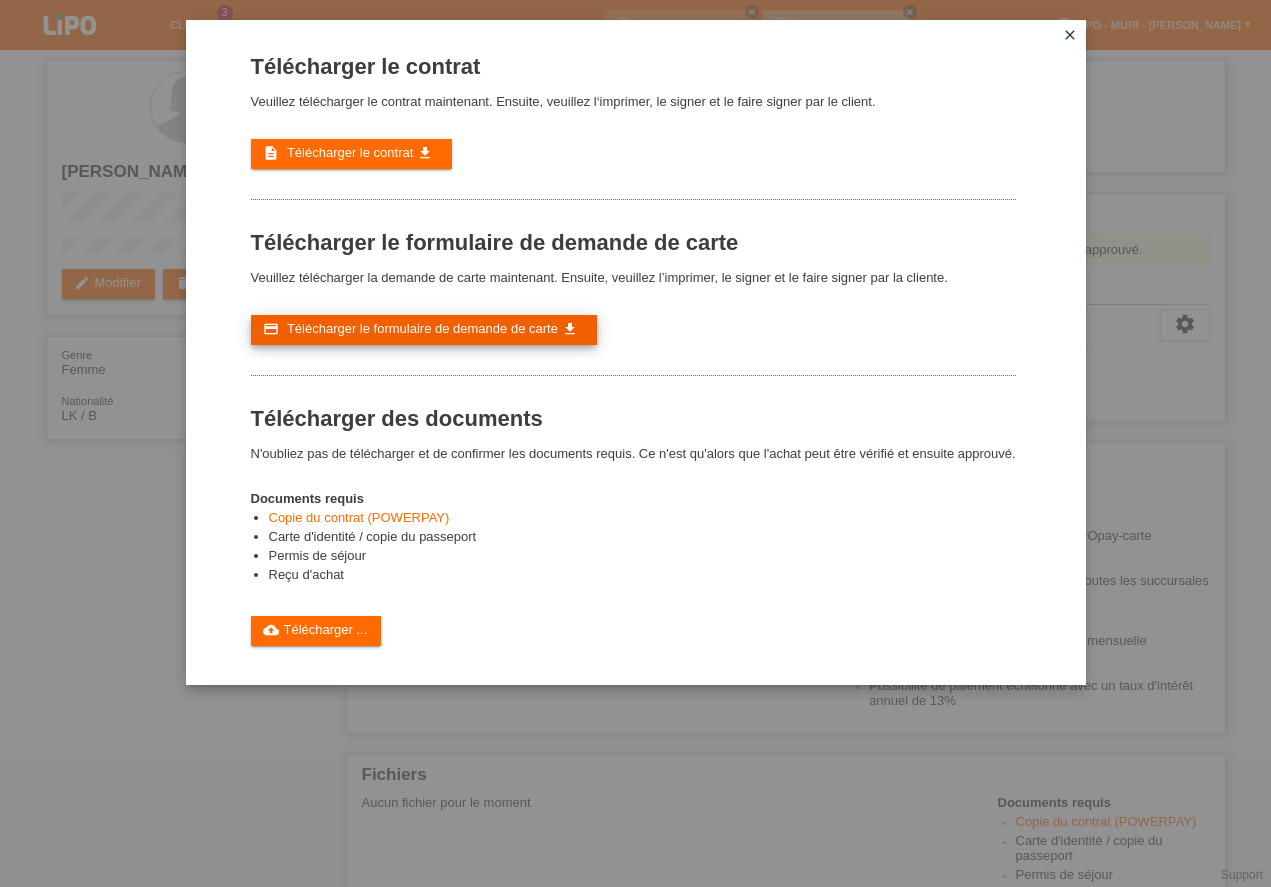click on "Télécharger le formulaire de demande de carte" at bounding box center [422, 328] 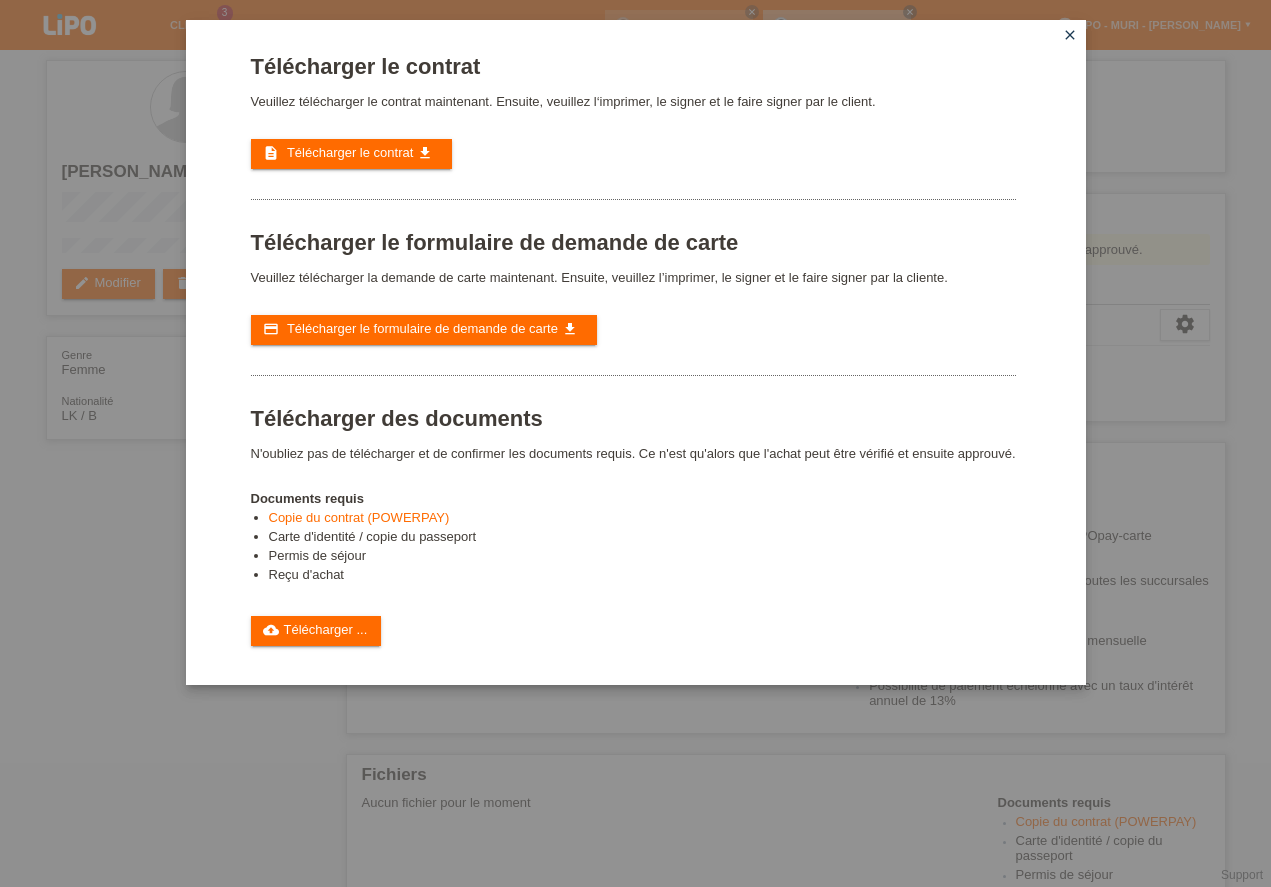 click on "Télécharger le contrat
Veuillez télécharger le contrat maintenant. Ensuite, veuillez l‘imprimer, le signer et le faire signer par le client.
description   Télécharger le contrat   get_app
Télécharger le formulaire de demande de carte
credit_card get_app Documents requis" at bounding box center [635, 443] 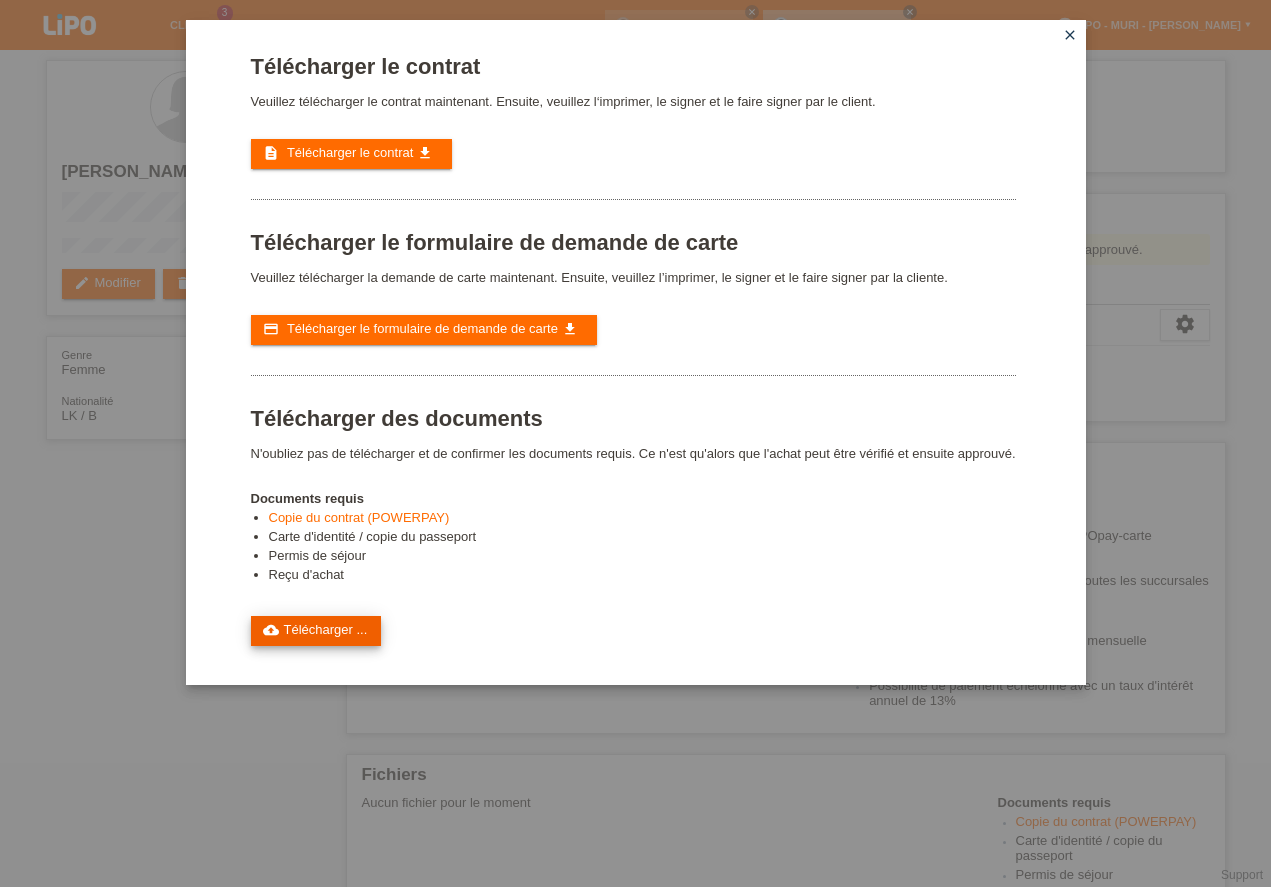 click on "cloud_upload  Télécharger ..." at bounding box center [316, 631] 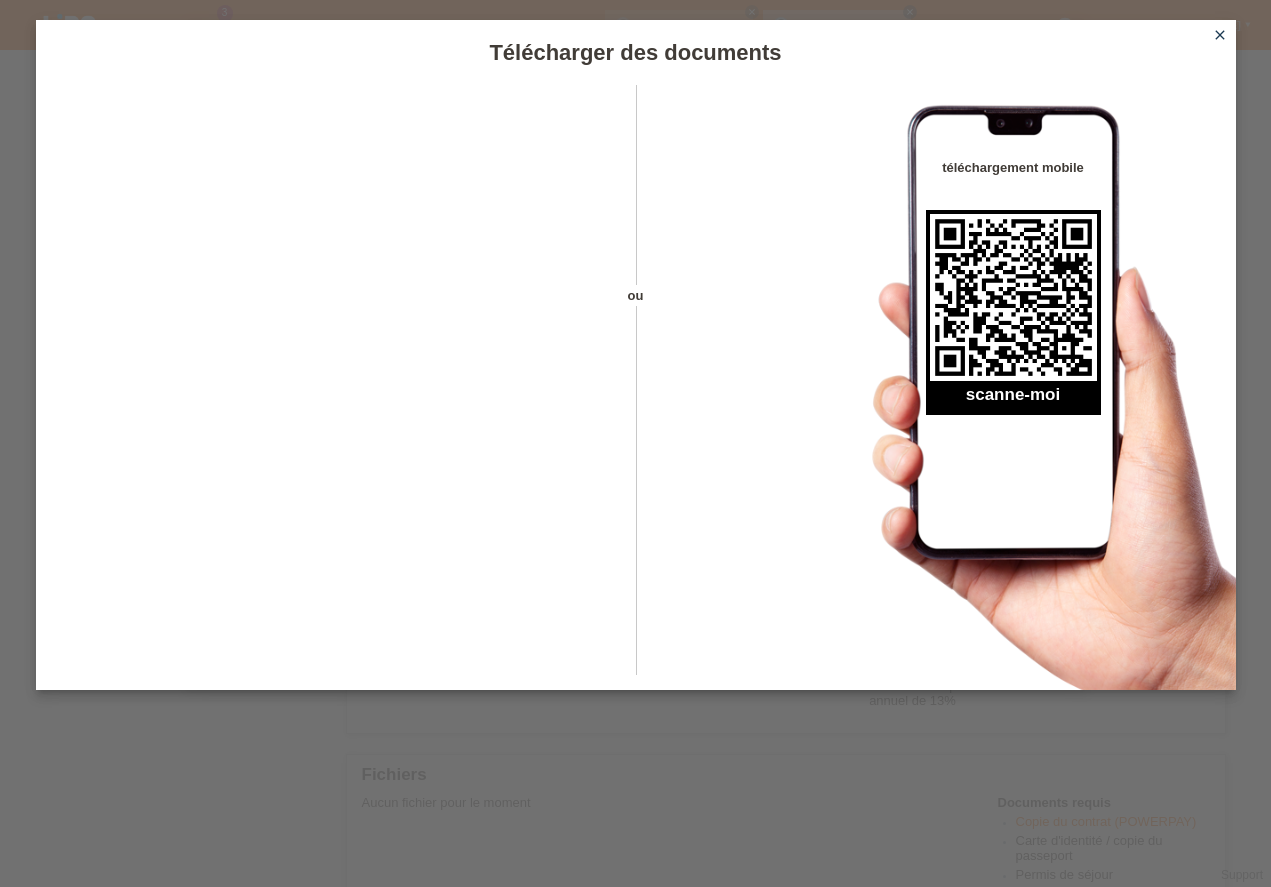 drag, startPoint x: 1222, startPoint y: 34, endPoint x: 1190, endPoint y: 68, distance: 46.69047 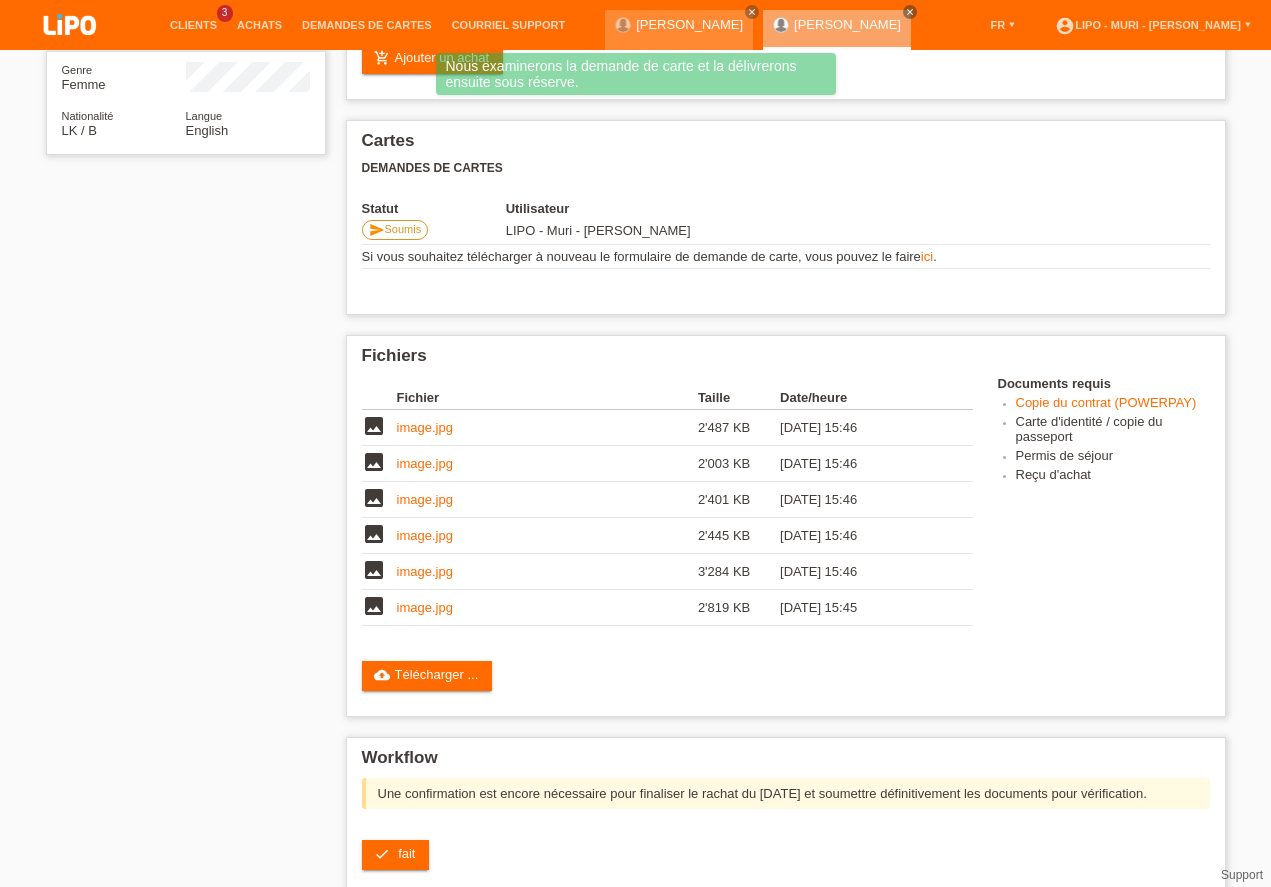 scroll, scrollTop: 452, scrollLeft: 0, axis: vertical 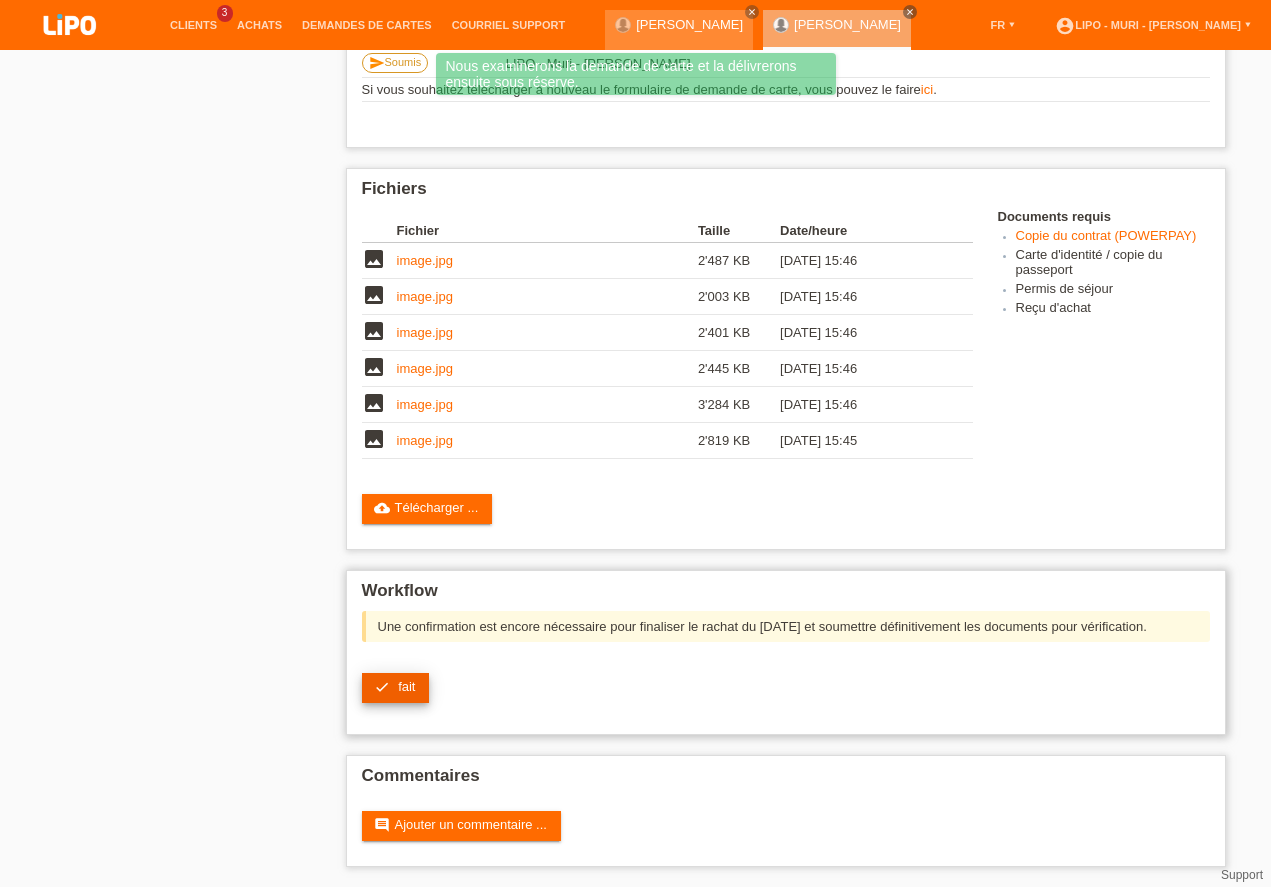 click on "check   fait" at bounding box center (396, 688) 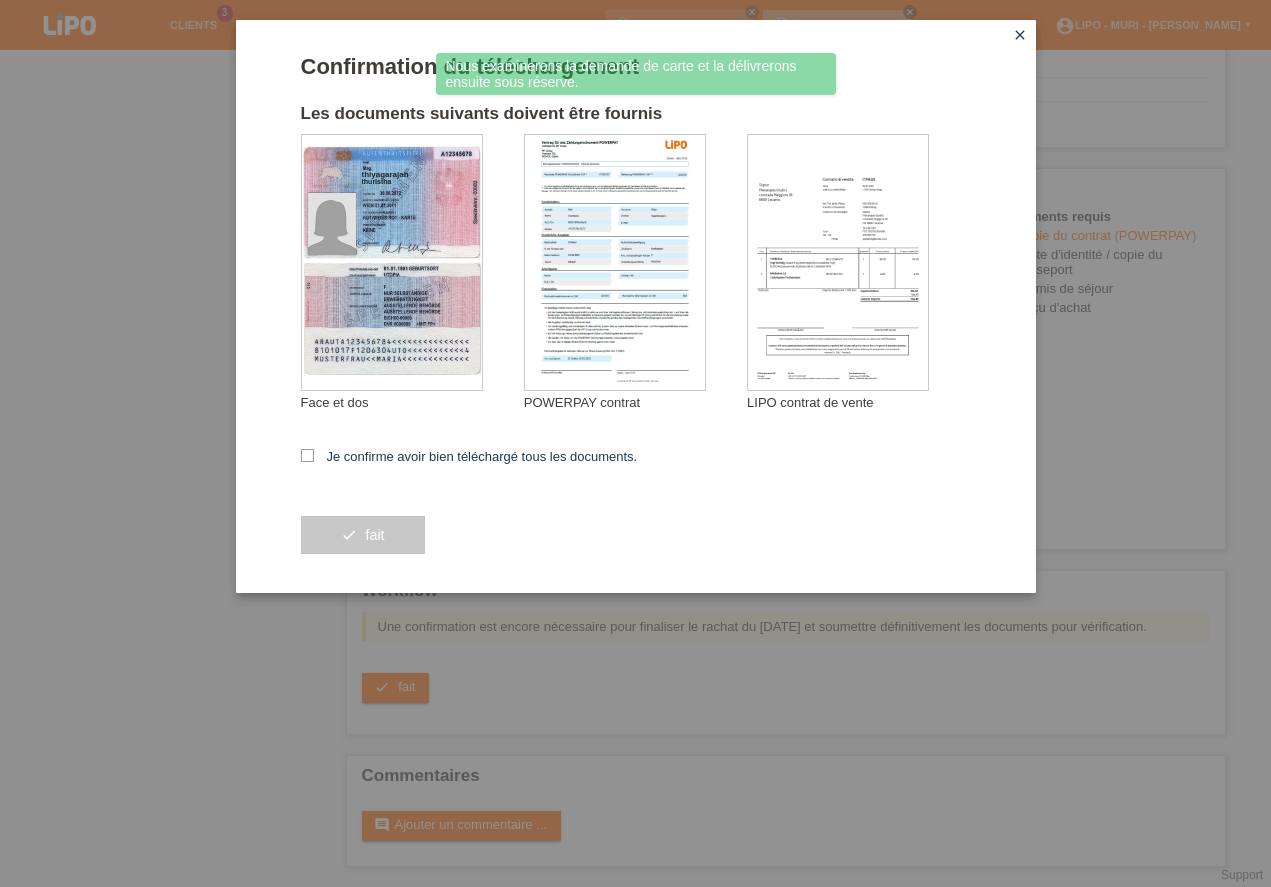 click at bounding box center [307, 455] 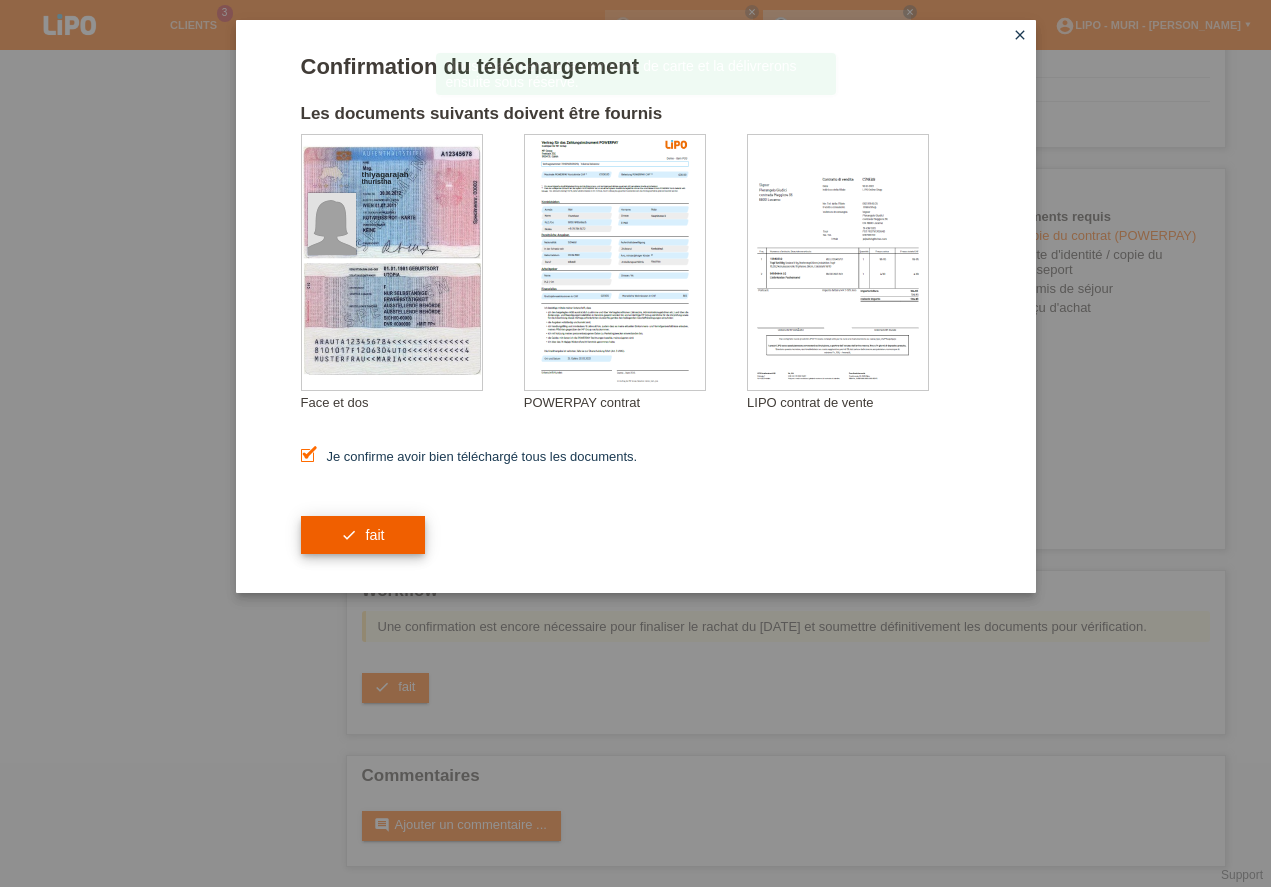 click on "check   fait" at bounding box center [363, 535] 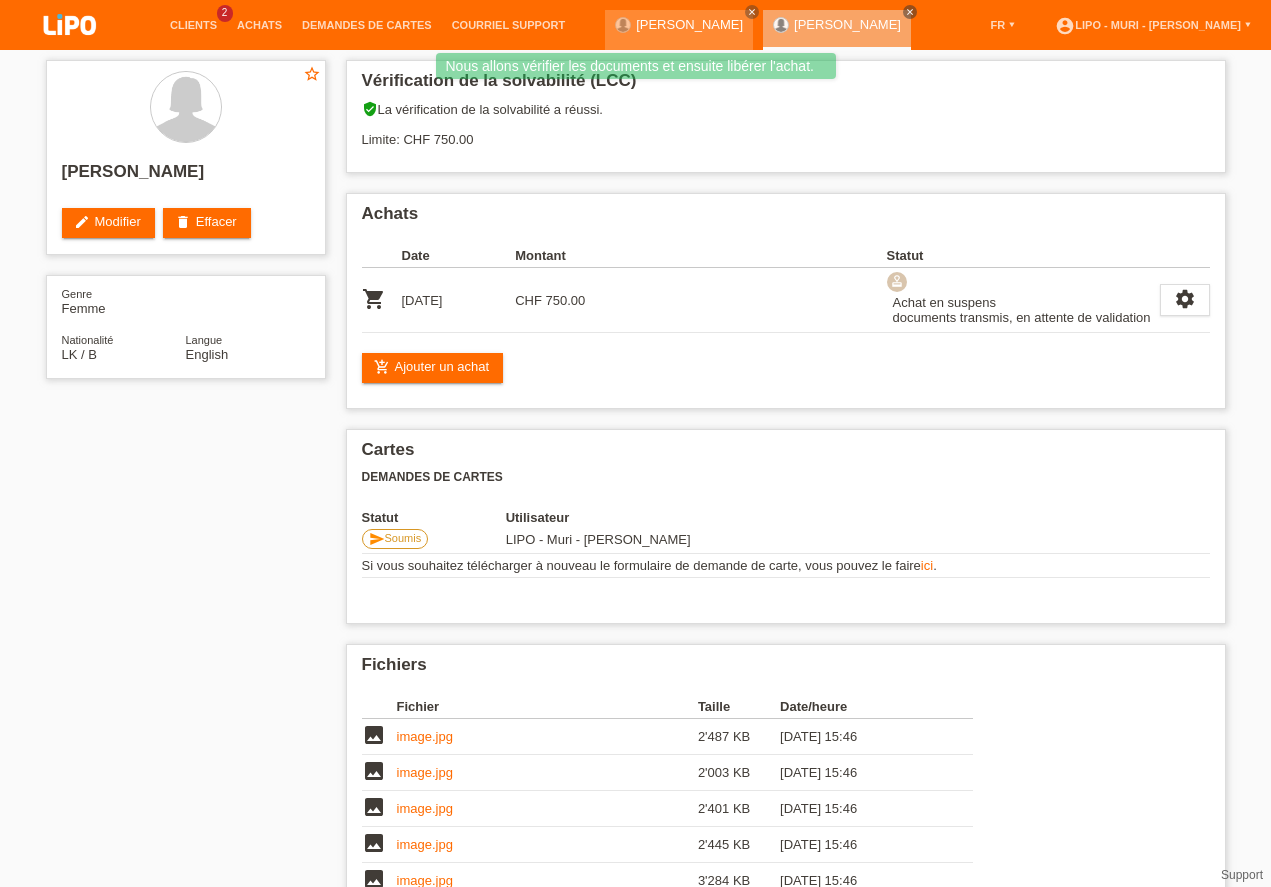 scroll, scrollTop: 0, scrollLeft: 0, axis: both 